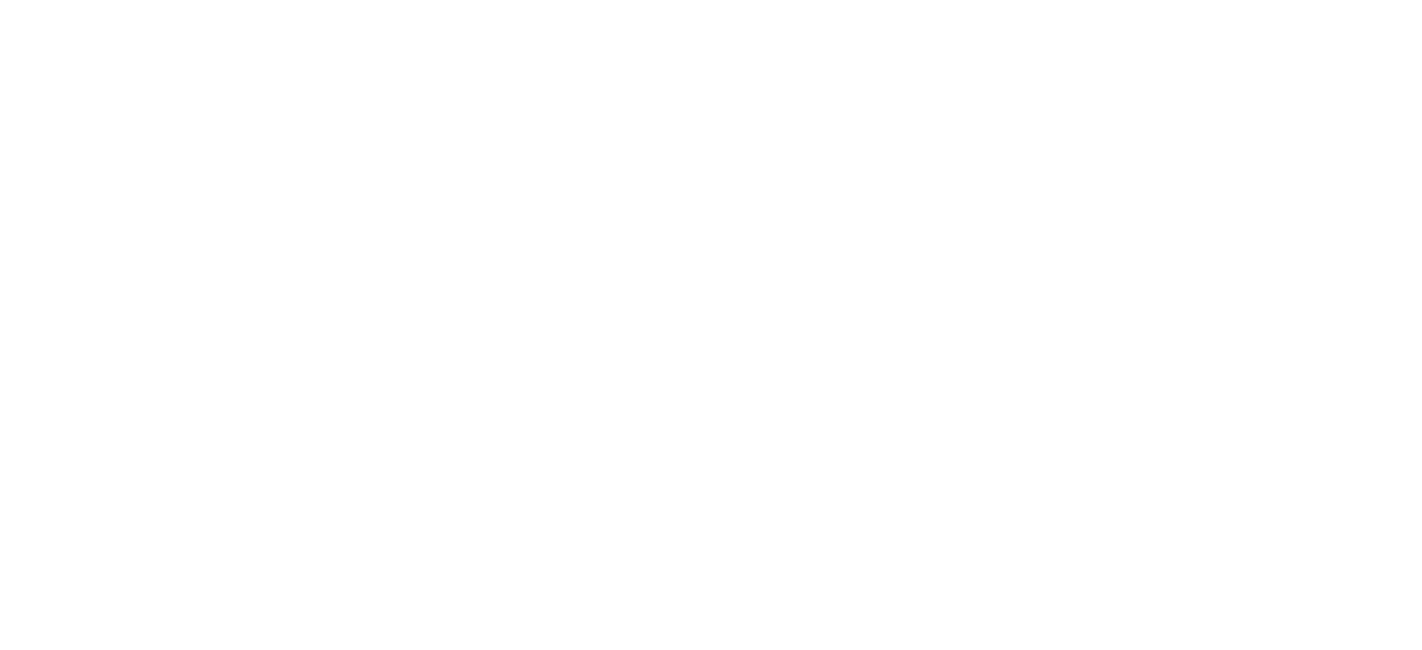 scroll, scrollTop: 0, scrollLeft: 0, axis: both 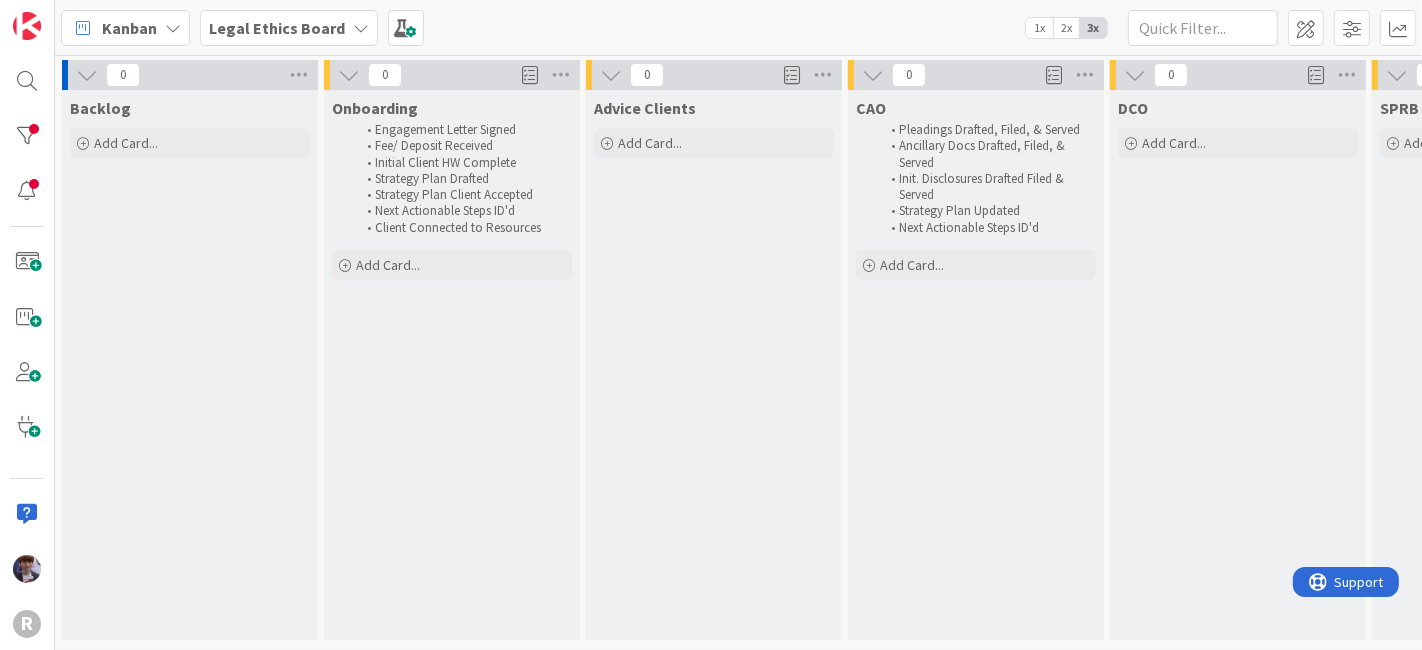 click on "Legal Ethics Board" at bounding box center (289, 28) 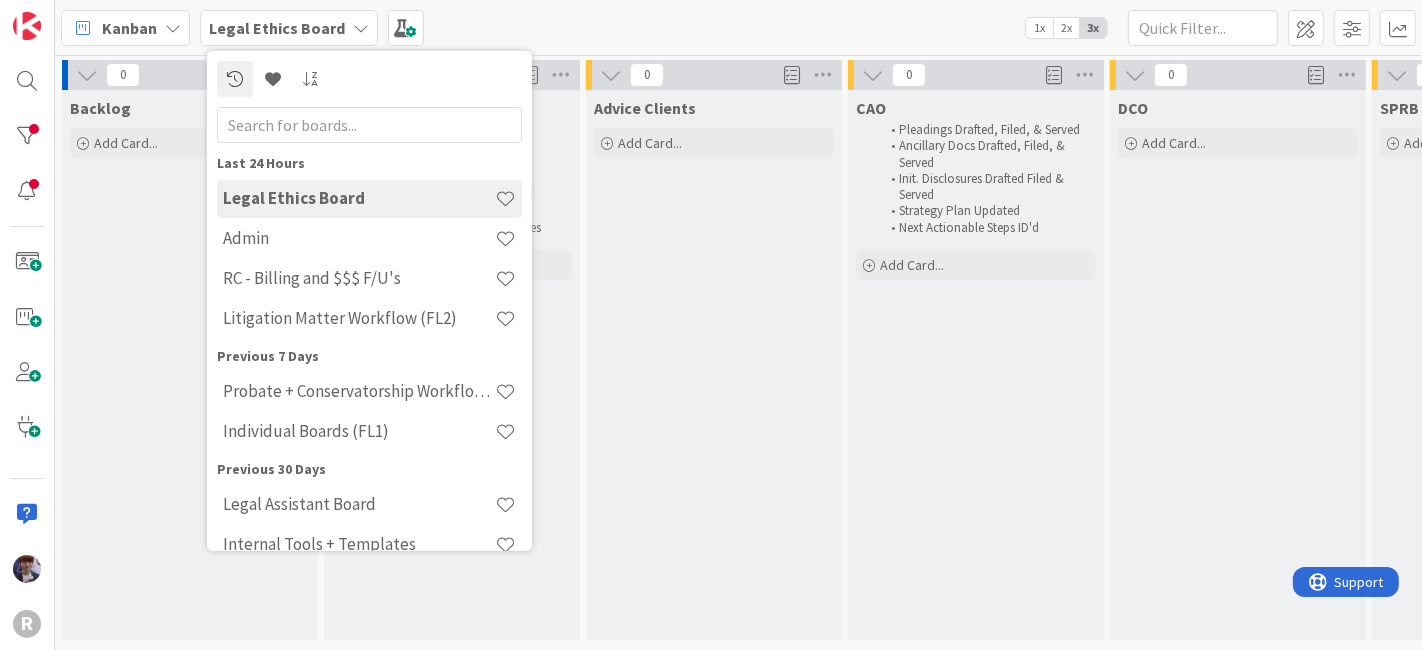 scroll, scrollTop: 0, scrollLeft: 0, axis: both 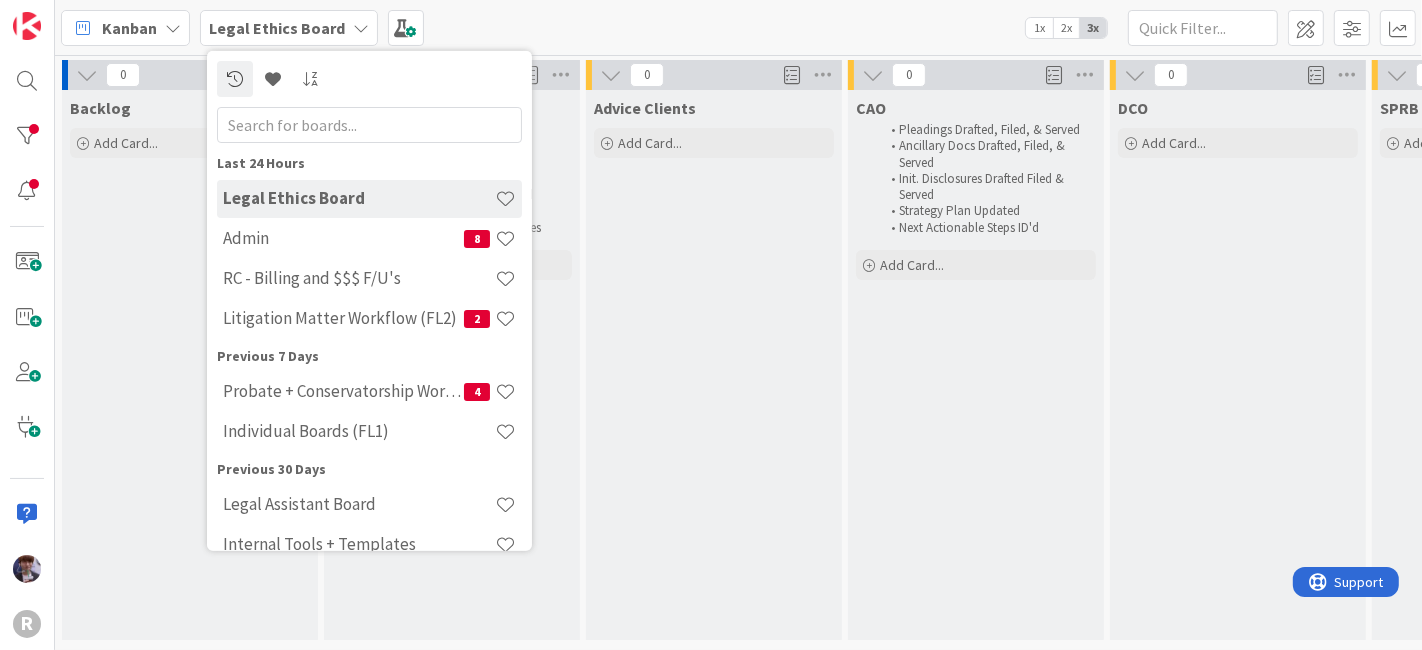 click on "Kanban" at bounding box center (129, 28) 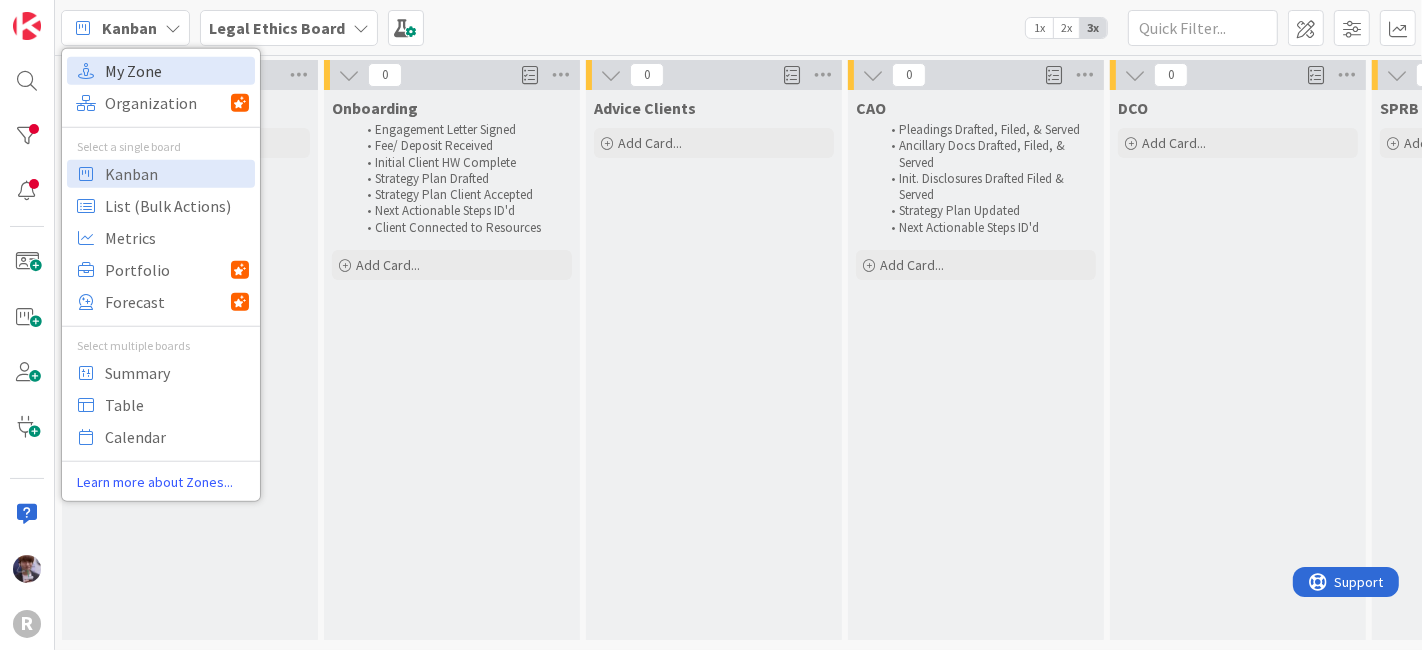 click on "My Zone" at bounding box center (177, 70) 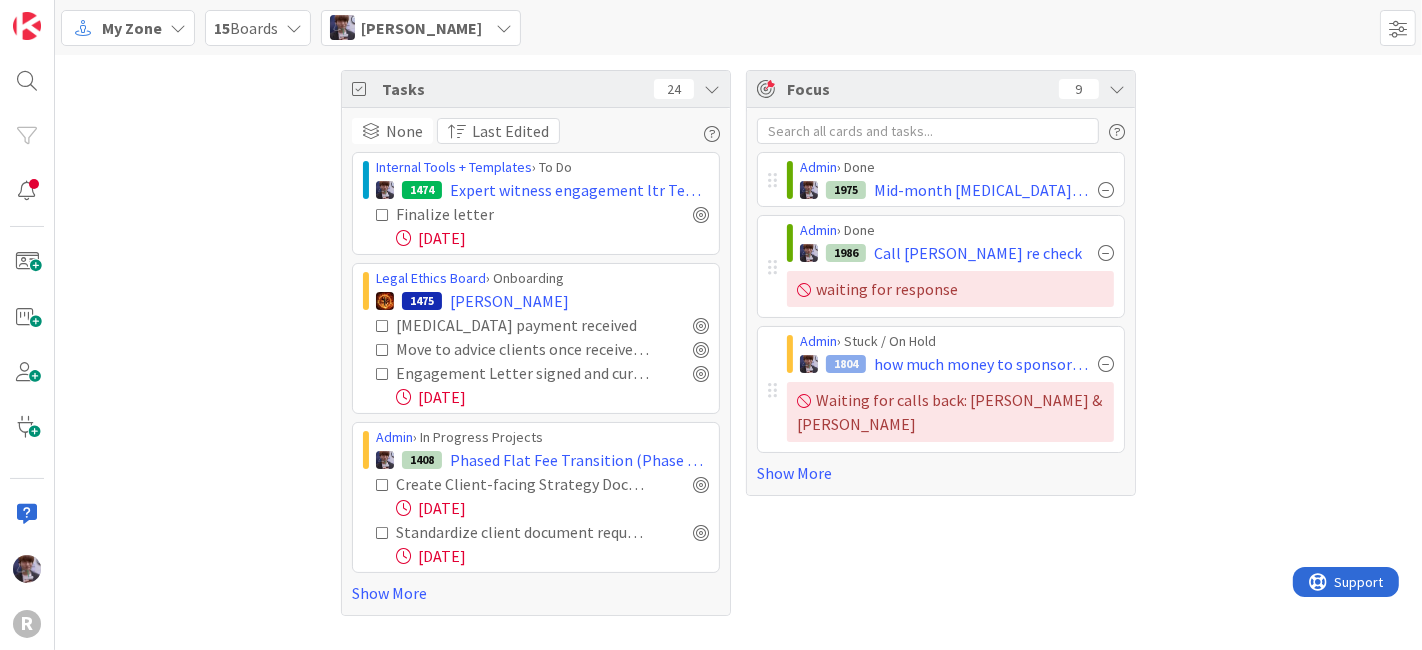 scroll, scrollTop: 0, scrollLeft: 0, axis: both 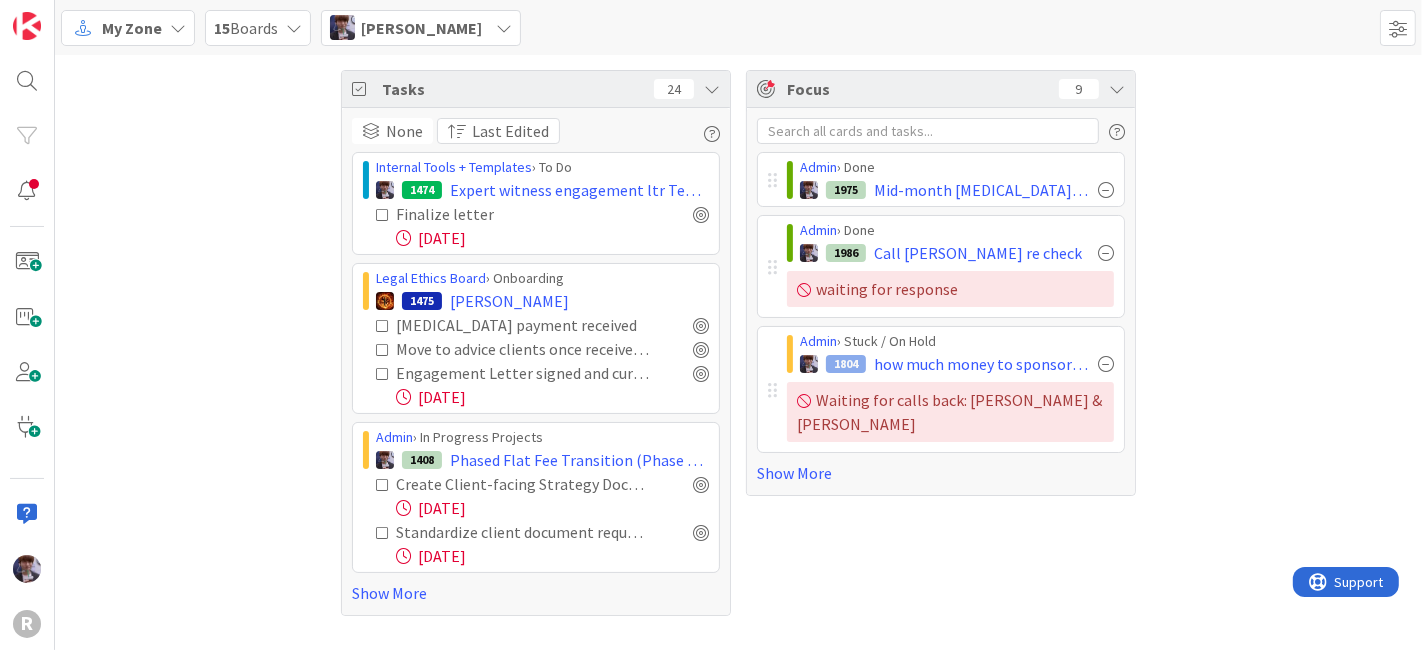 click on "[PERSON_NAME]" at bounding box center [421, 28] 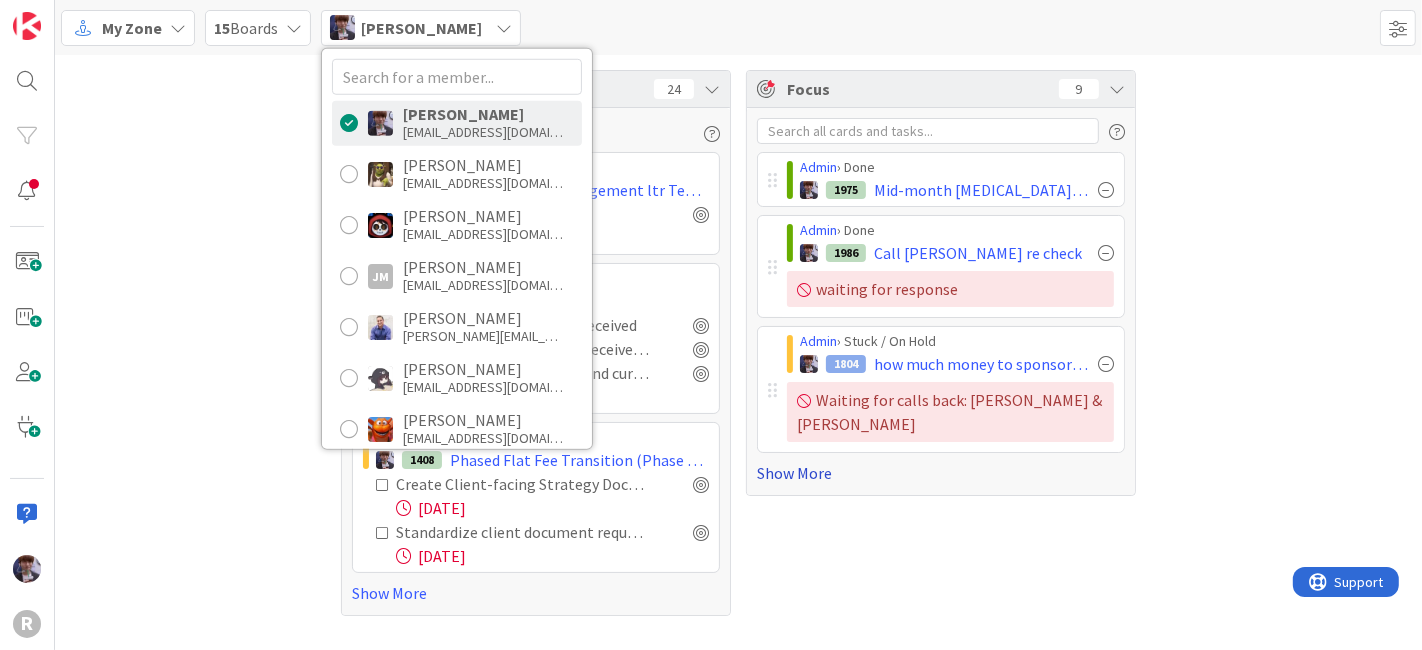 click on "Show More" at bounding box center (941, 473) 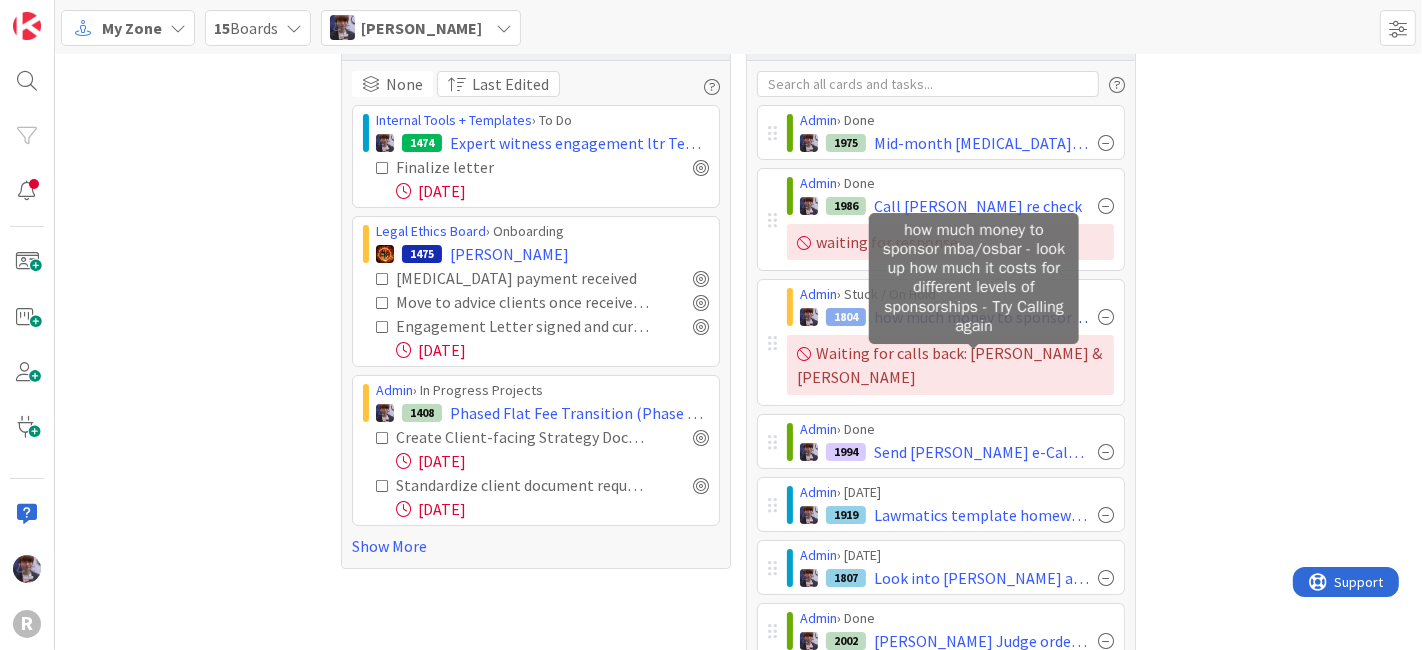scroll, scrollTop: 0, scrollLeft: 0, axis: both 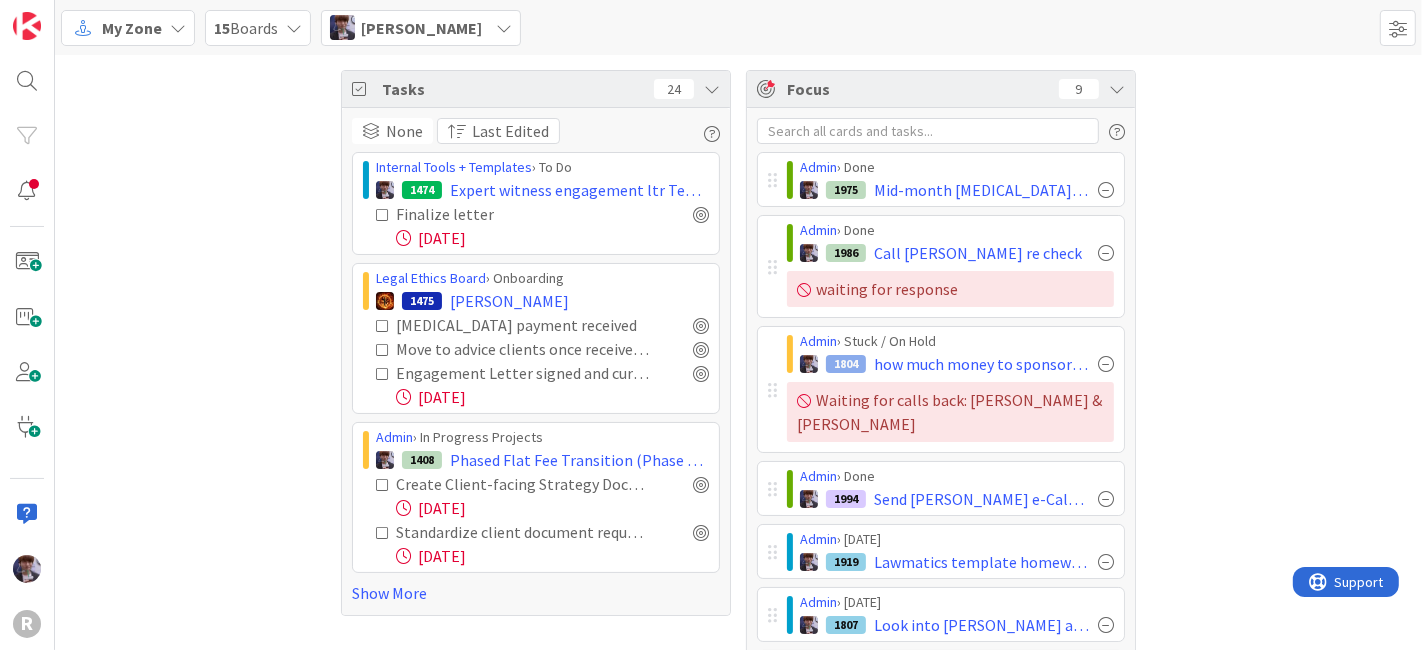 click on "[PERSON_NAME]" at bounding box center (421, 28) 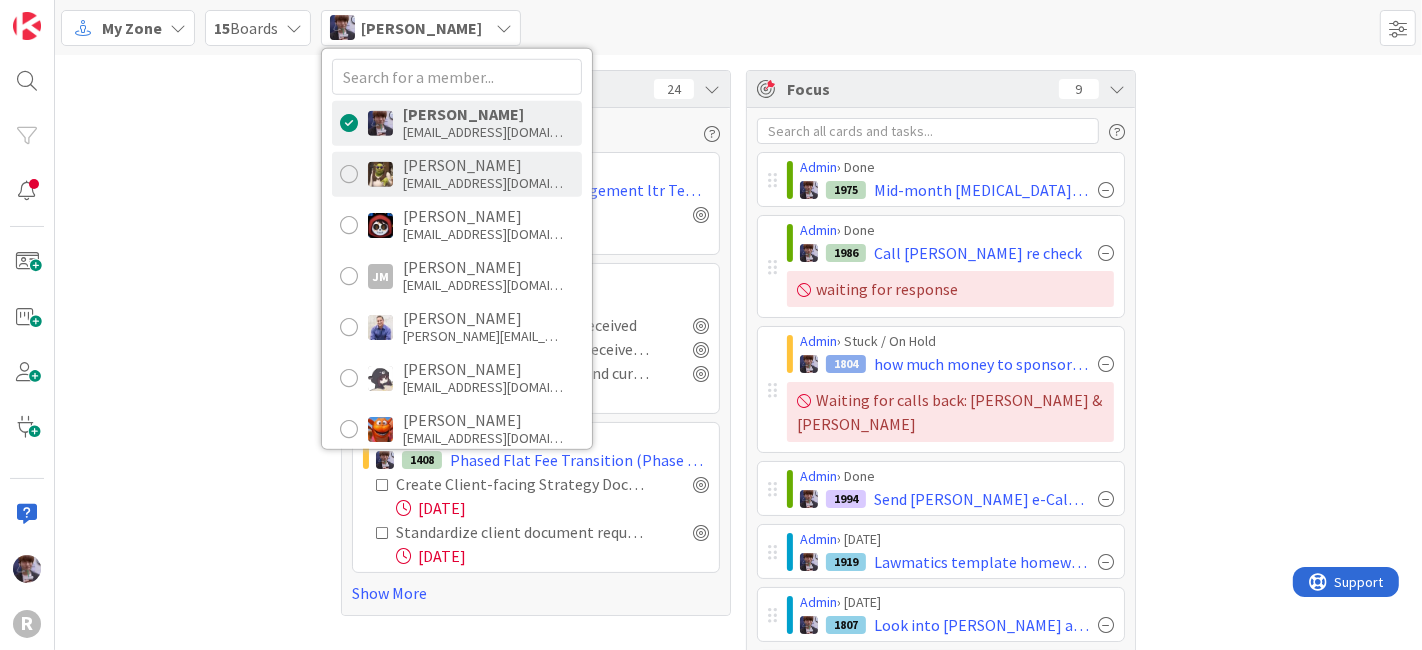 click on "Devine Gines" at bounding box center (483, 165) 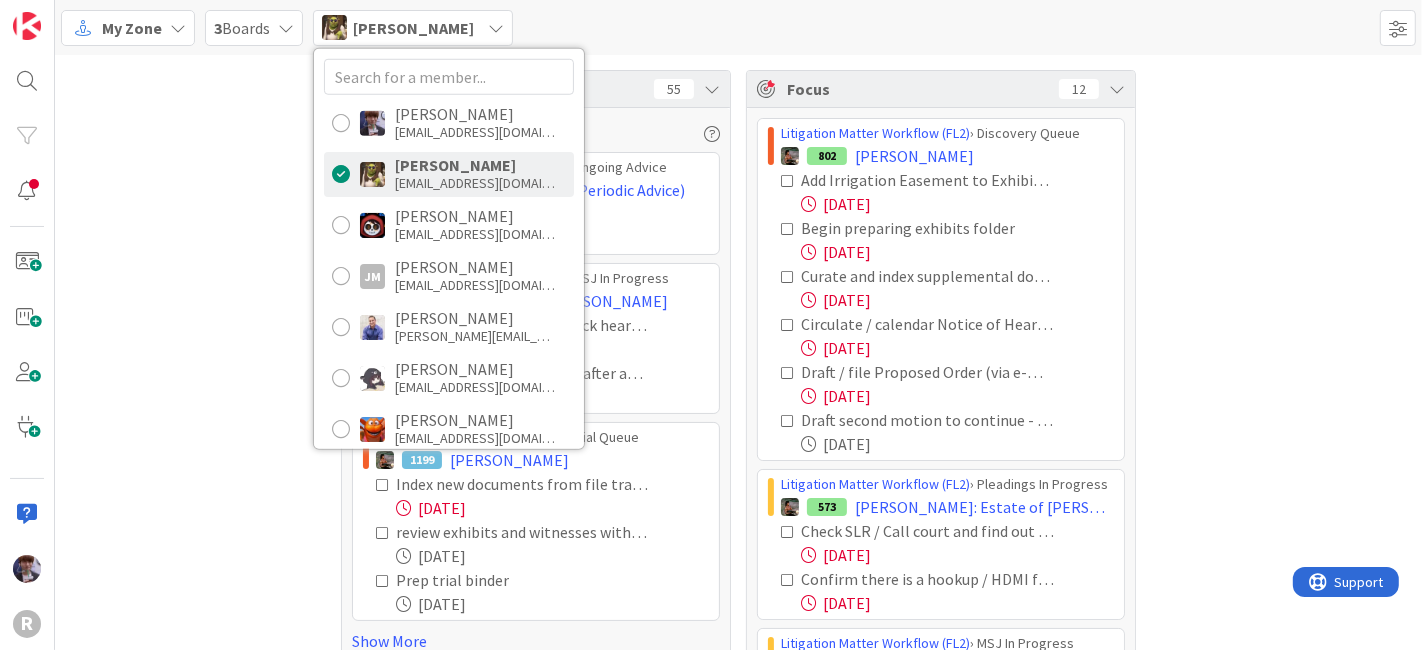 click on "Tasks 55 None Last Edited Litigation Matter Workflow (FL2)  › Ongoing Advice 94 Arin Atiyeh (Periodic Advice) Prepare withdrawal letter 06/05/2025 Litigation Matter Workflow (FL2)  › MSJ In Progress 80 SIVETZ: Sivetz v. Wehrmann Check / calendar status check hearing dates 07/15/2025 Schedule Strategy Meeting after amendment is received 07/29/2025 Litigation Matter Workflow (FL2)  › Trial Queue 1199 HOLM, Caleb Index new documents from file transfer 06/24/2025 review exhibits and witnesses with Max 07/17/2025 Prep trial binder 07/17/2025 Show More Focus 12 Litigation Matter Workflow (FL2)  › Discovery Queue 802 HUGHES, Edwin Add Irrigation Easement to Exhibit list 07/14/2025 Begin preparing exhibits folder 07/14/2025 Curate and index supplemental documents from Heidi Ellerd 07/10/2025 Circulate / calendar Notice of Hearings? 07/11/2025 Draft / file Proposed Order (via e-motion, email, and US mail). 07/14/2025 Draft second motion to continue - see 7/14 email 07/15/2025 Litigation Matter Workflow (FL2)" at bounding box center (738, 422) 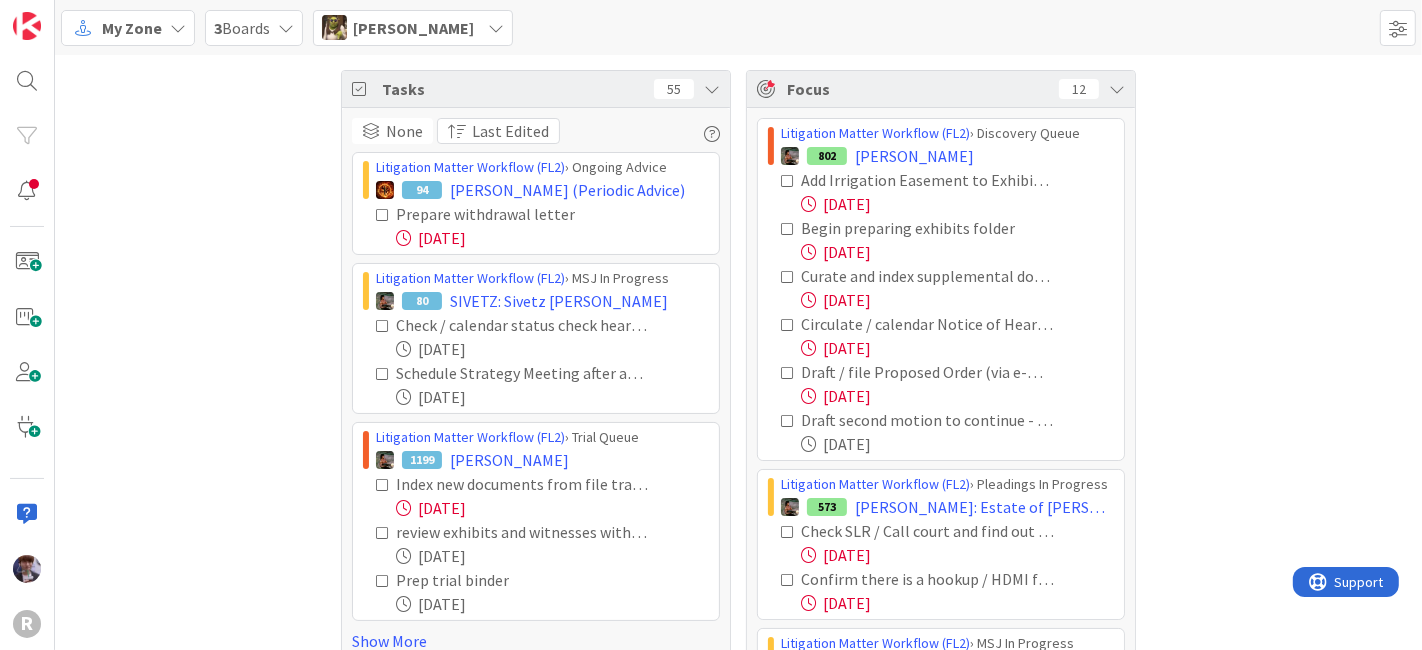 click at bounding box center (712, 89) 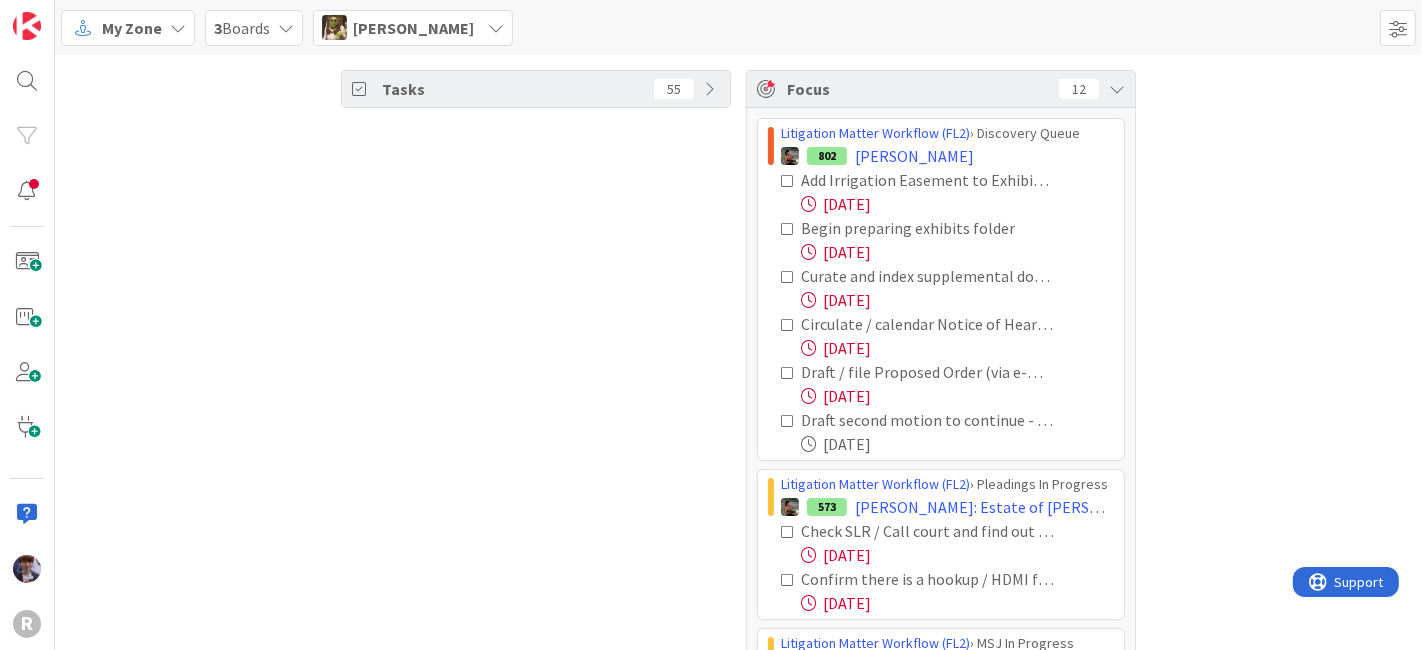 click at bounding box center (788, 373) 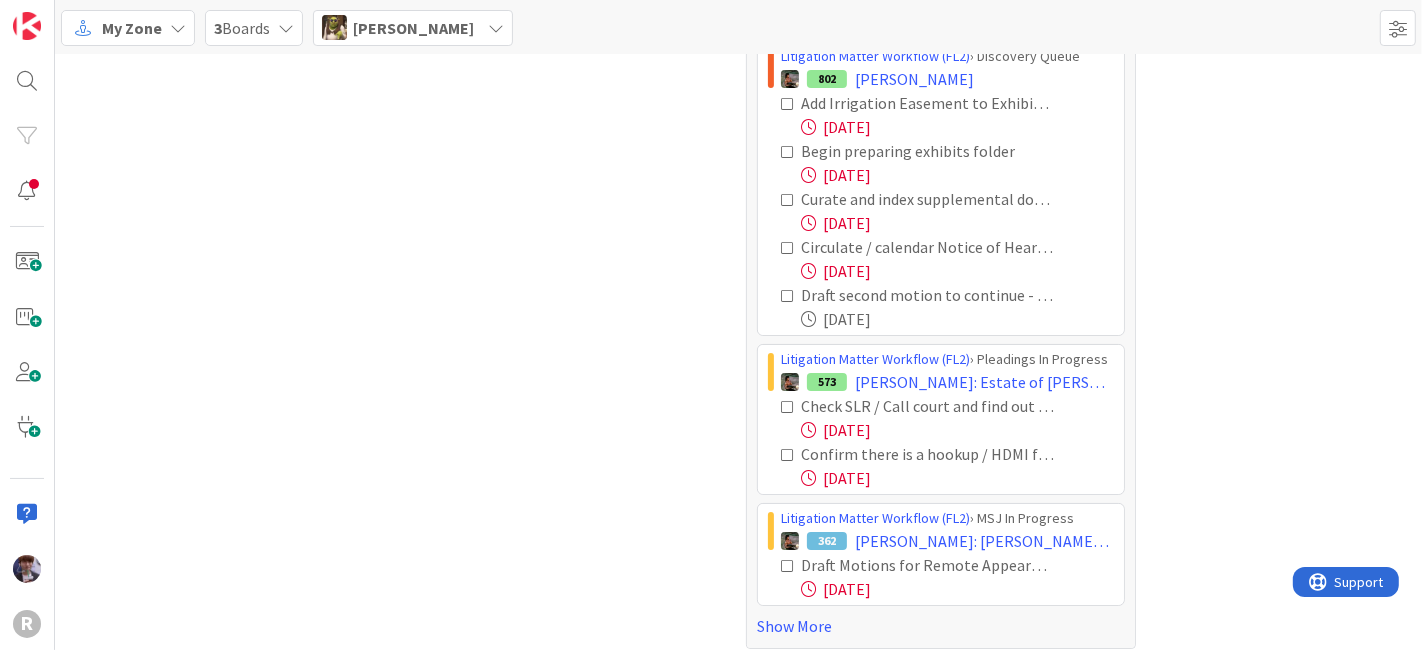 scroll, scrollTop: 88, scrollLeft: 0, axis: vertical 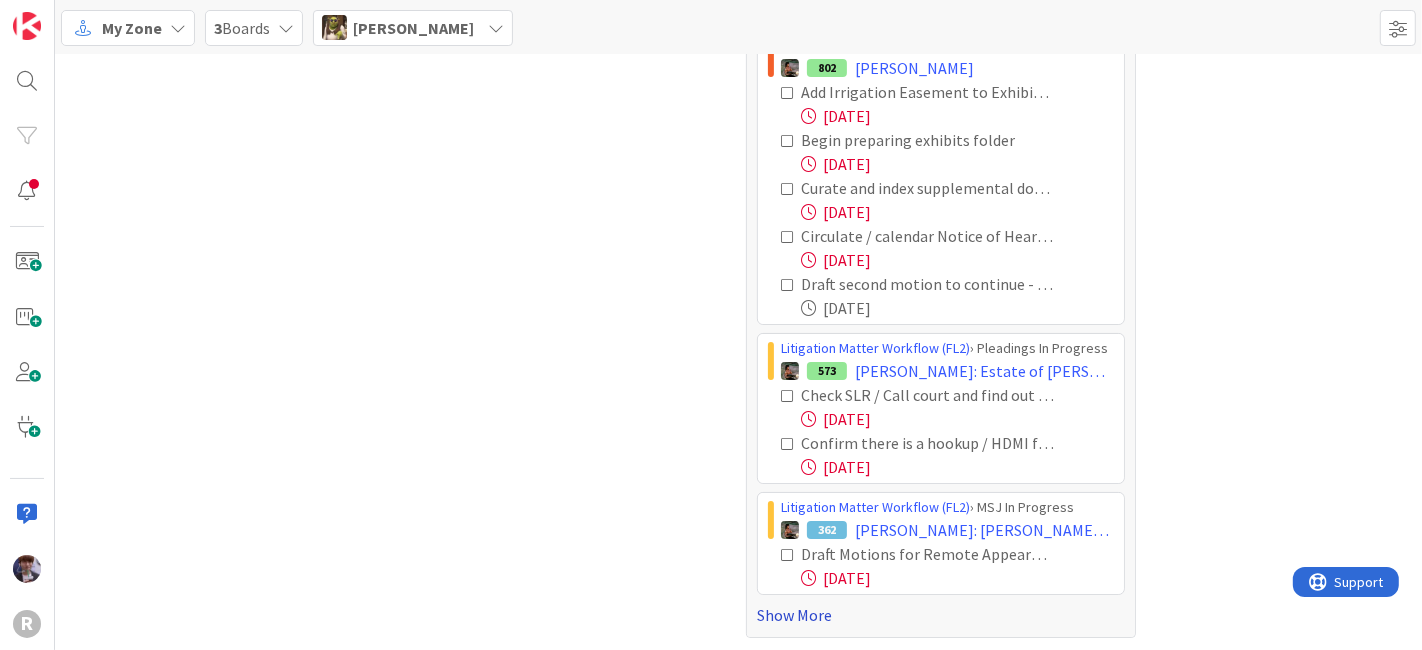 click on "Show More" at bounding box center (941, 615) 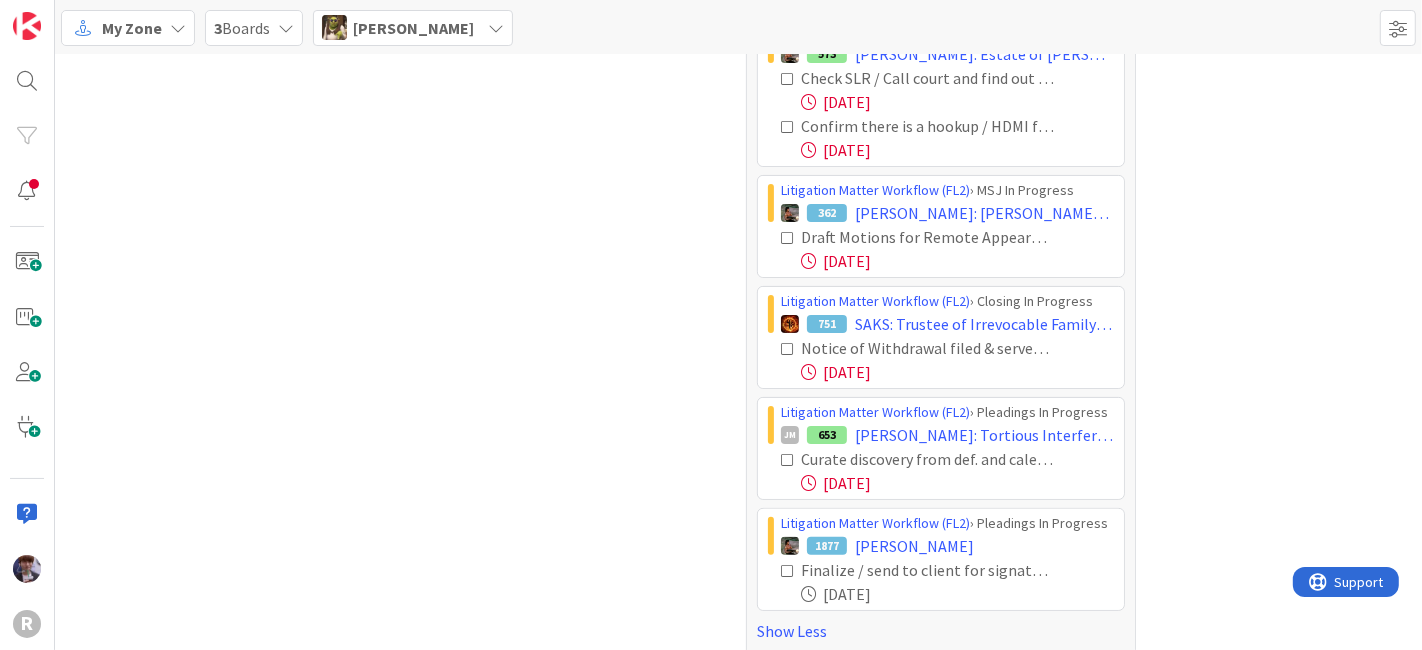 scroll, scrollTop: 419, scrollLeft: 0, axis: vertical 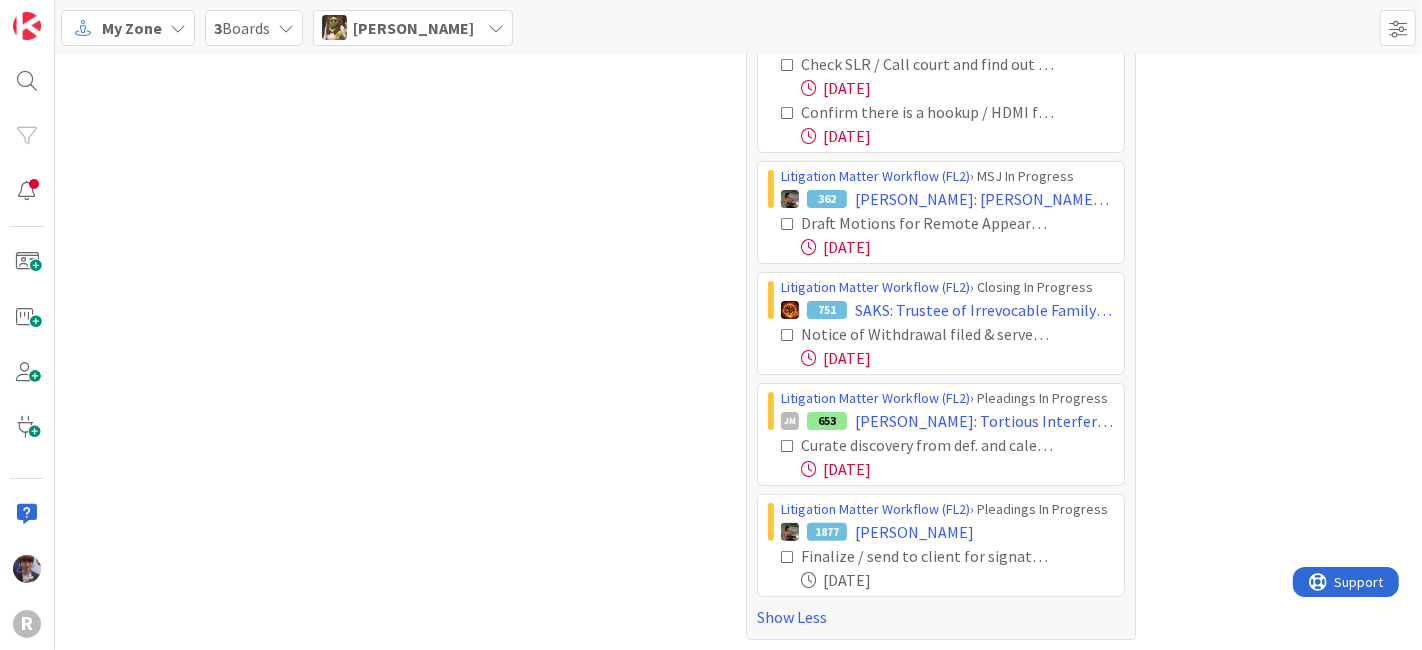 click on "Devine Gines" at bounding box center (413, 28) 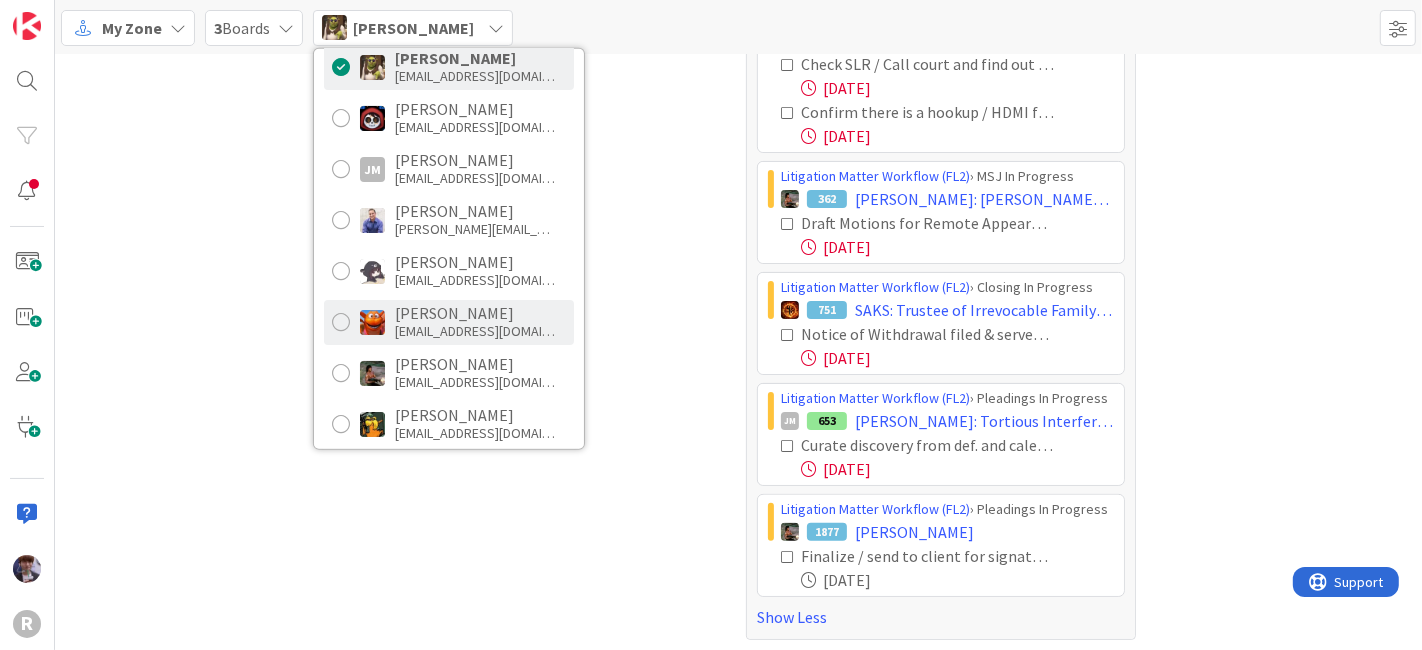 scroll, scrollTop: 110, scrollLeft: 0, axis: vertical 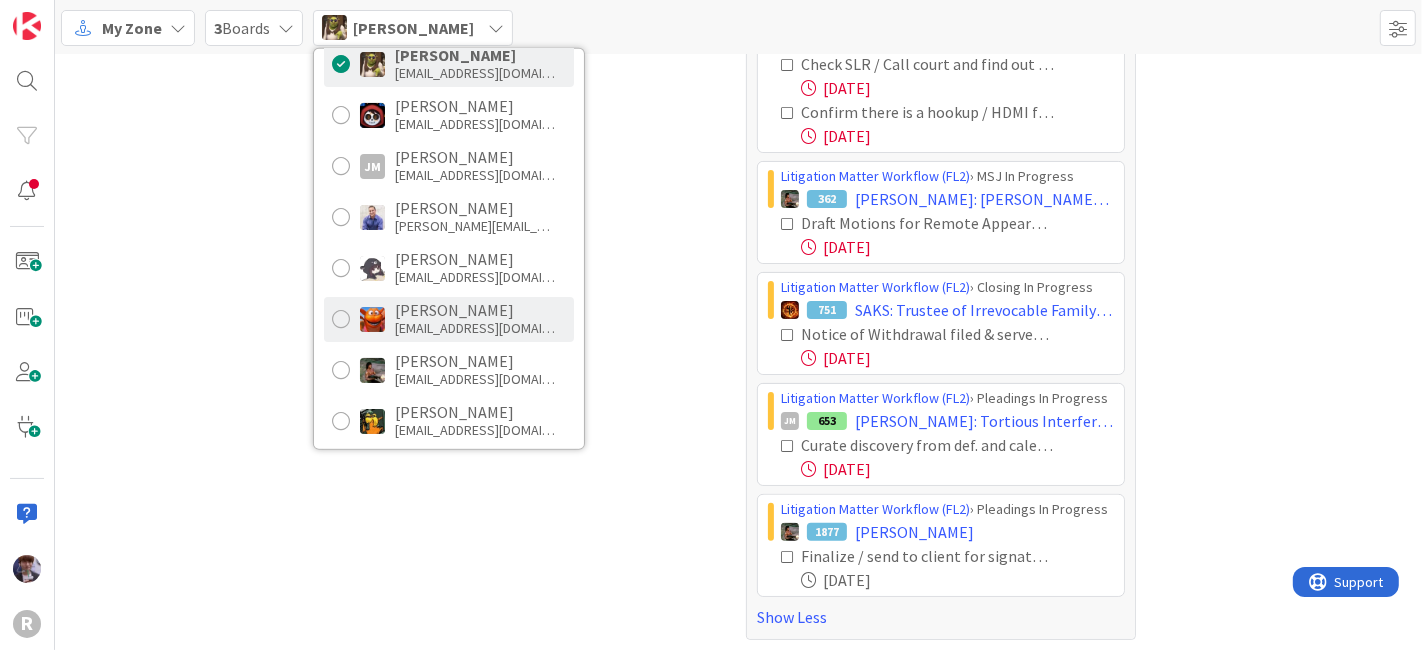 click on "Kiara Adams" at bounding box center (475, 310) 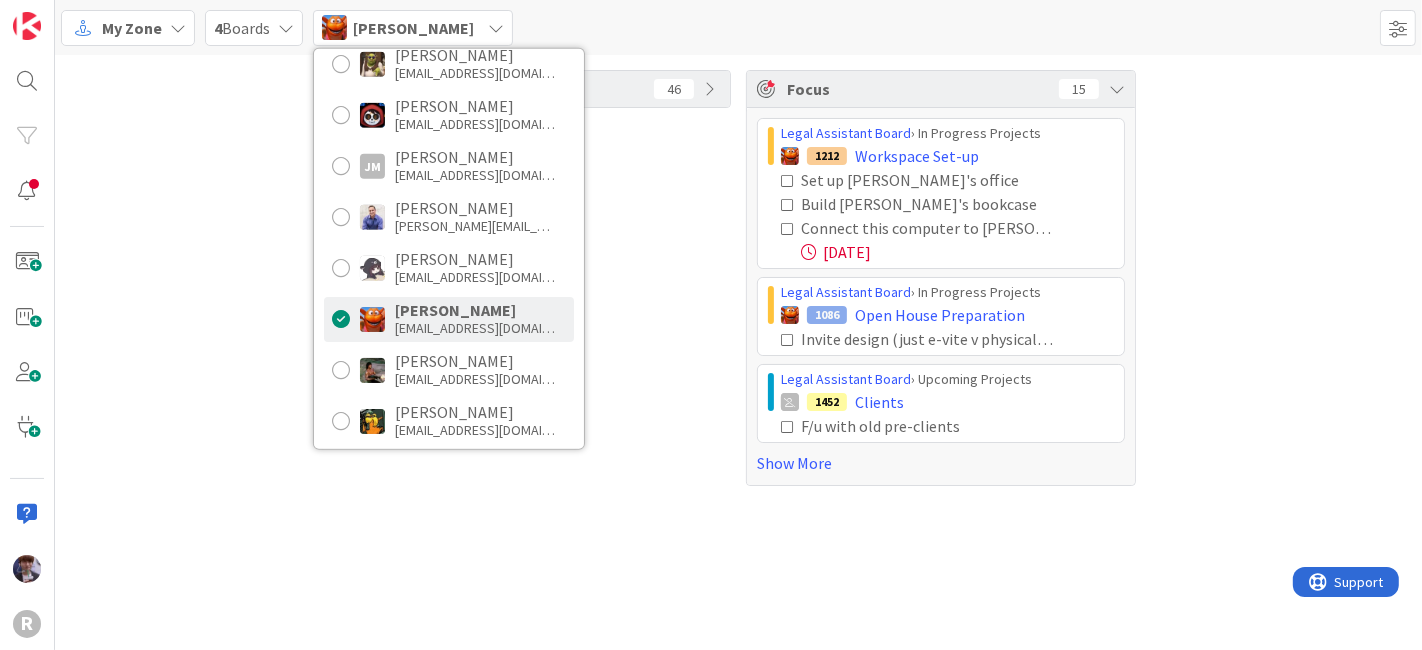 click on "Tasks 46 Focus 15 Legal Assistant Board  › In Progress Projects 1212 Workspace Set-up Set up Stacey's office Build Jeff's bookcase Connect this computer to Minka's printer 05/27/2025 Legal Assistant Board  › In Progress Projects 1086 Open House Preparation Invite design (just e-vite v physical invites) Legal Assistant Board  › Upcoming Projects 1452 Clients F/u with old pre-clients Show More" at bounding box center [738, 278] 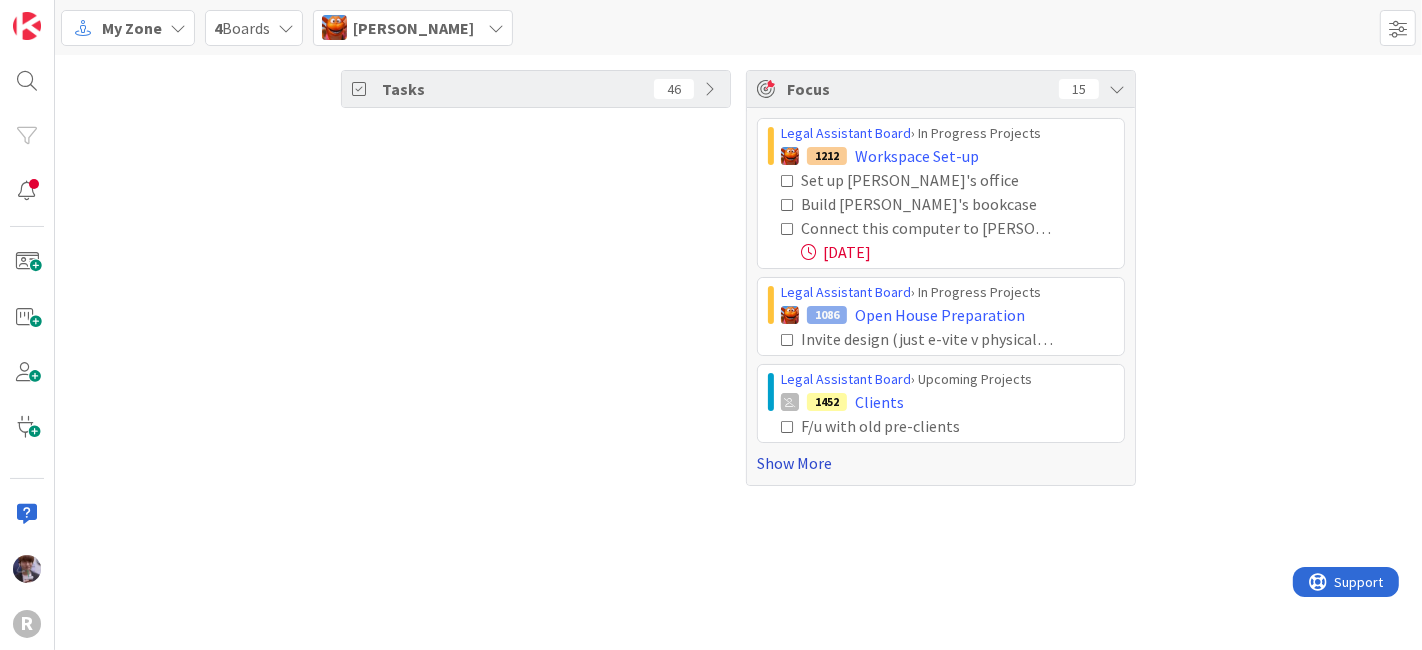 click on "Show More" at bounding box center (941, 463) 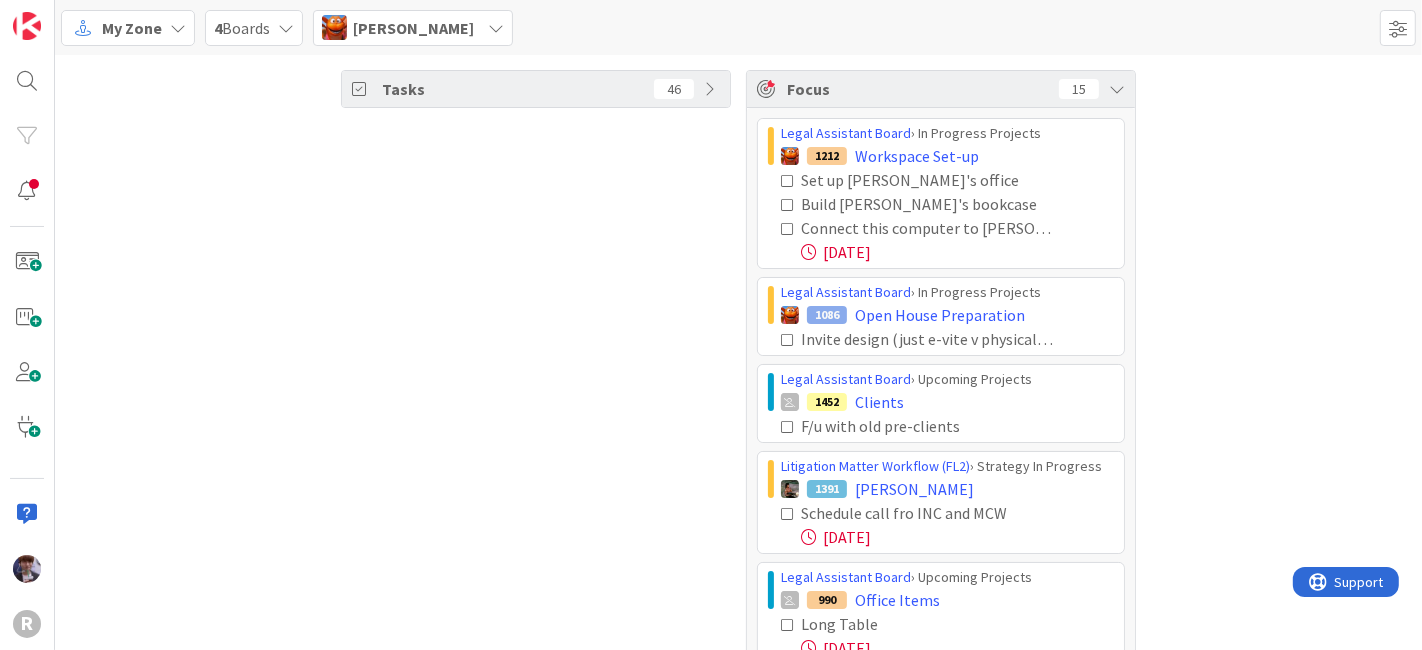 click at bounding box center [788, 514] 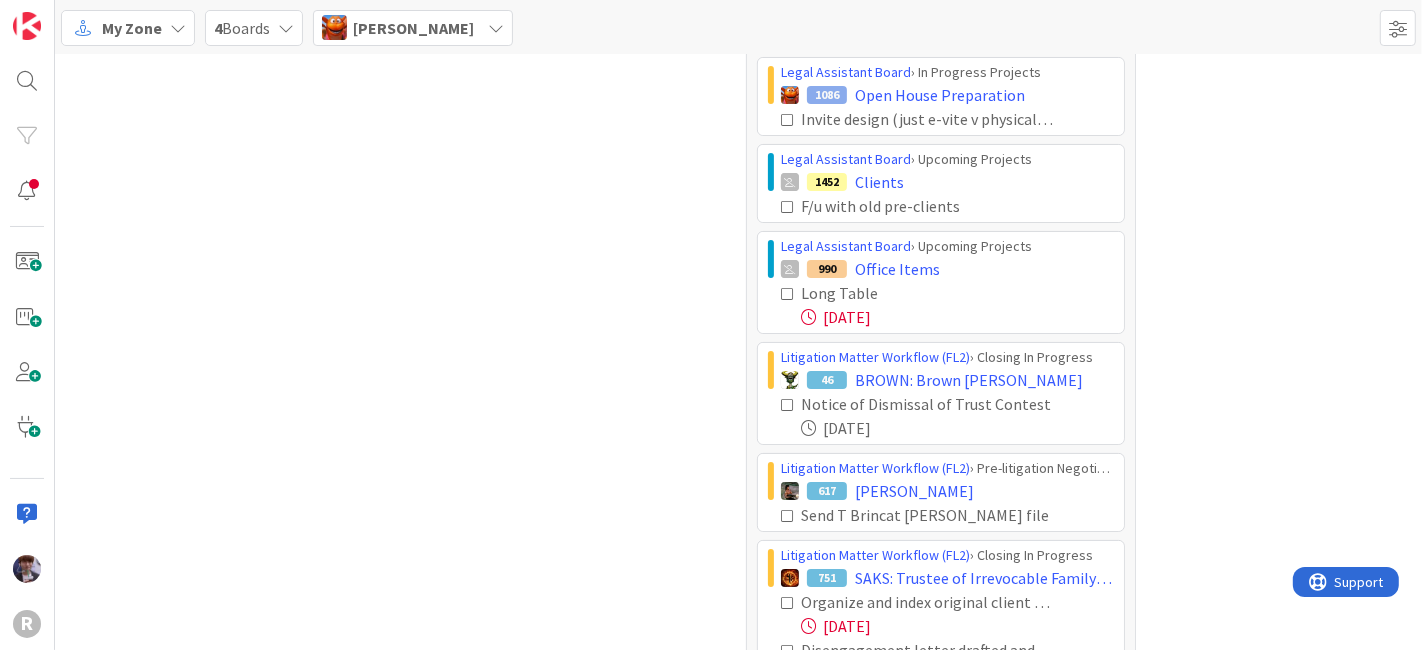 scroll, scrollTop: 220, scrollLeft: 0, axis: vertical 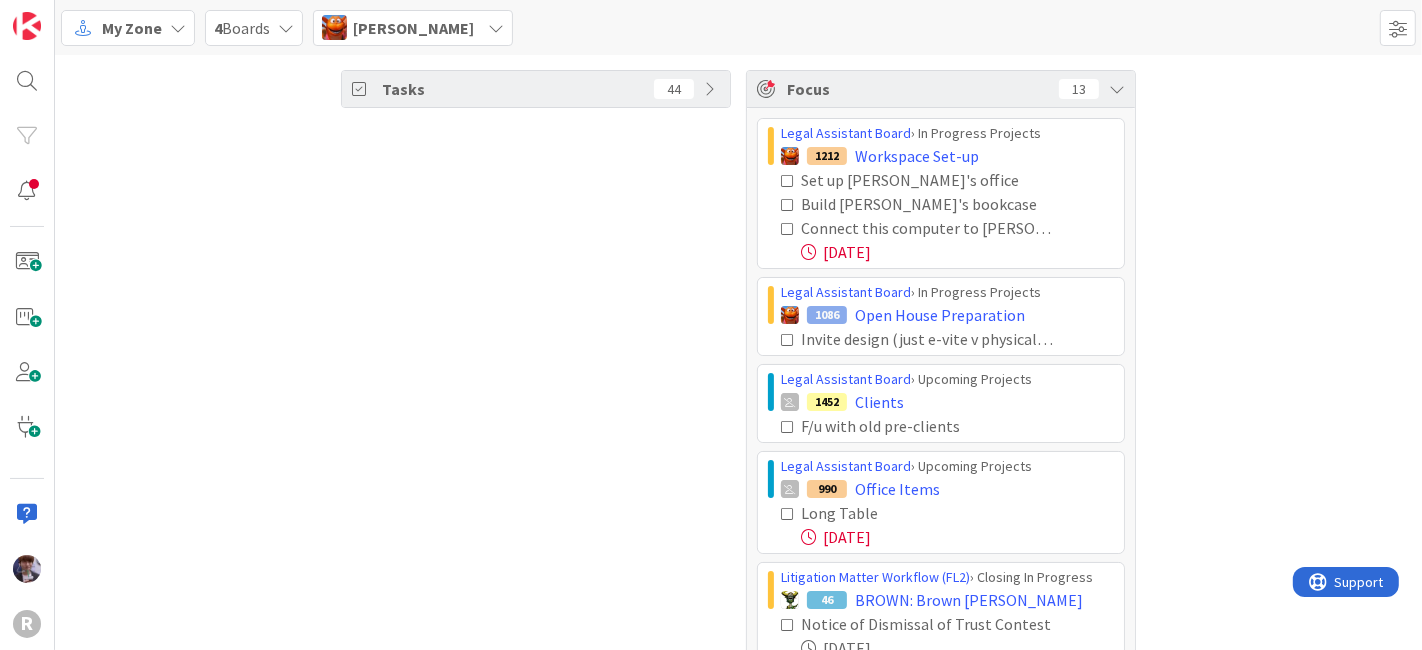 click on "Kiara Adams" at bounding box center (413, 28) 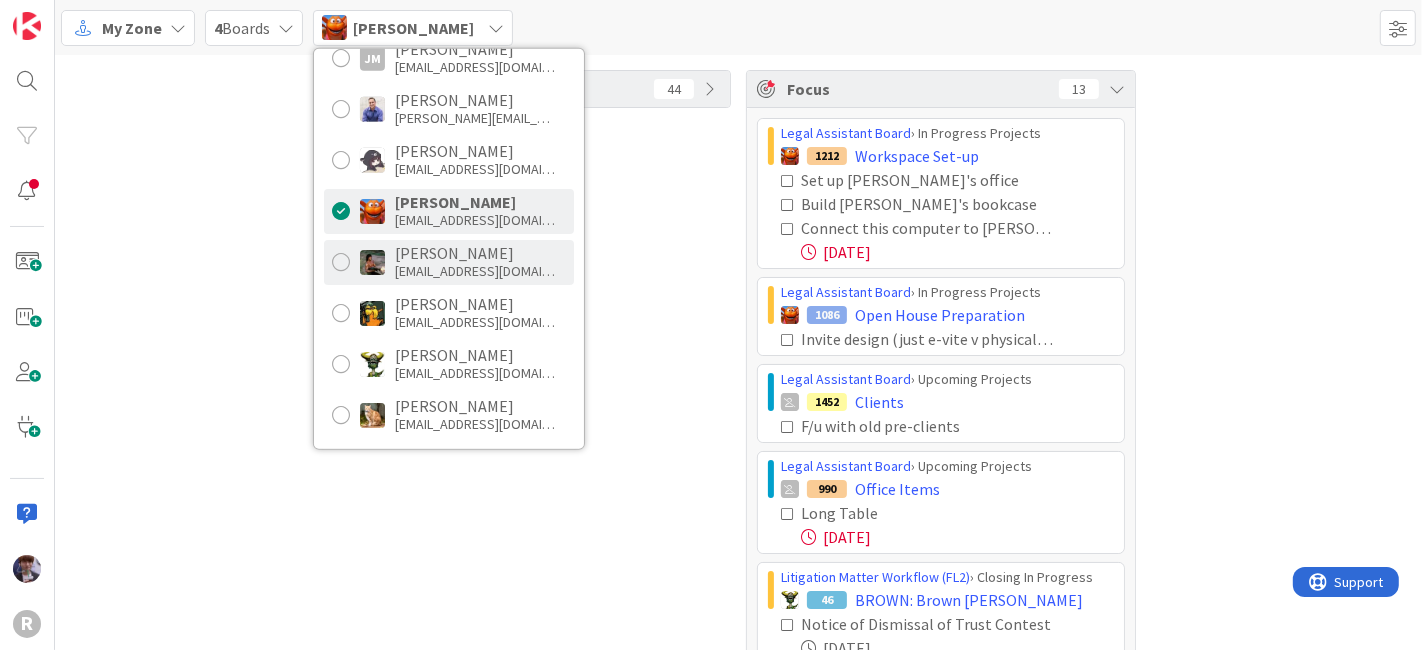 scroll, scrollTop: 220, scrollLeft: 0, axis: vertical 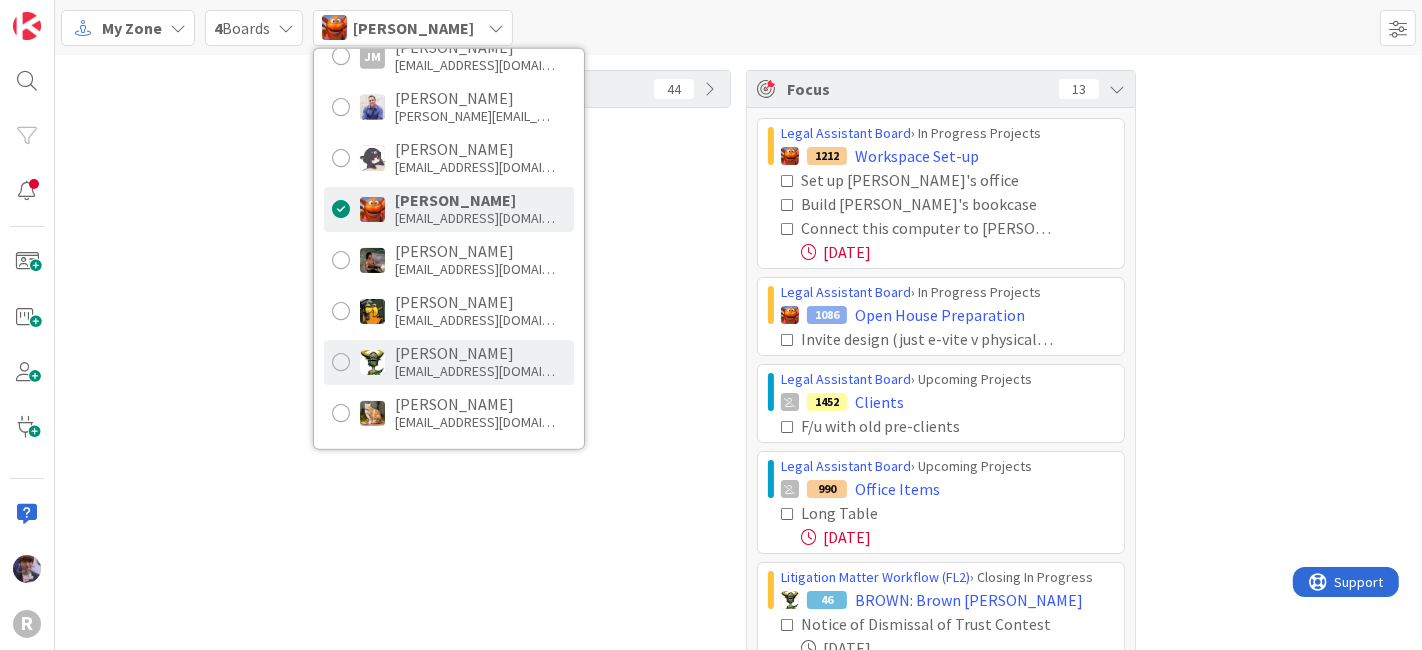 click on "Nic Corbett" at bounding box center [475, 353] 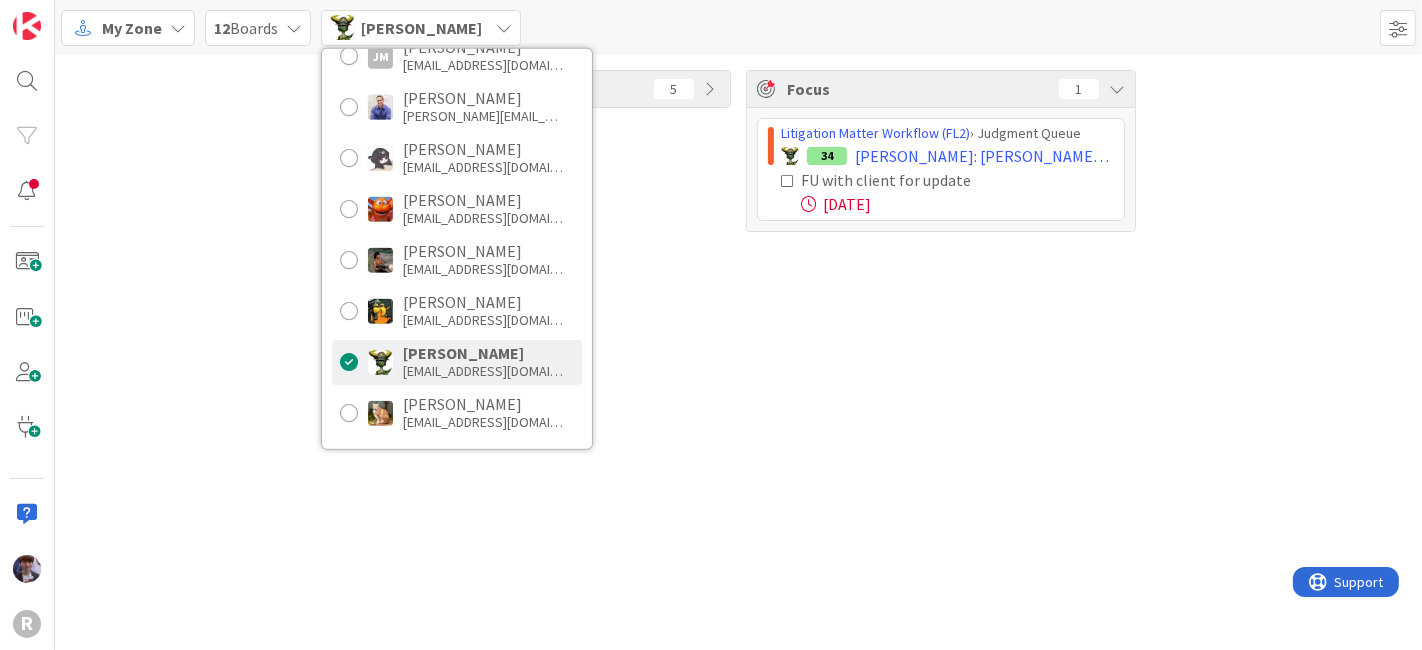 click on "Tasks 5 Focus 1 Litigation Matter Workflow (FL2)  › Judgment Queue 34 EASTWOOD:  Eastwood v. Phillips FU with client for update 07/11/2025" at bounding box center [738, 352] 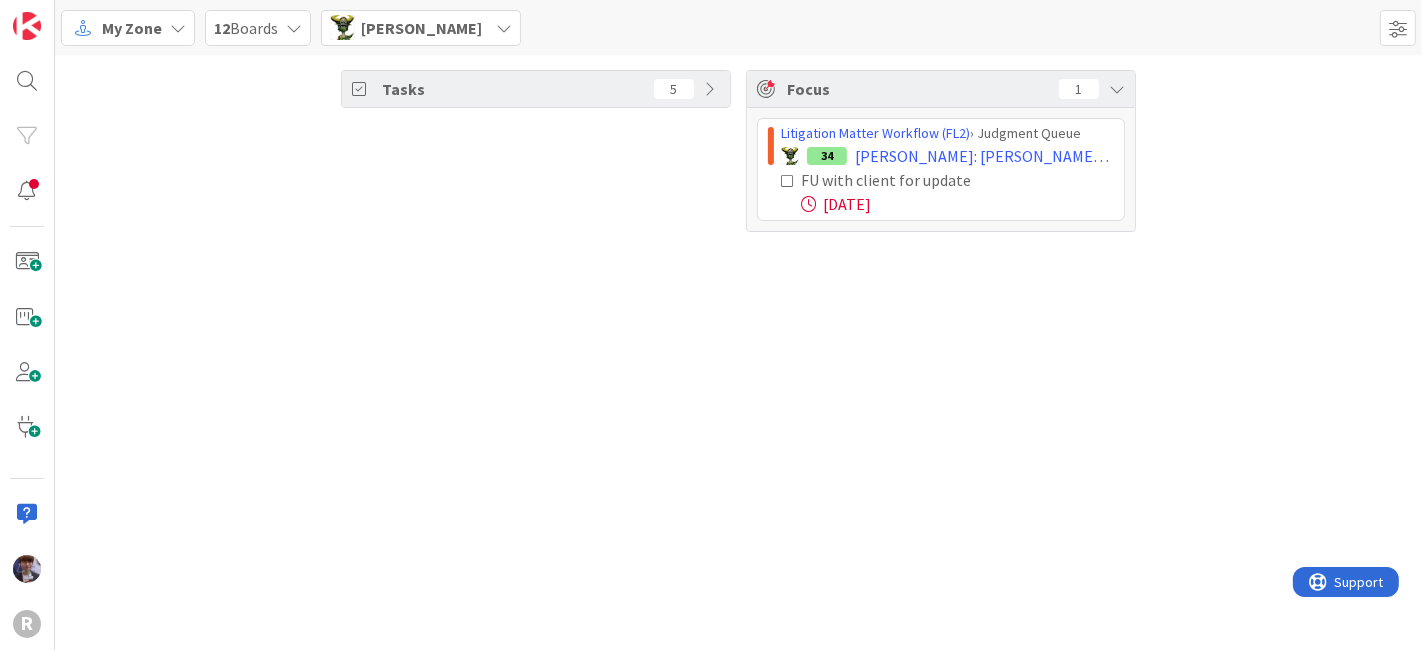 click at bounding box center (788, 181) 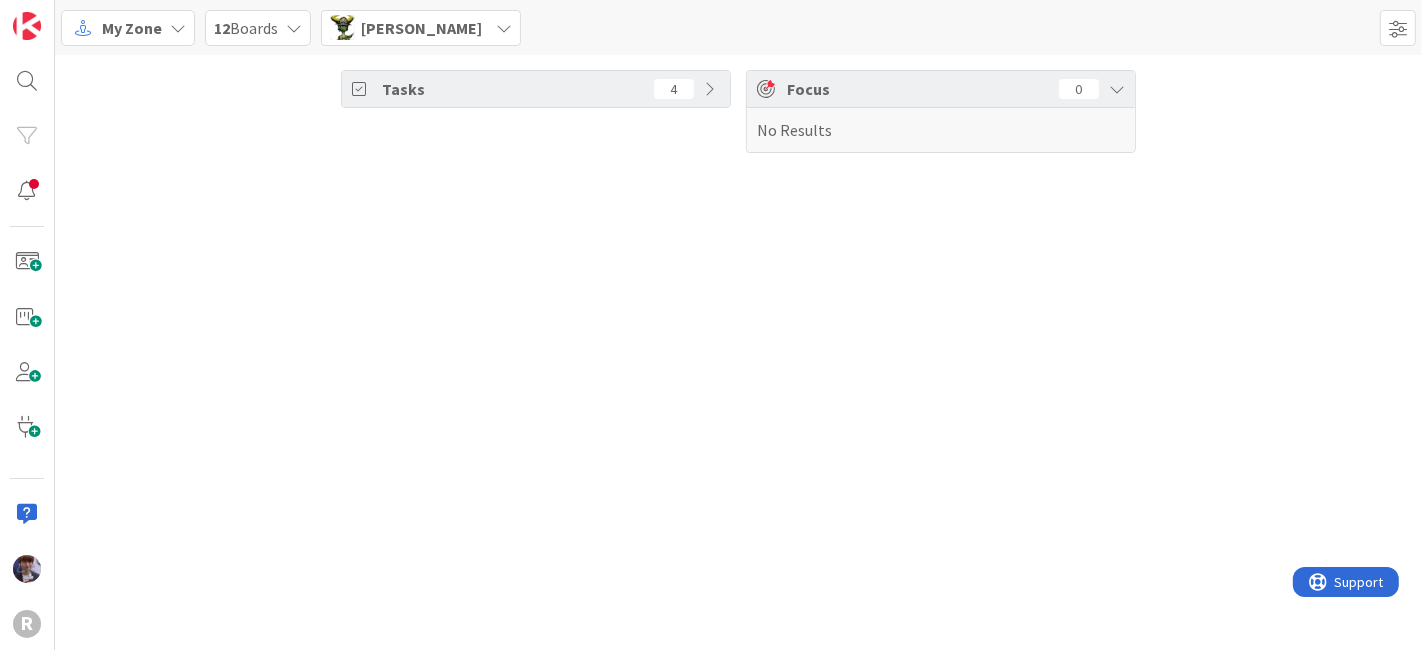 click on "Nic Corbett" at bounding box center (421, 28) 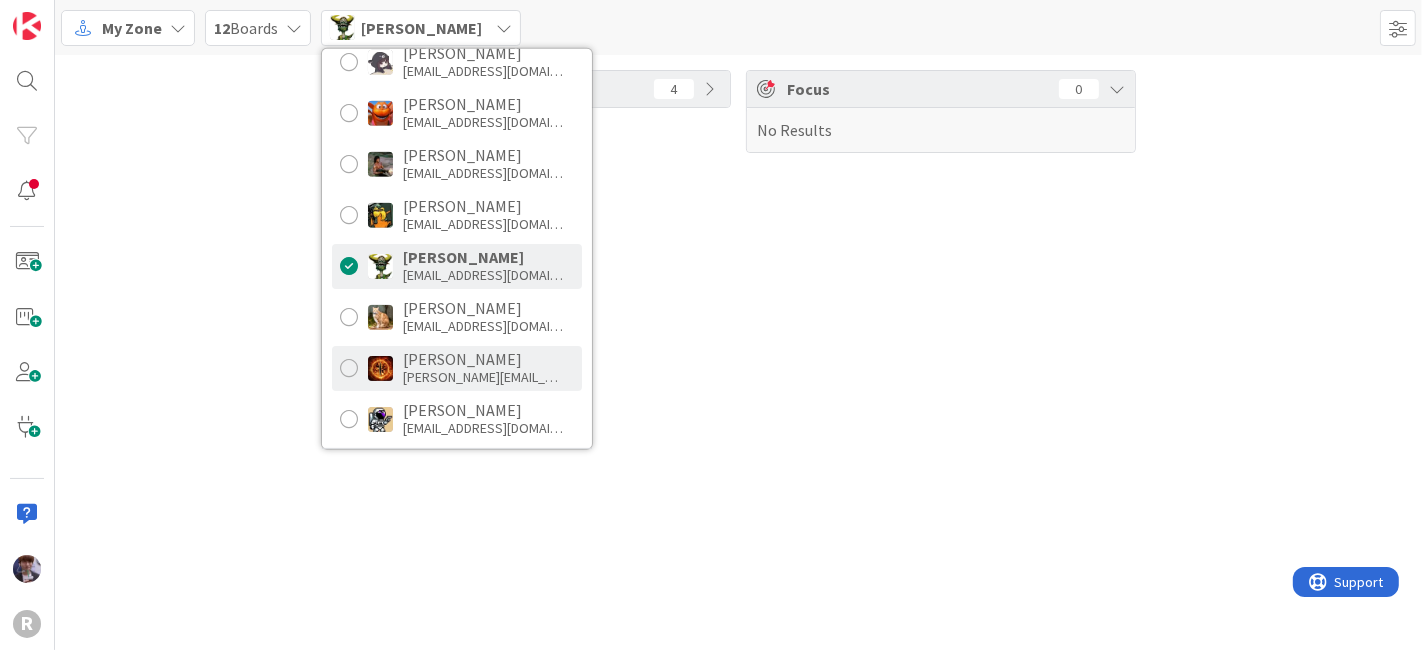 scroll, scrollTop: 385, scrollLeft: 0, axis: vertical 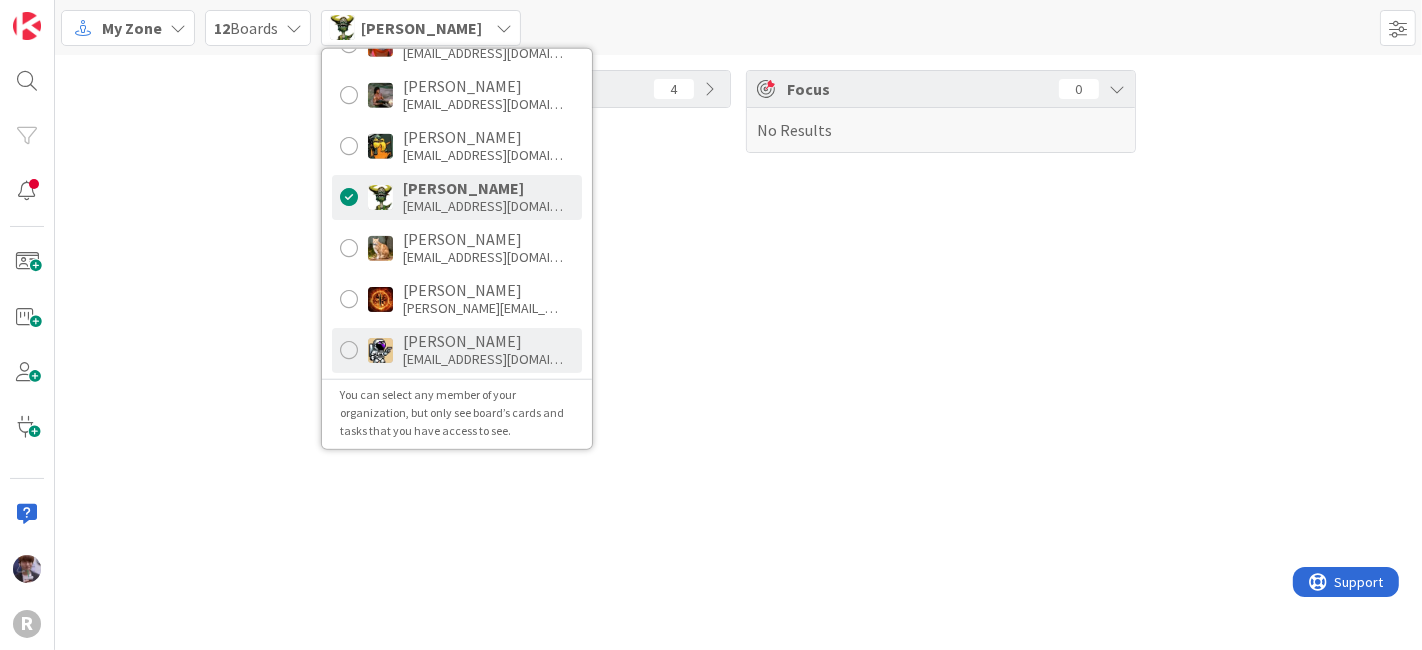click on "Tyler McDonald" at bounding box center (483, 341) 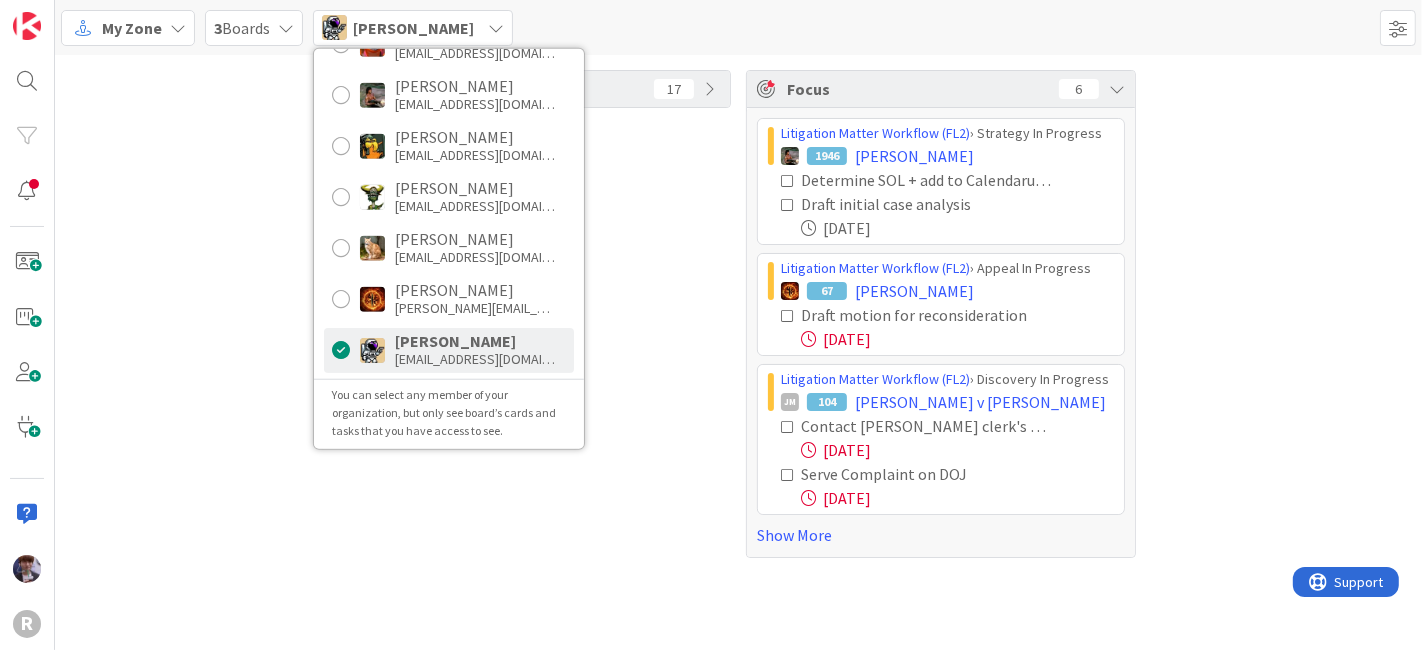 click on "Tasks 17" at bounding box center [536, 314] 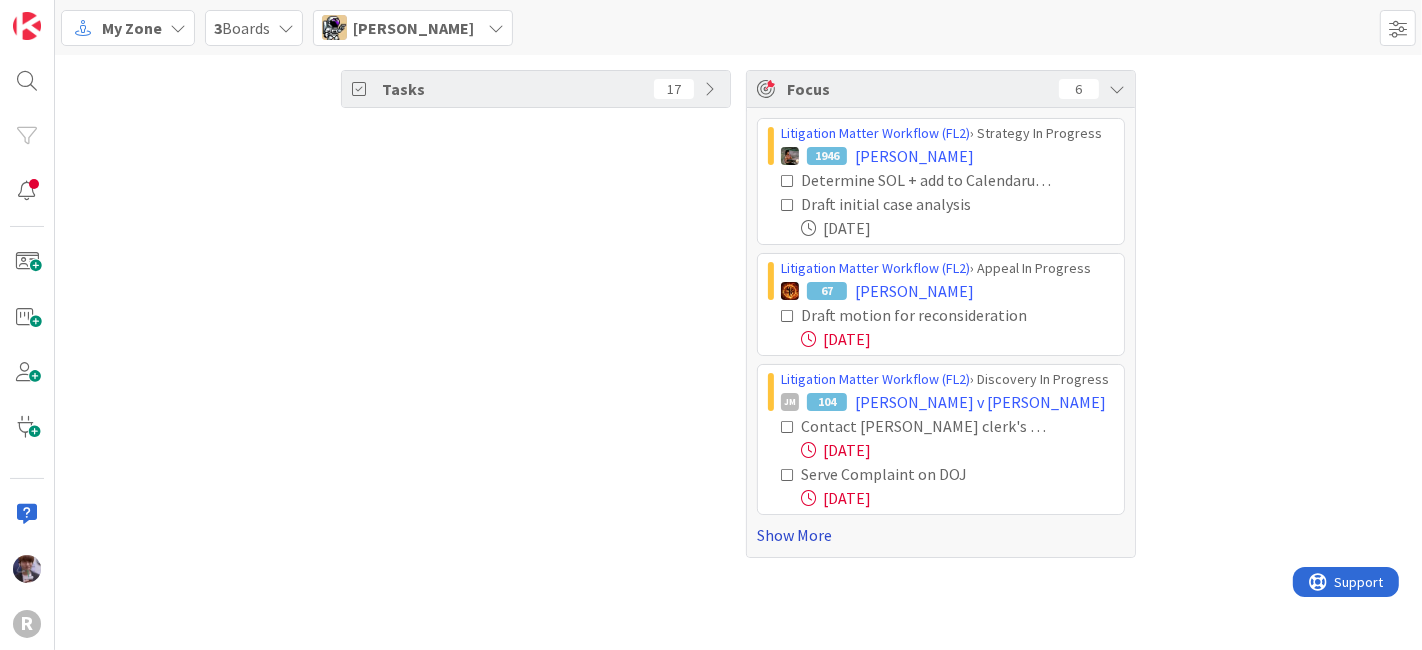 click on "Show More" at bounding box center (941, 535) 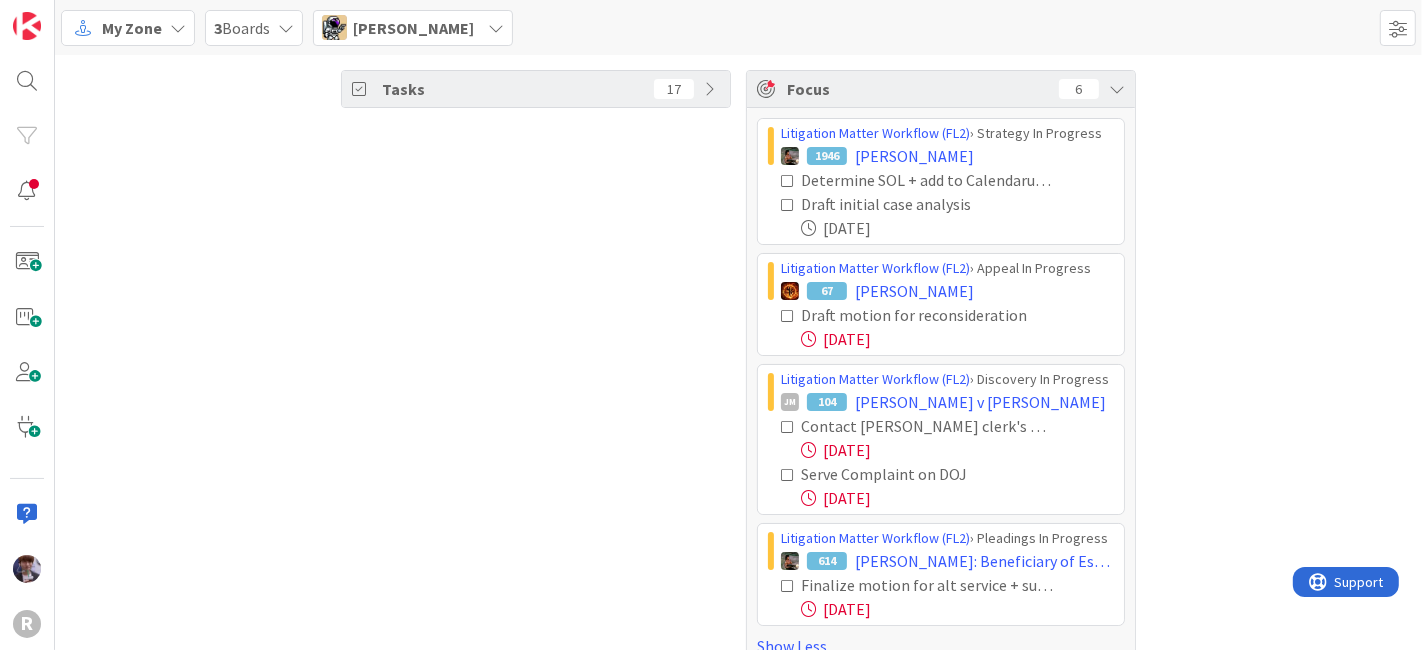 click on "Tasks 17" at bounding box center [536, 369] 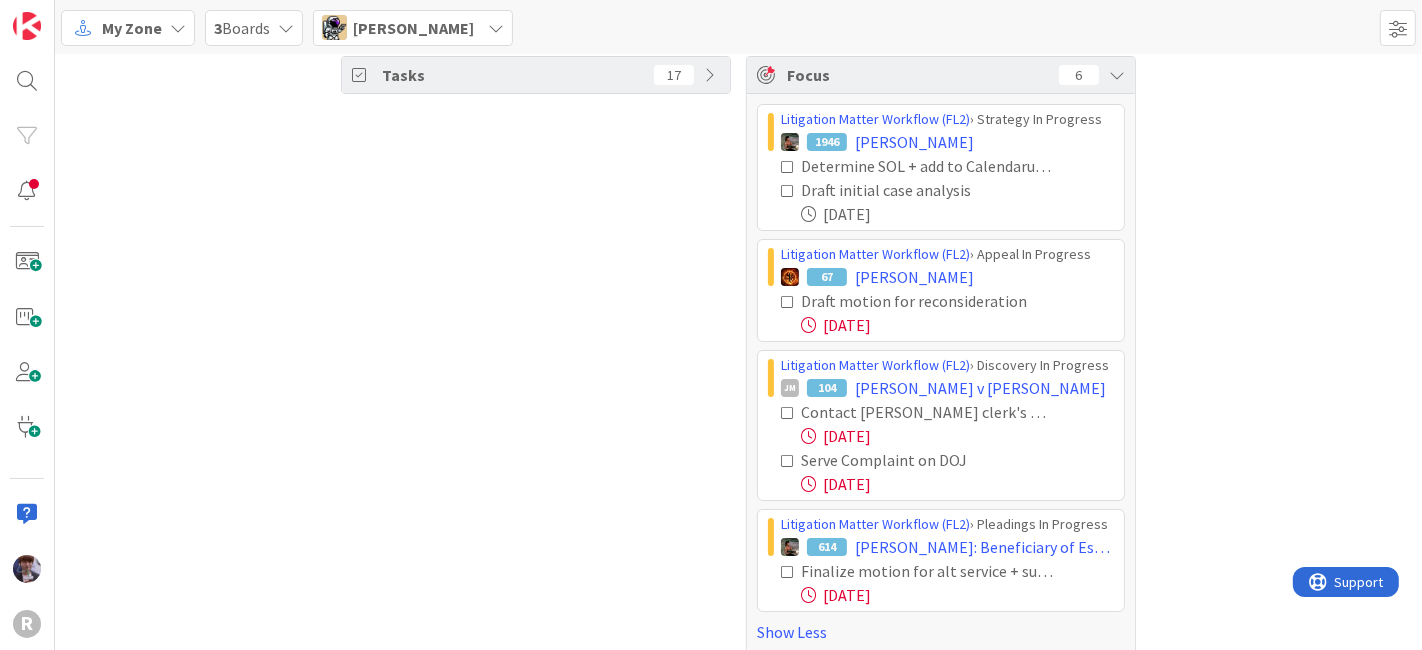 scroll, scrollTop: 30, scrollLeft: 0, axis: vertical 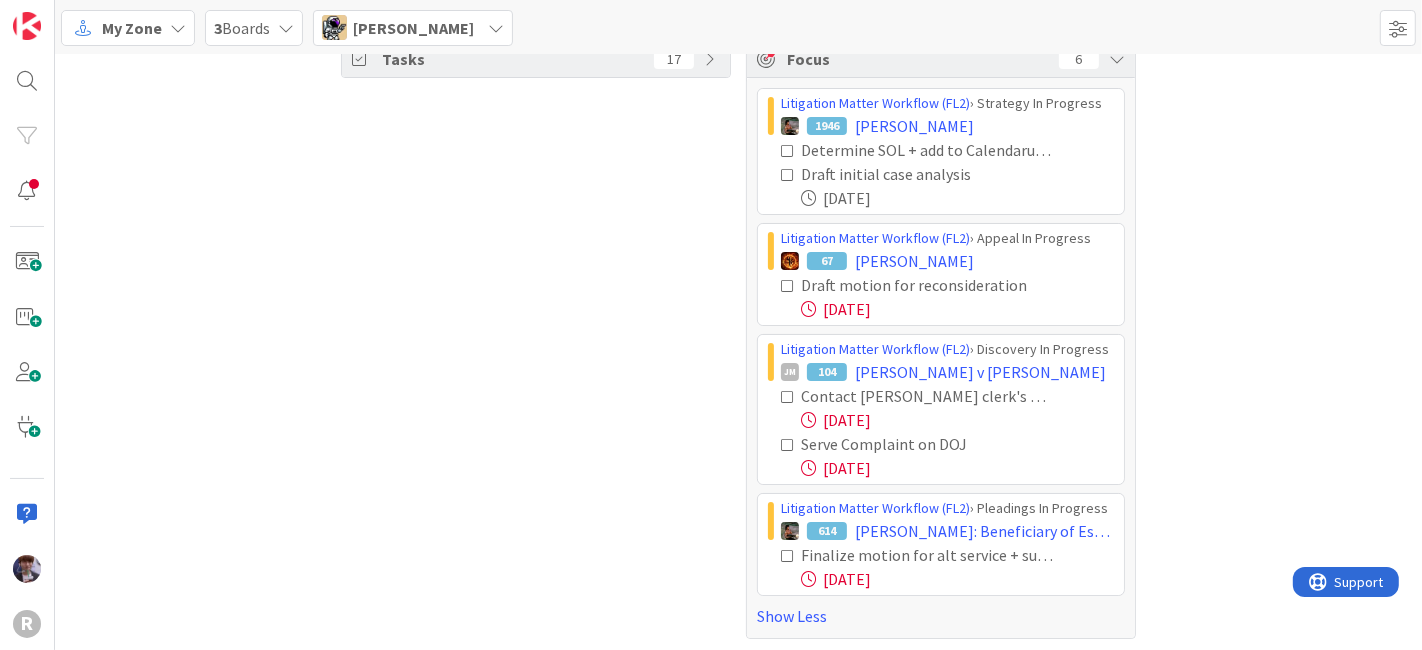 click at bounding box center (788, 556) 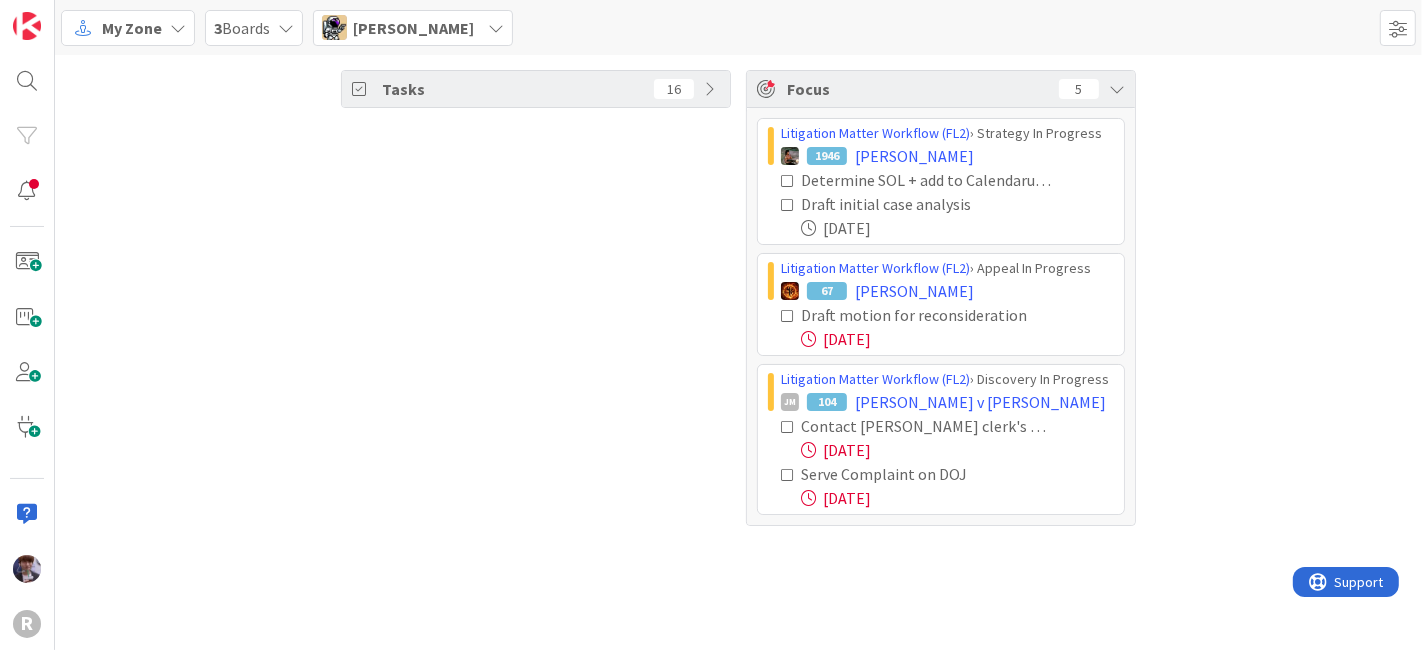 scroll, scrollTop: 0, scrollLeft: 0, axis: both 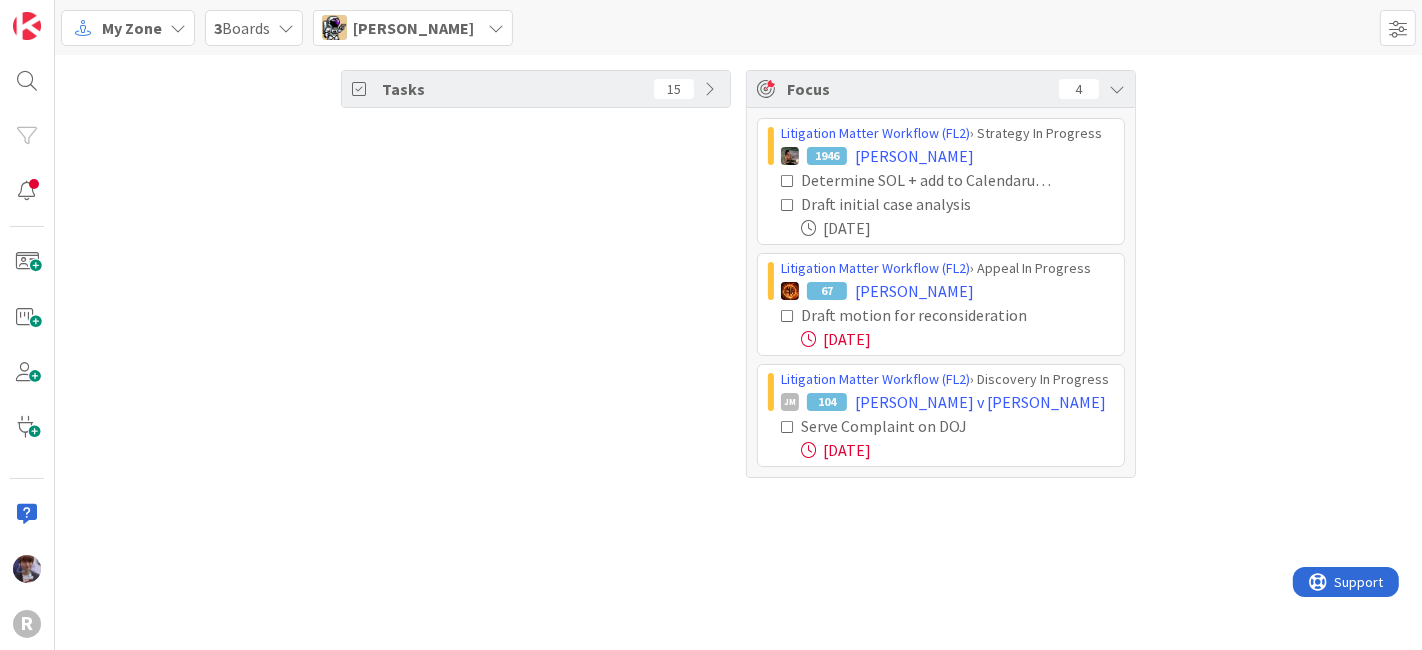 click at bounding box center [788, 427] 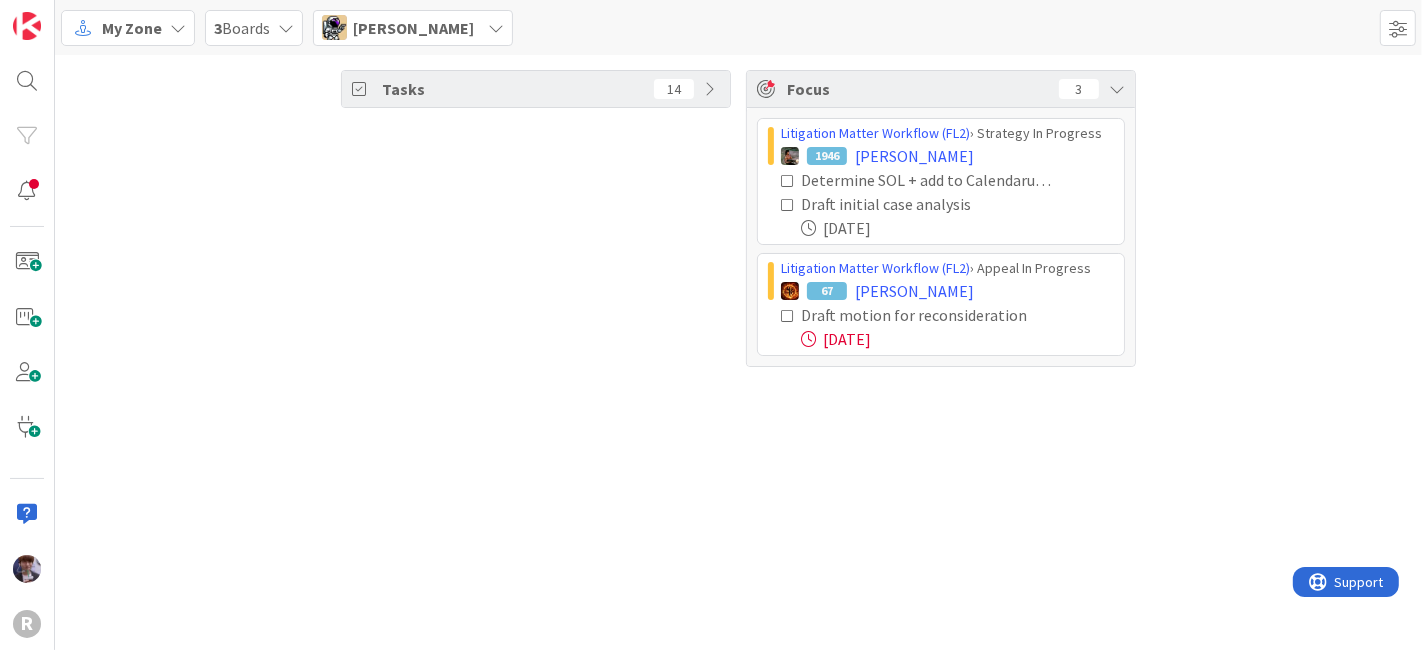 click on "My Zone 3  Boards Tyler McDonald Minka Laine Friesen mfriesen@reutercorbett.com Devine Gines dgines@reutercorbett.com Jasmin Sanchez jsanchez@reutercorbett.com JM Jeff Myers jmyers@reutercorbett.com John Grant john@agileattorney.com Kelly Nguyen knguyen@reutercorbett.com Kiara Adams kadams@reutercorbett.com Max Whittington mwhittington@reutercorbett.com Michael Robb mrobb@reutercorbett.com Nic Corbett ncorbett@reutercorbett.com Stacey Burzota sburzota@reutercorbett.com Ted Reuter treuter@reutercorbett.com Tyler McDonald tmcdonald@reutercorbett.com You can select any member of your organization, but only see board’s cards and tasks that you have access to see." at bounding box center [738, 27] 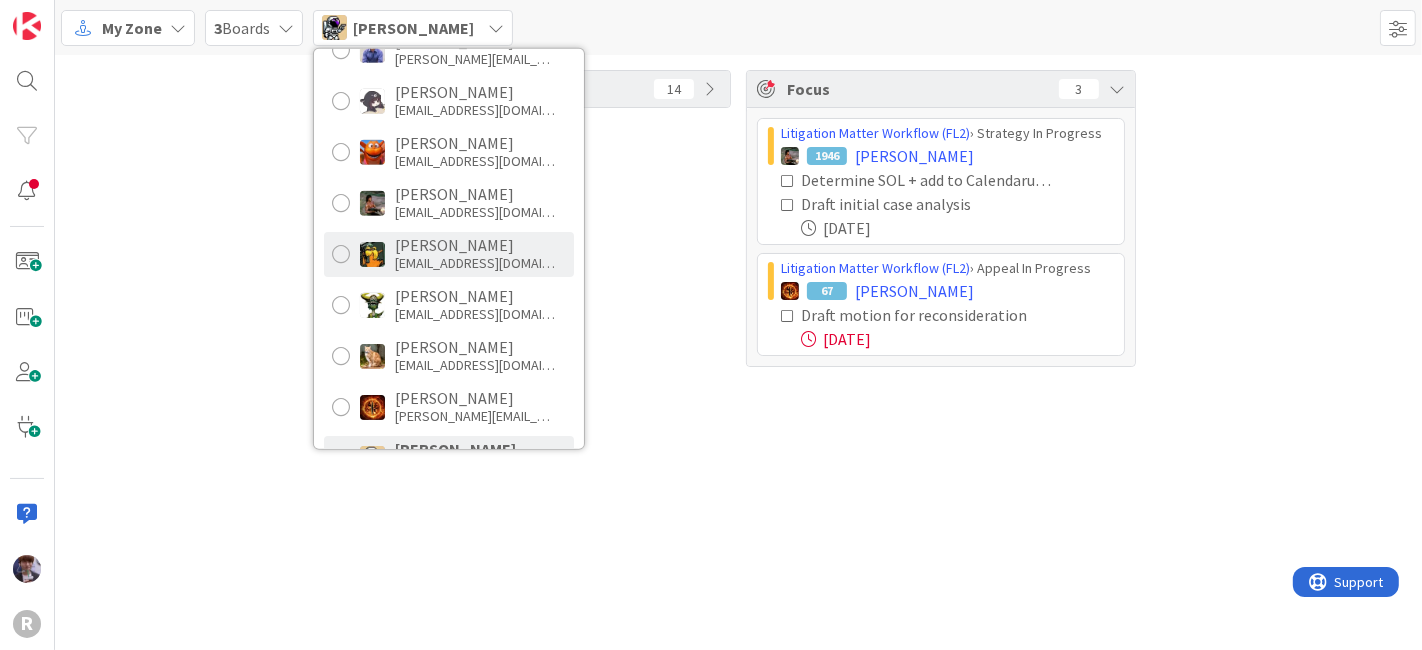 click on "Michael Robb" at bounding box center (475, 245) 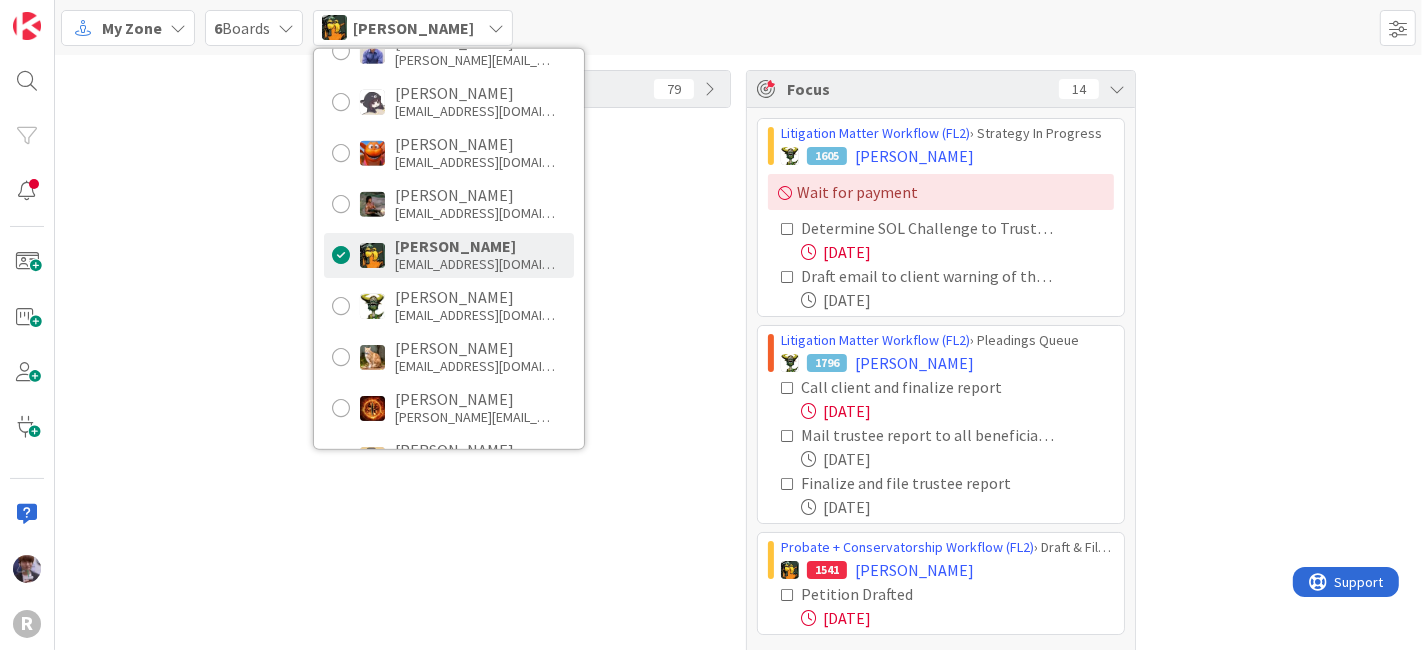 click on "Tasks 79 Focus 14 Litigation Matter Workflow (FL2)  › Strategy In Progress 1605 SOWINSKI, Peter Wait for payment Determine SOL Challenge to Trust Account 07/10/2025 Draft email to client warning of the impending SOL and requesting payment no later than July 25th 07/16/2025 Litigation Matter Workflow (FL2)  › Pleadings Queue 1796 MONTE, Linda Call client and finalize report 07/14/2025 Mail trustee report to all beneficiaries 07/15/2025 Finalize and file trustee report 07/15/2025 Probate + Conservatorship Workflow (FL2)  › Draft & File Peitition 1541 MILLER, Sarah Petition Drafted 07/11/2025 Show More" at bounding box center [738, 374] 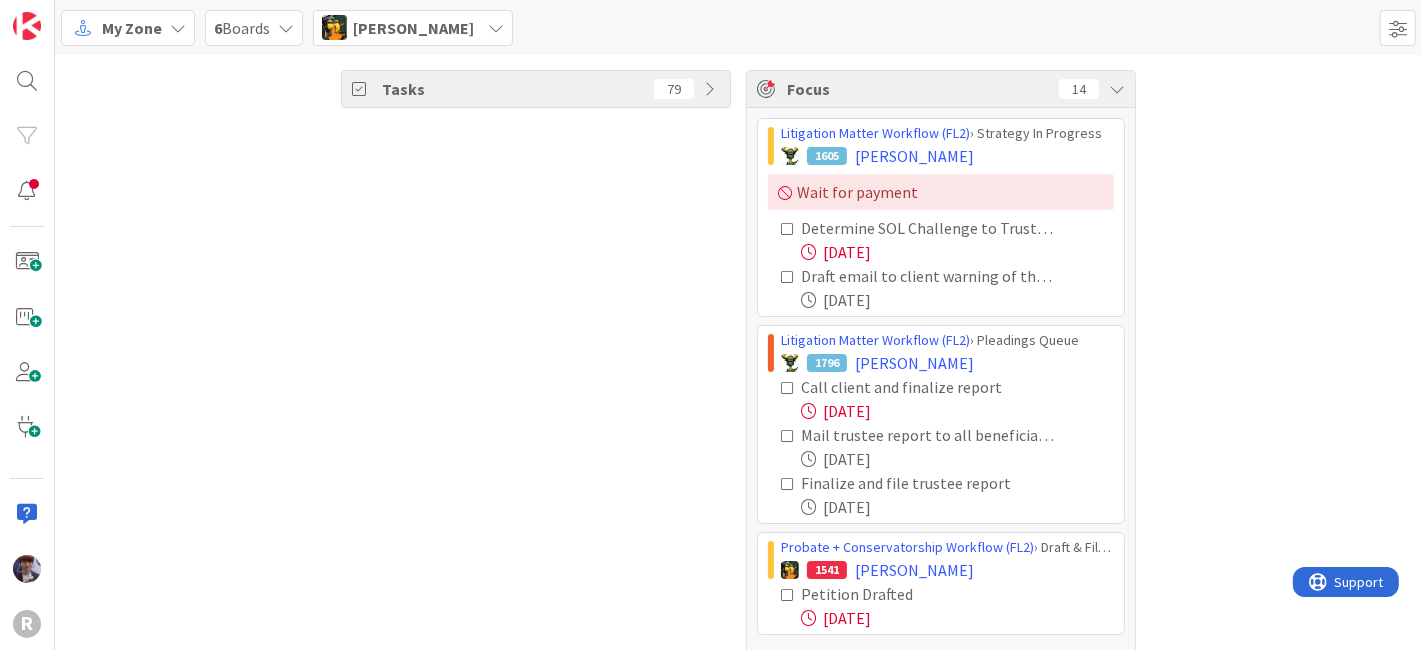 click at bounding box center [788, 229] 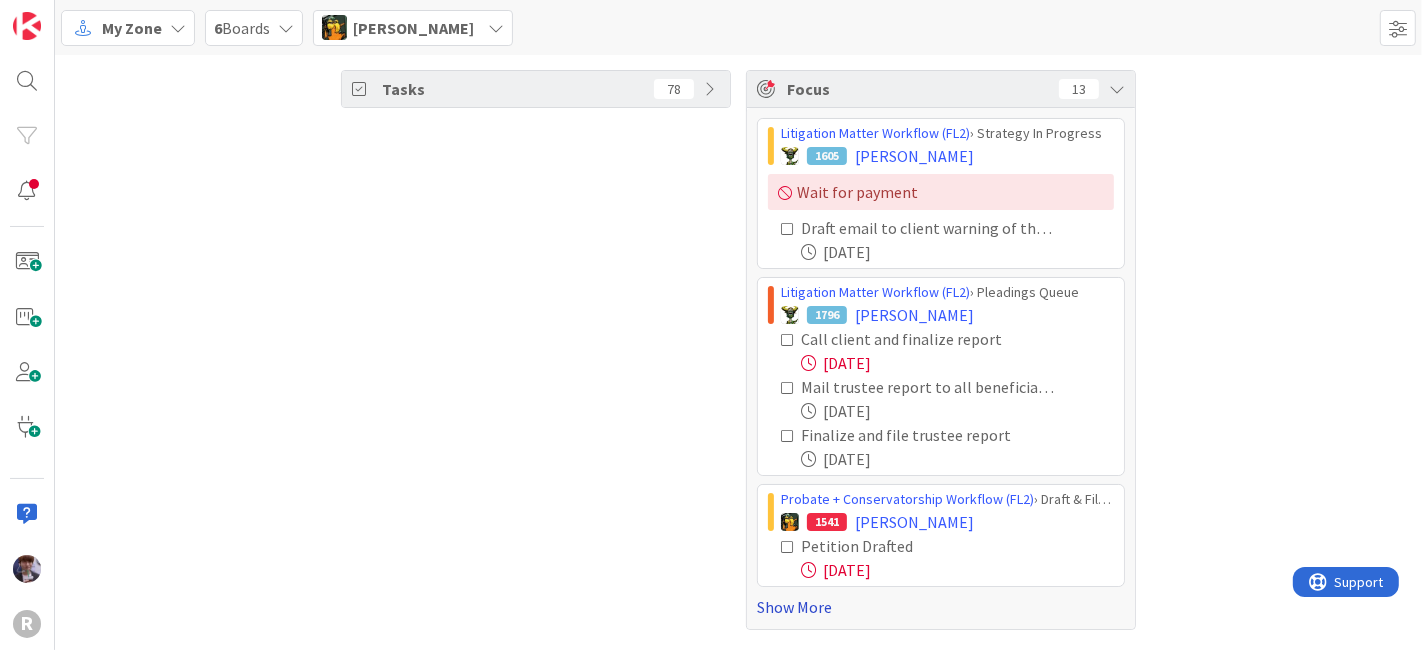 click on "Show More" at bounding box center (941, 607) 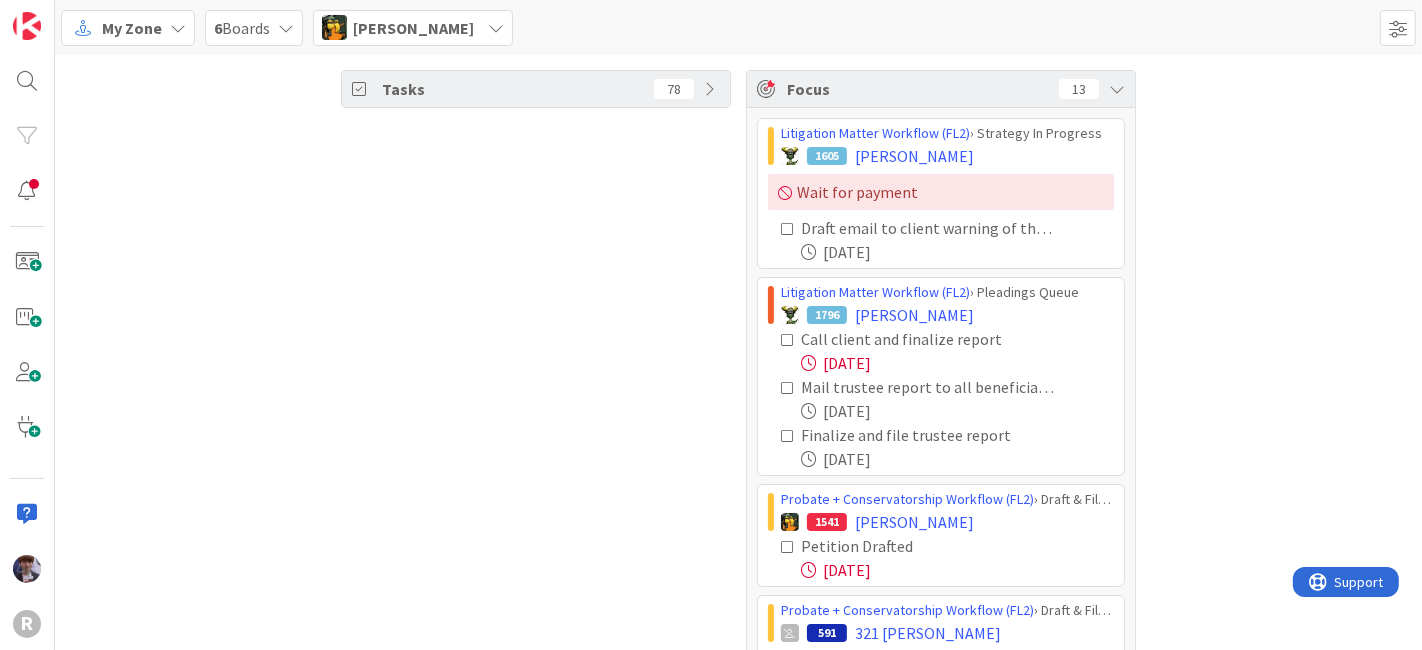 click at bounding box center [788, 340] 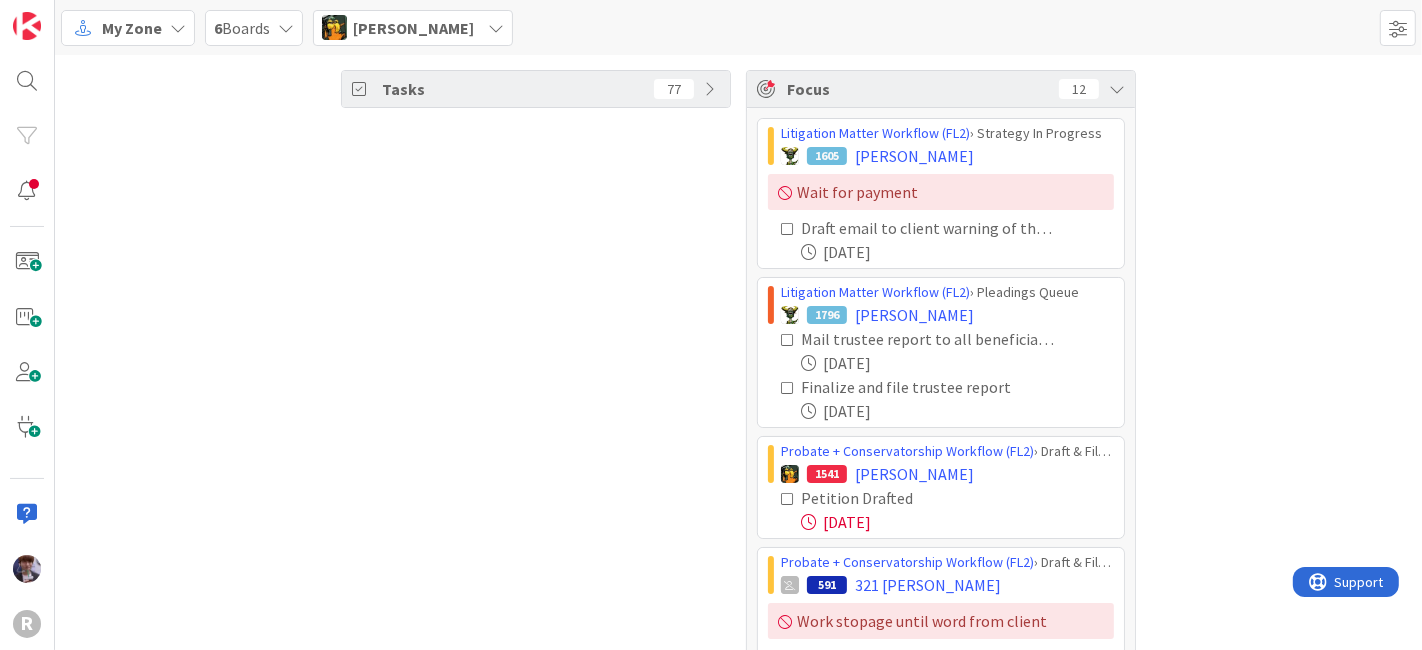click at bounding box center (788, 340) 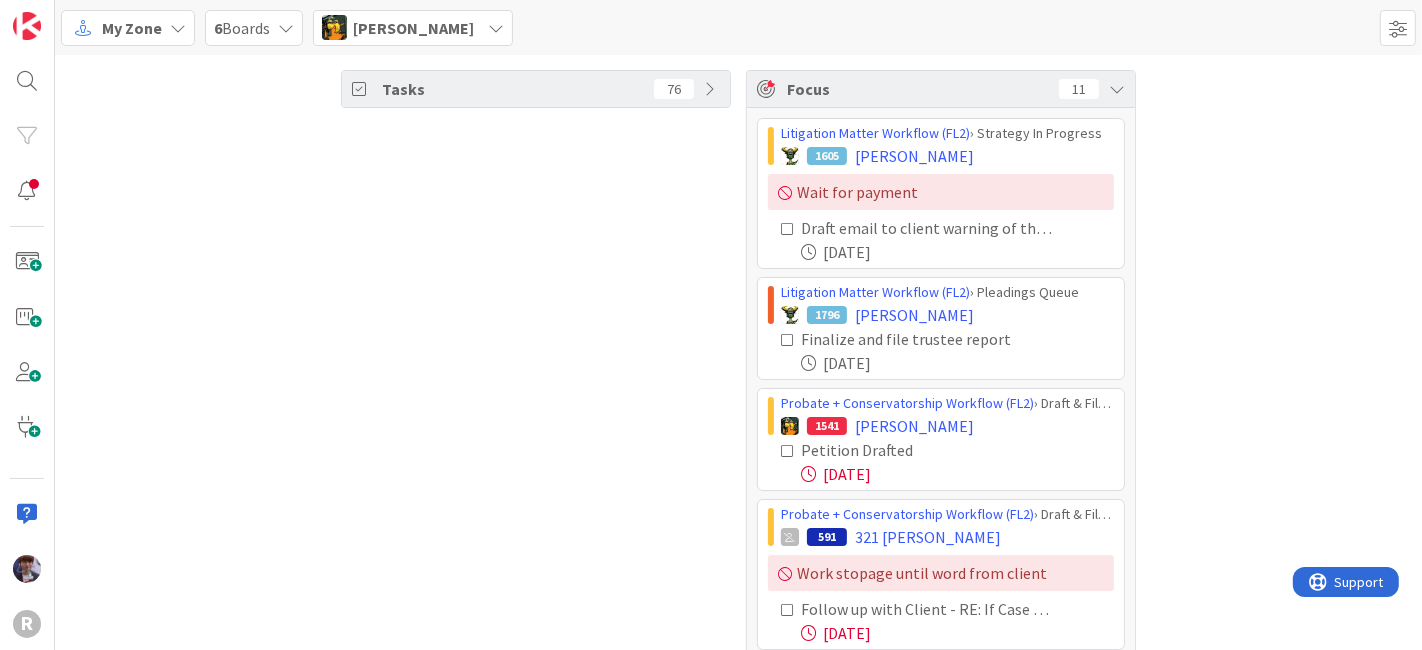click at bounding box center [788, 340] 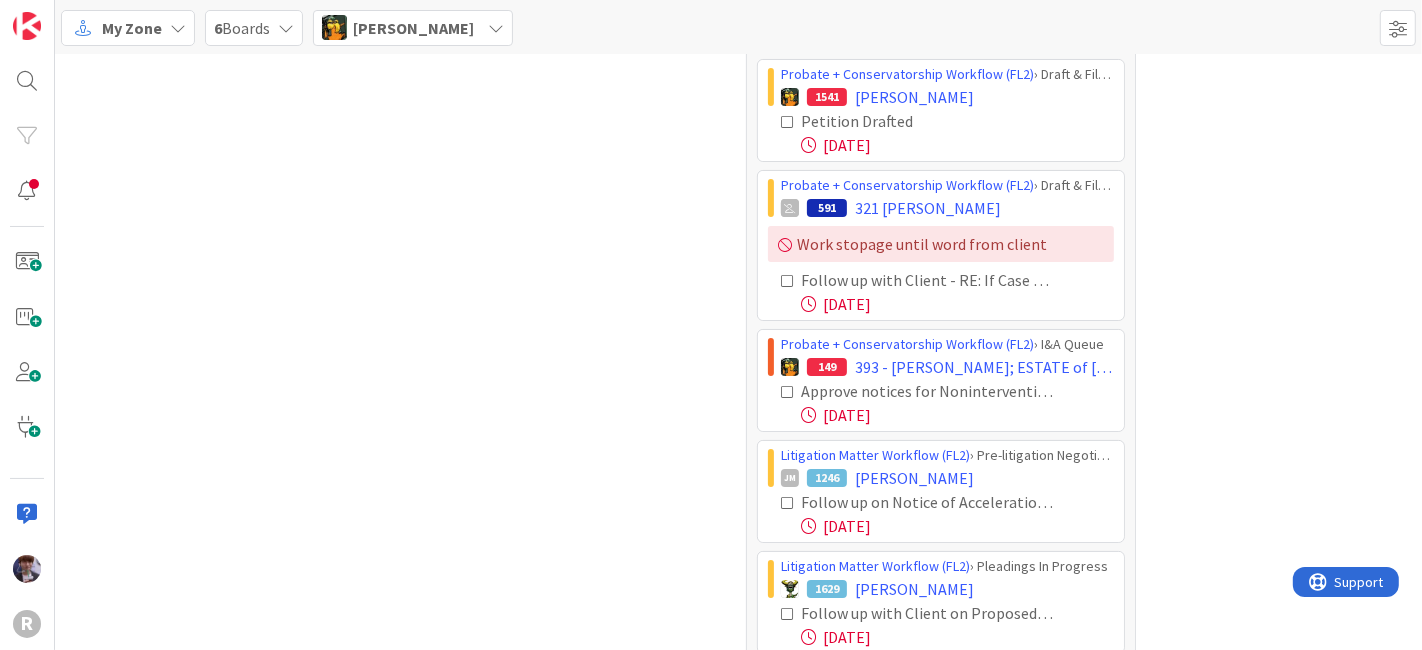 scroll, scrollTop: 219, scrollLeft: 0, axis: vertical 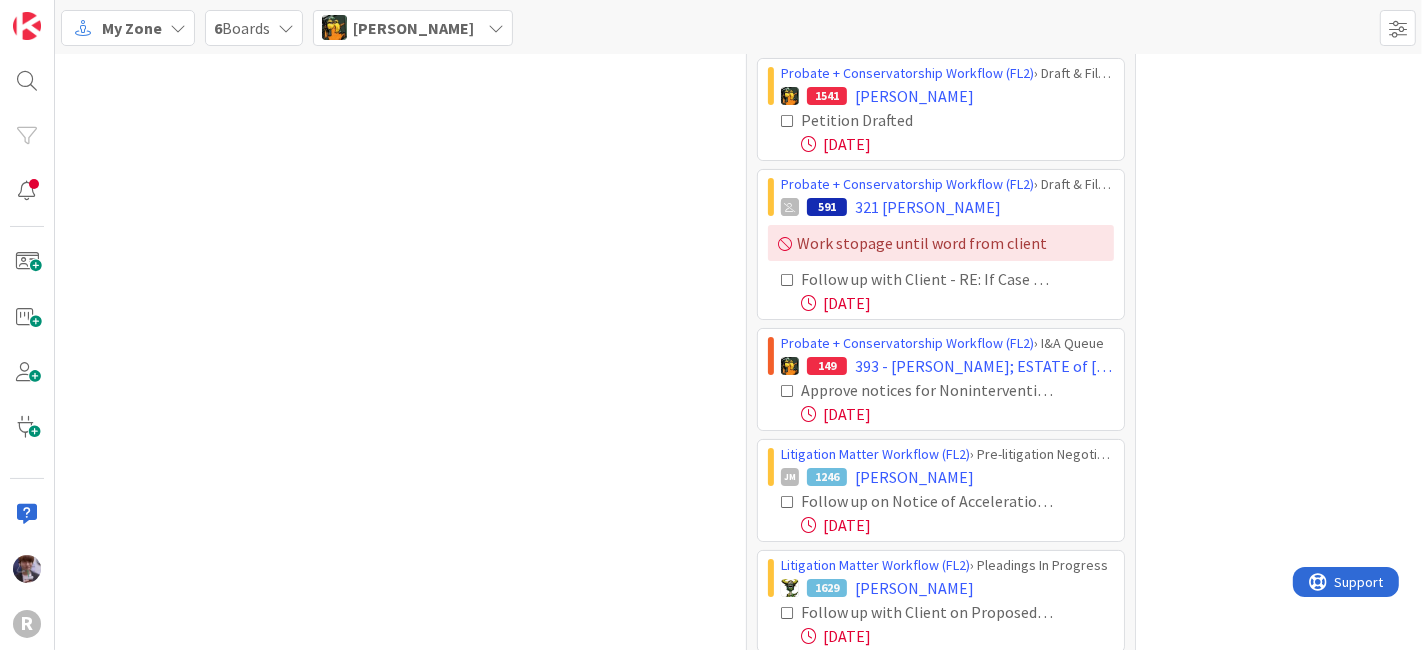 click at bounding box center [788, 121] 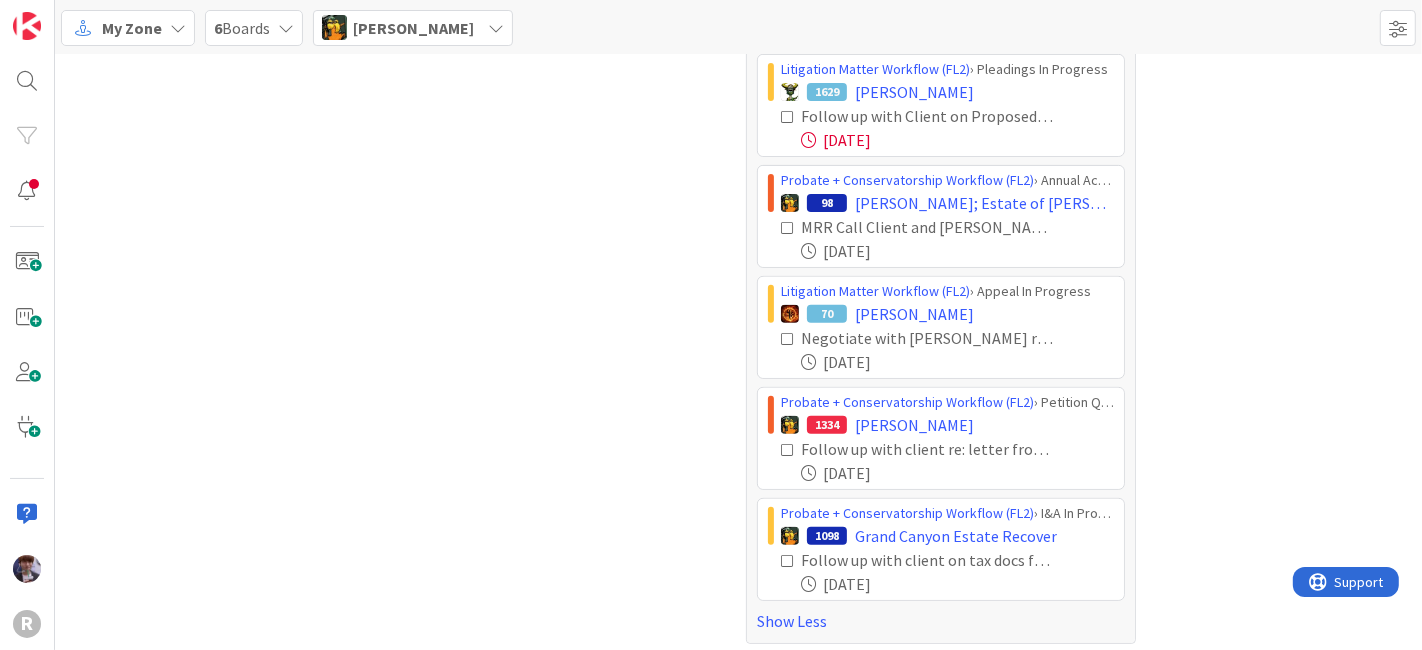 scroll, scrollTop: 606, scrollLeft: 0, axis: vertical 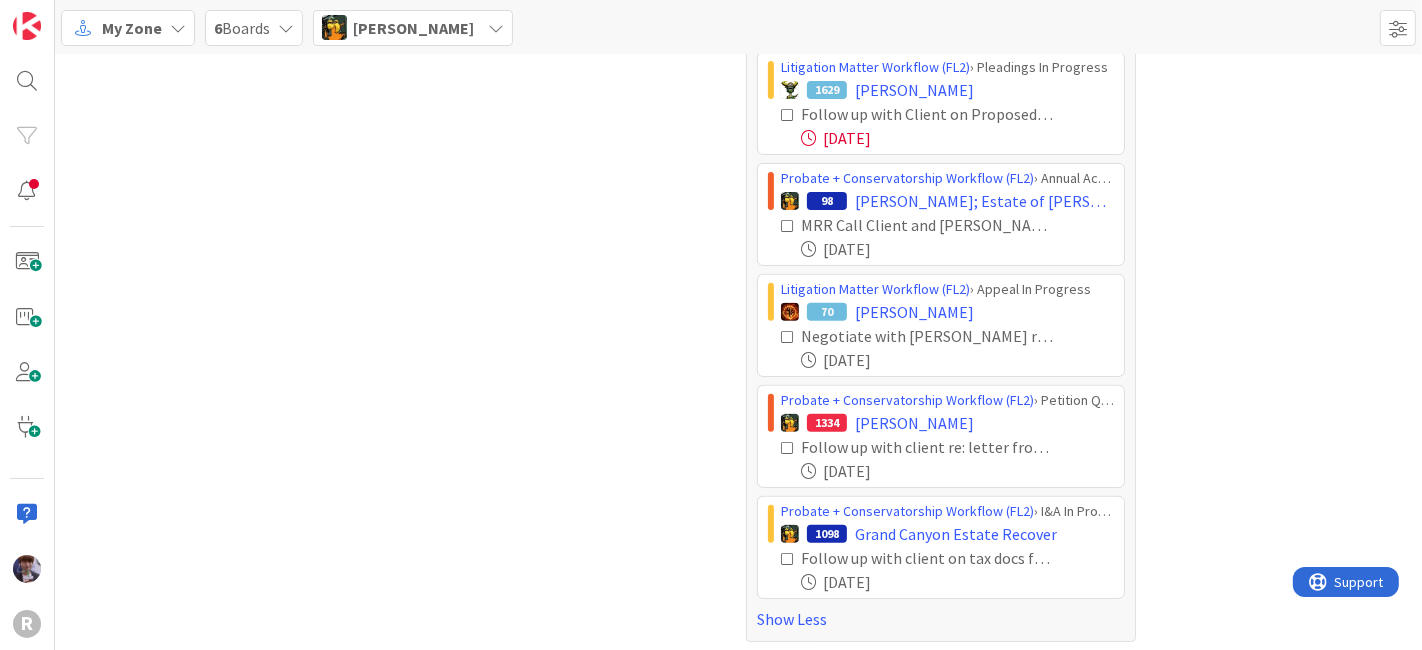 click on "Michael Robb" at bounding box center [413, 28] 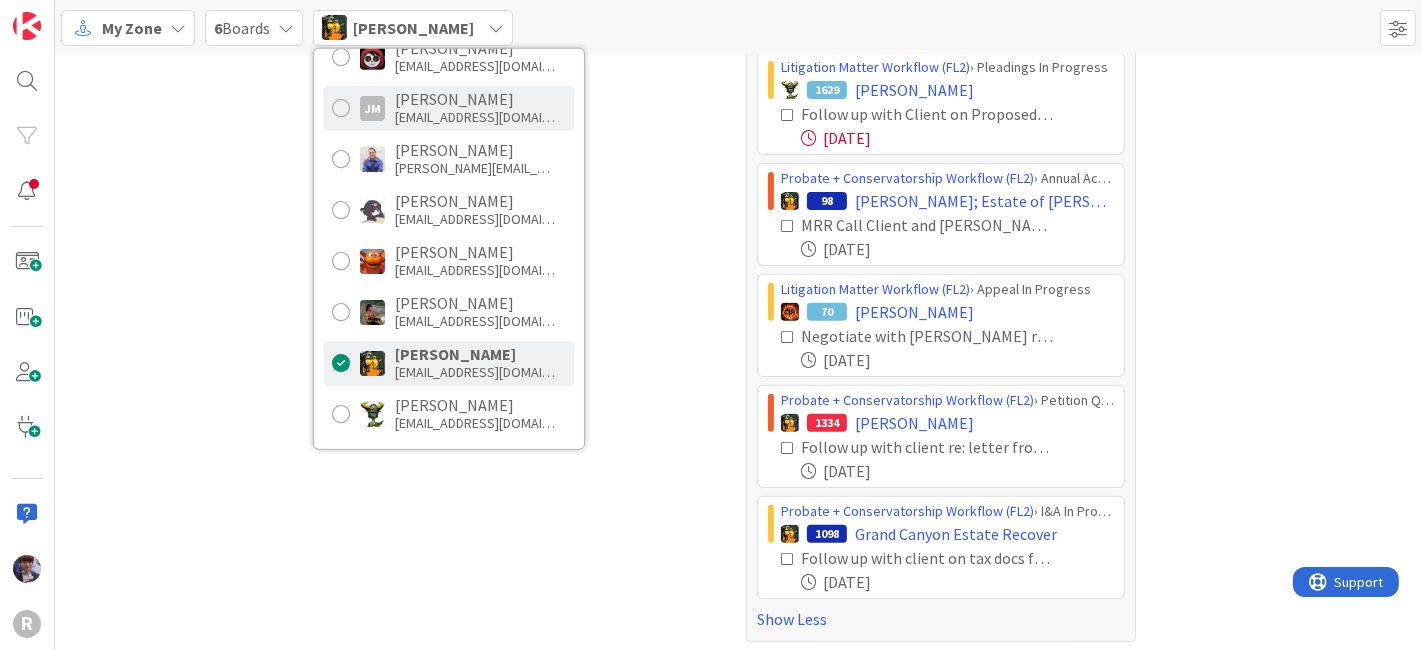 scroll, scrollTop: 167, scrollLeft: 0, axis: vertical 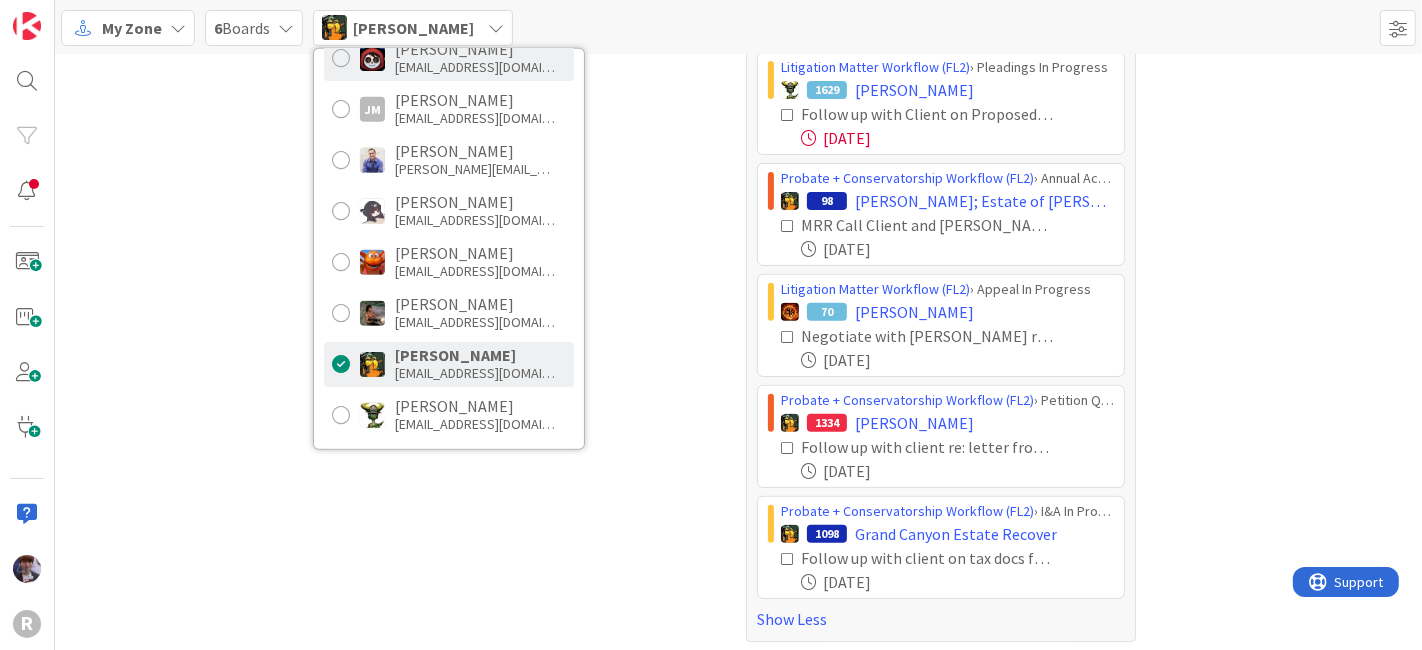click on "Minka Laine Friesen mfriesen@reutercorbett.com Devine Gines dgines@reutercorbett.com Jasmin Sanchez jsanchez@reutercorbett.com JM Jeff Myers jmyers@reutercorbett.com John Grant john@agileattorney.com Kelly Nguyen knguyen@reutercorbett.com Kiara Adams kadams@reutercorbett.com Max Whittington mwhittington@reutercorbett.com Michael Robb mrobb@reutercorbett.com Nic Corbett ncorbett@reutercorbett.com Stacey Burzota sburzota@reutercorbett.com Ted Reuter treuter@reutercorbett.com Tyler McDonald tmcdonald@reutercorbett.com You can select any member of your organization, but only see board’s cards and tasks that you have access to see." at bounding box center (449, 248) 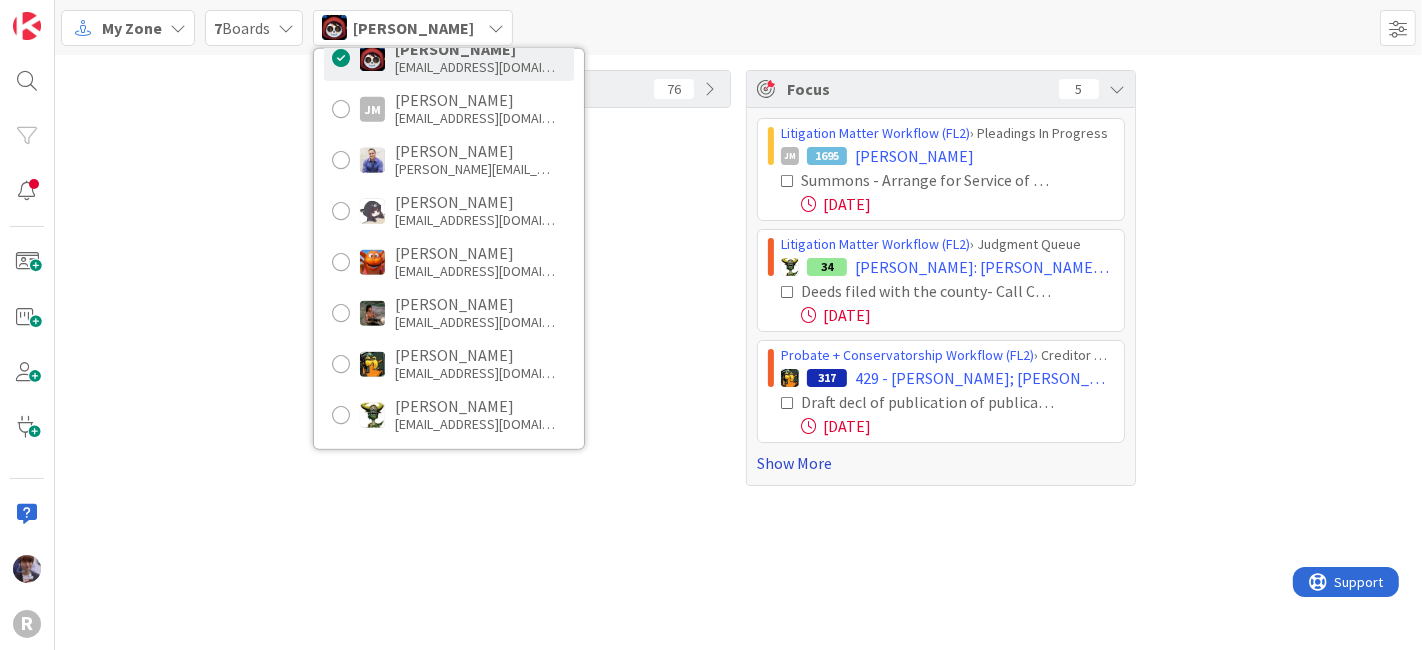 click on "Show More" at bounding box center (941, 463) 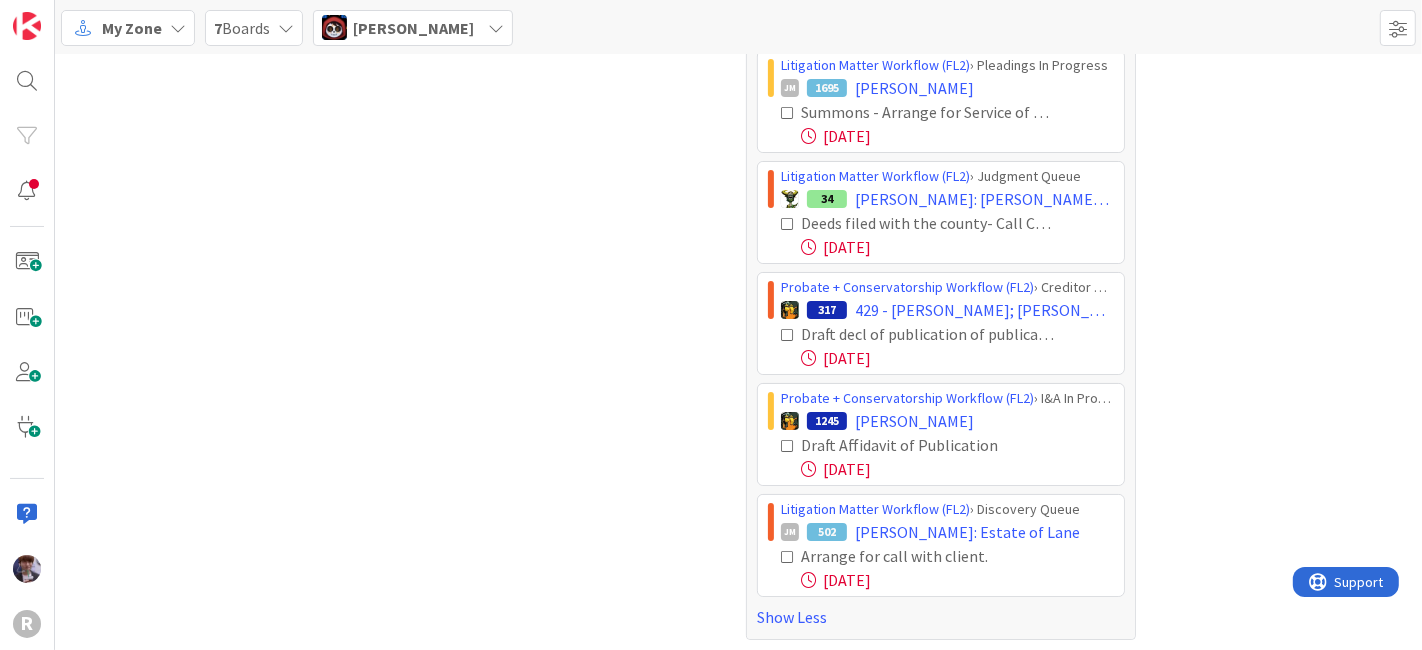 scroll, scrollTop: 68, scrollLeft: 0, axis: vertical 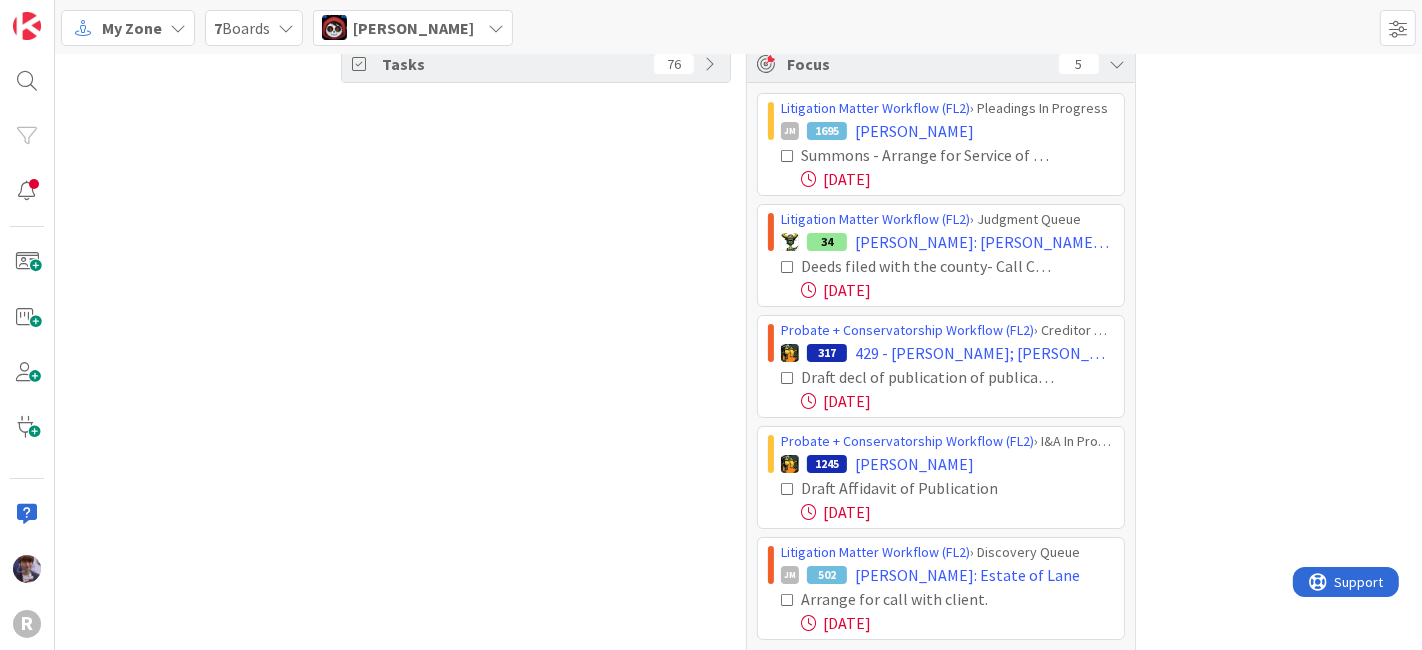 click on "Jasmin Sanchez" at bounding box center [413, 28] 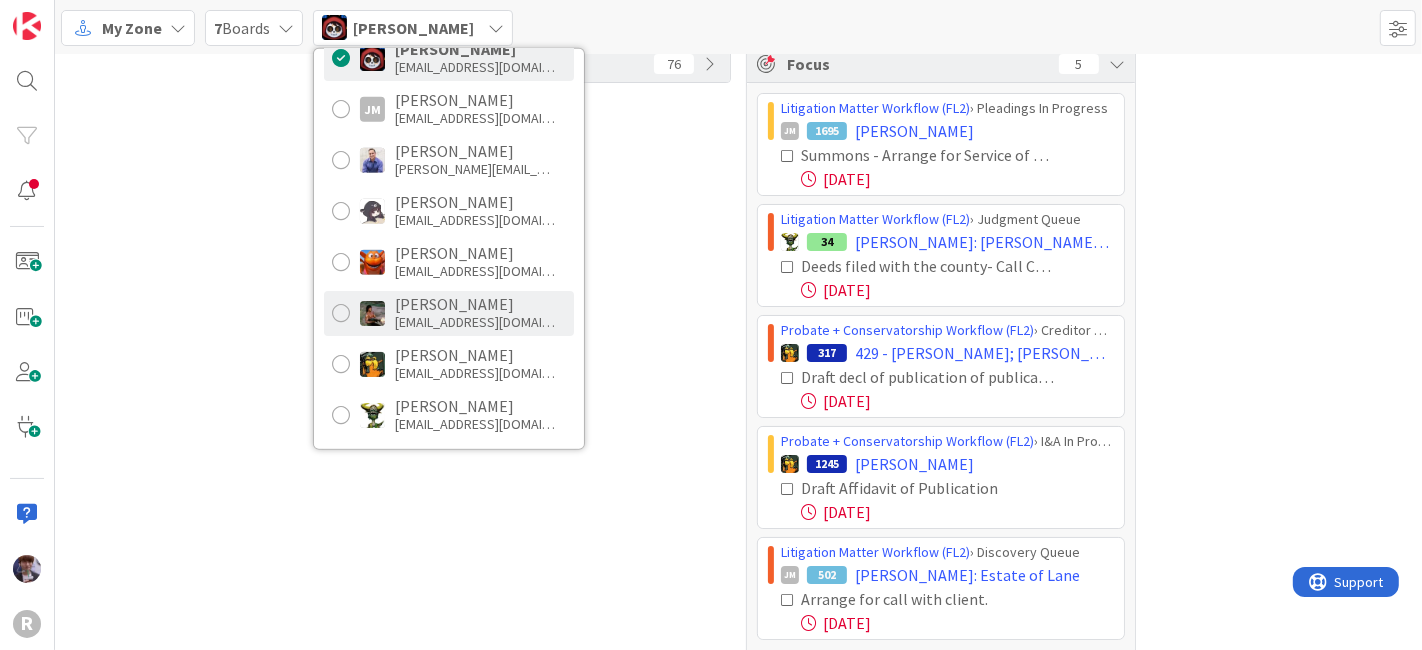 click on "mwhittington@reutercorbett.com" at bounding box center [475, 322] 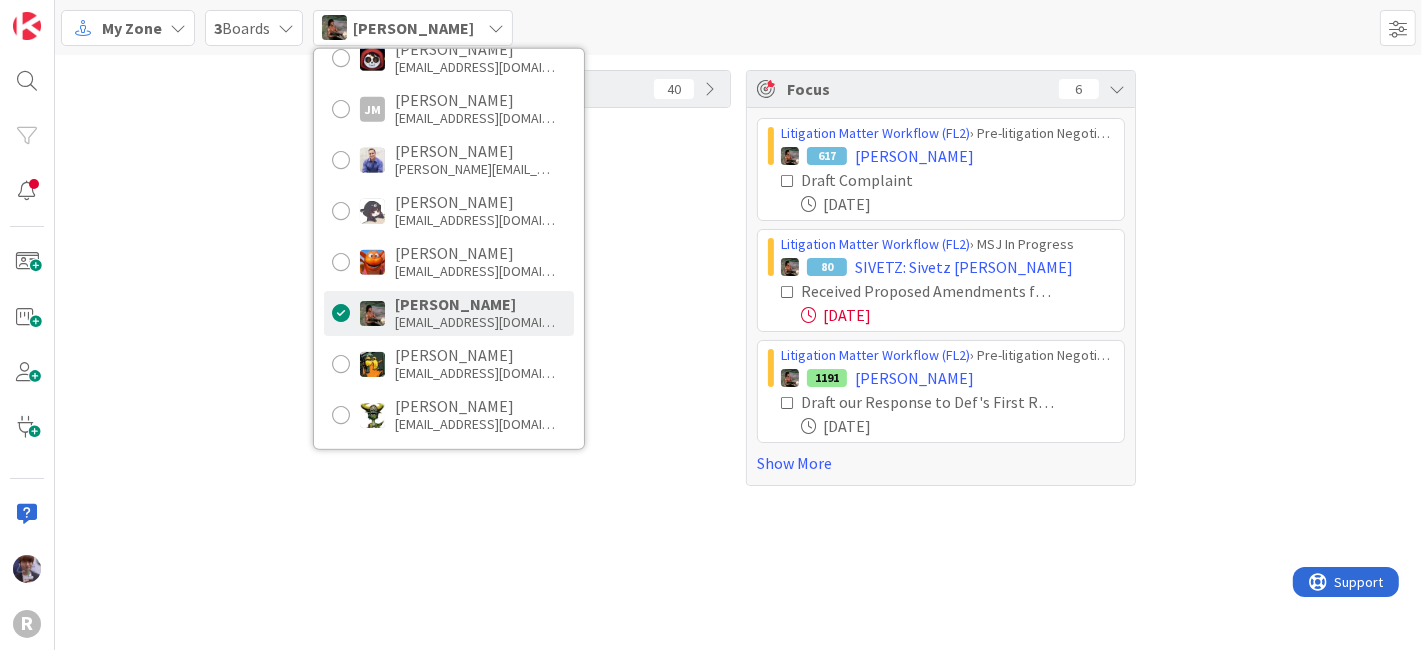 click on "Tasks 40 Focus 6 Litigation Matter Workflow (FL2)  › Pre-litigation Negotiation 617 MORADI, Shaian Draft Complaint 07/25/2025 Litigation Matter Workflow (FL2)  › MSJ In Progress 80 SIVETZ: Sivetz v. Wehrmann Received Proposed Amendments from opposing counsel 07/08/2025 Litigation Matter Workflow (FL2)  › Pre-litigation Negotiation 1191 ROBERTS, Amy Draft our Response to Def's First ROGS and RFPS (Christopher Roberts and Amy Roberts) 07/15/2025 Show More" at bounding box center (738, 278) 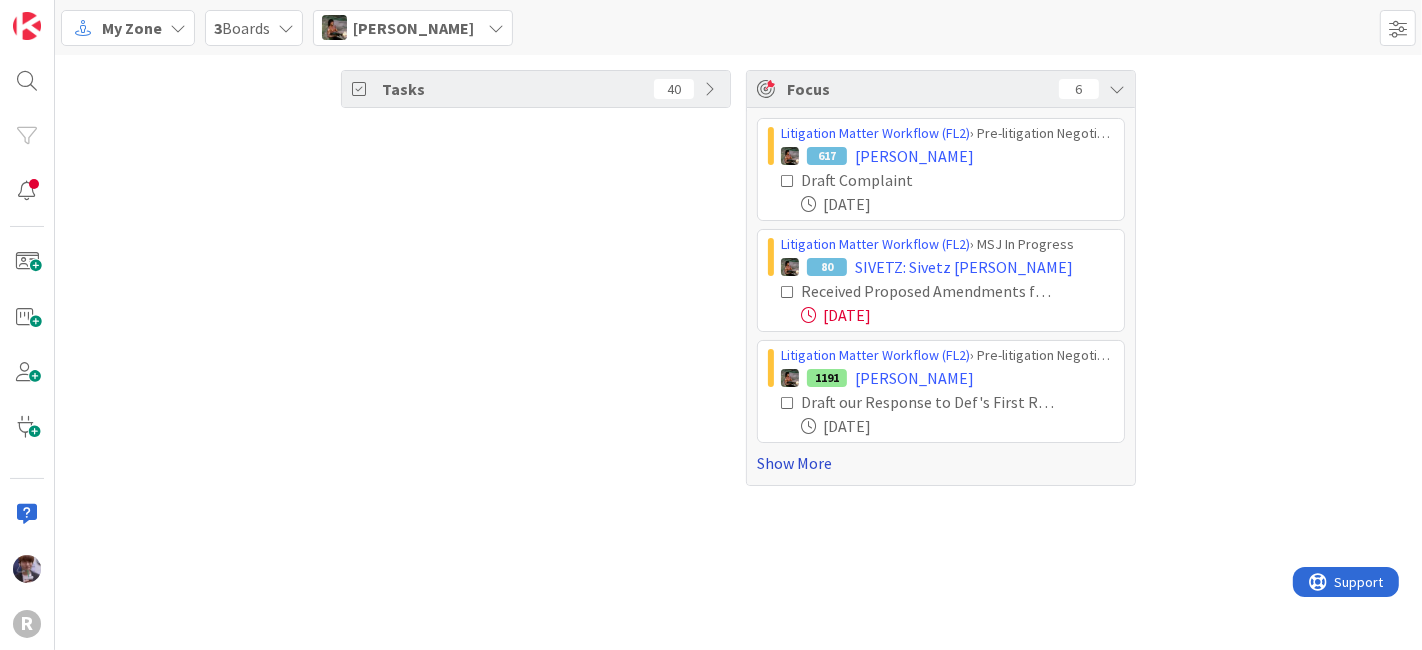 click on "Show More" at bounding box center (941, 463) 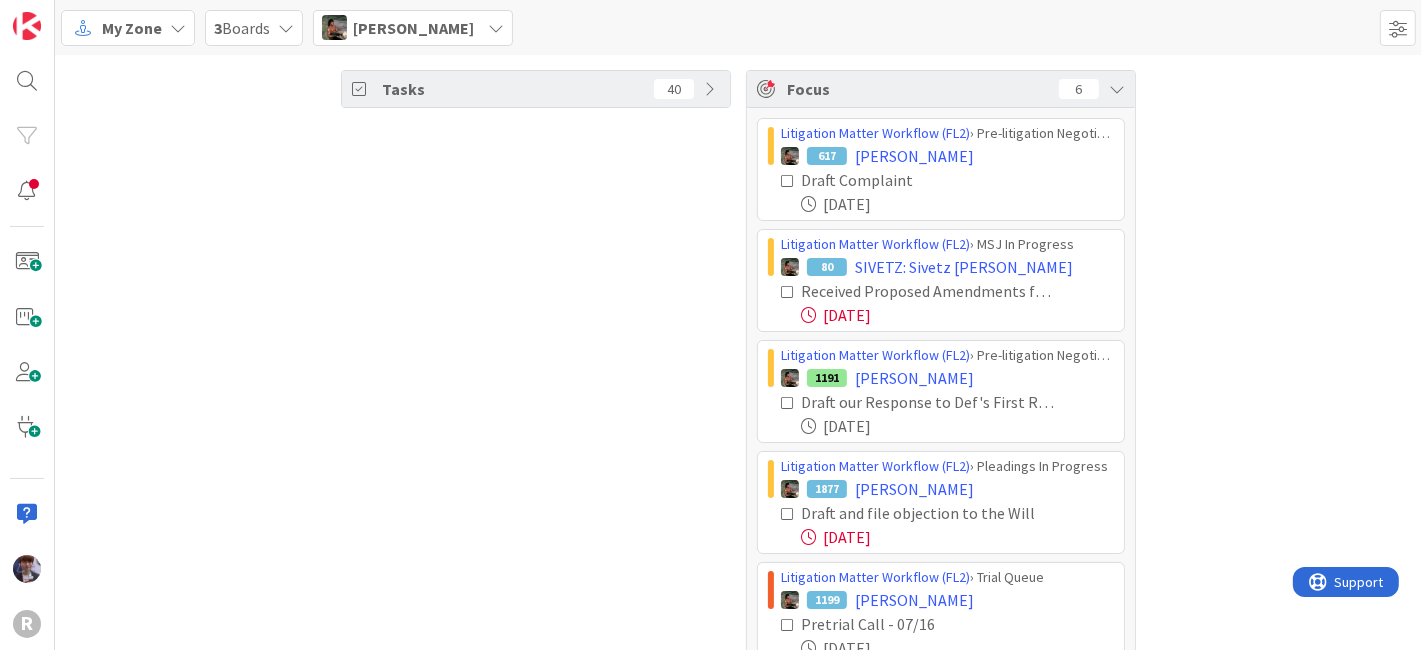 click on "Tasks 40" at bounding box center [536, 444] 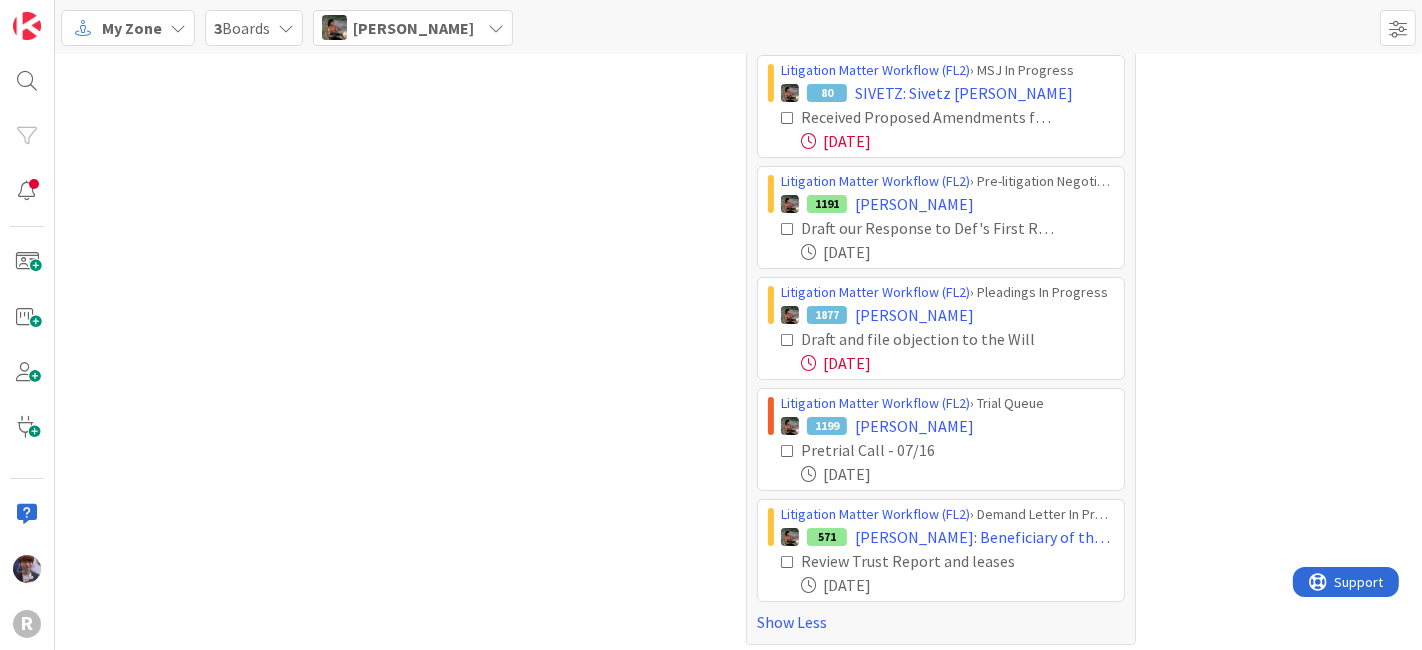 scroll, scrollTop: 179, scrollLeft: 0, axis: vertical 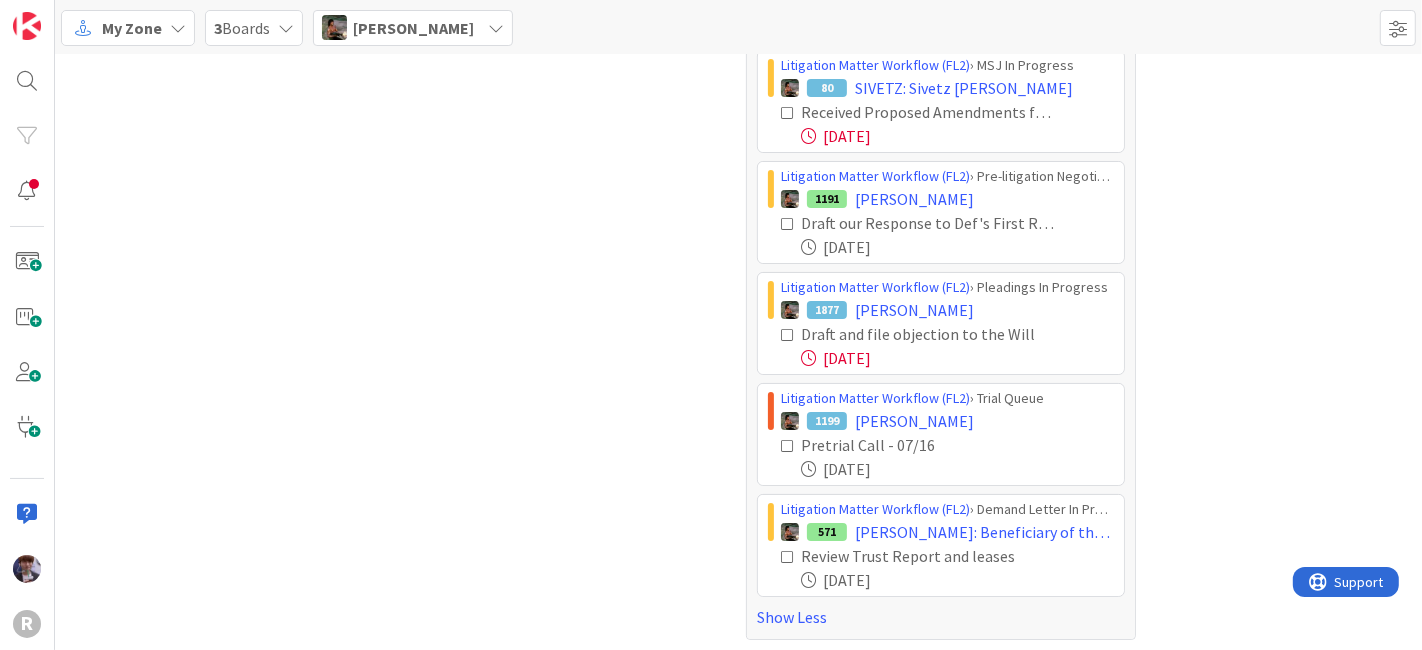 click at bounding box center (788, 224) 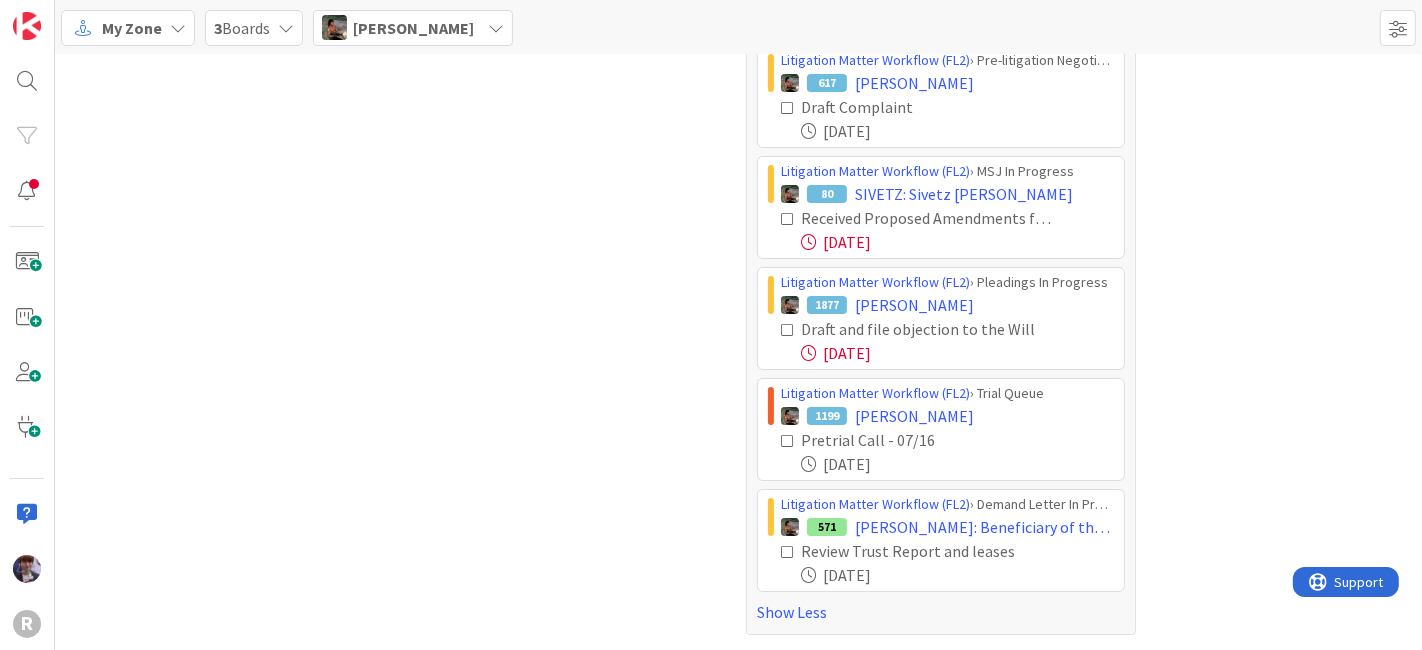 scroll, scrollTop: 68, scrollLeft: 0, axis: vertical 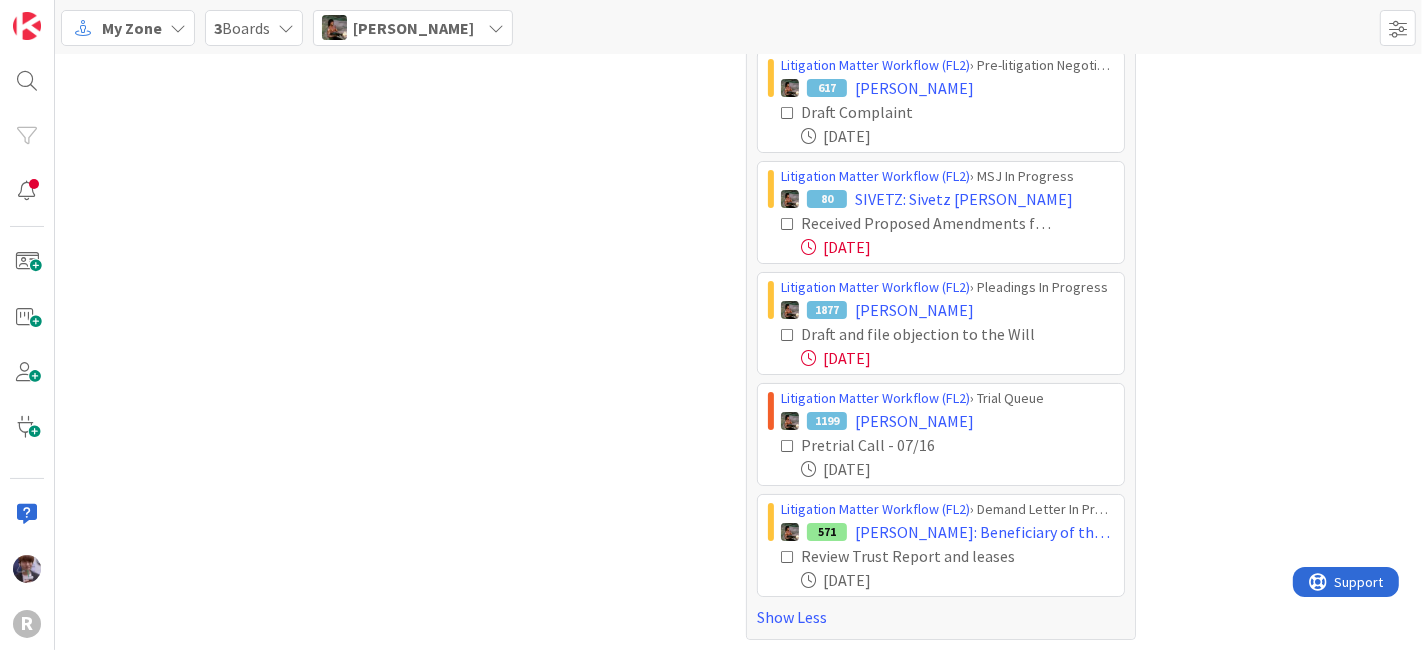 click at bounding box center [788, 557] 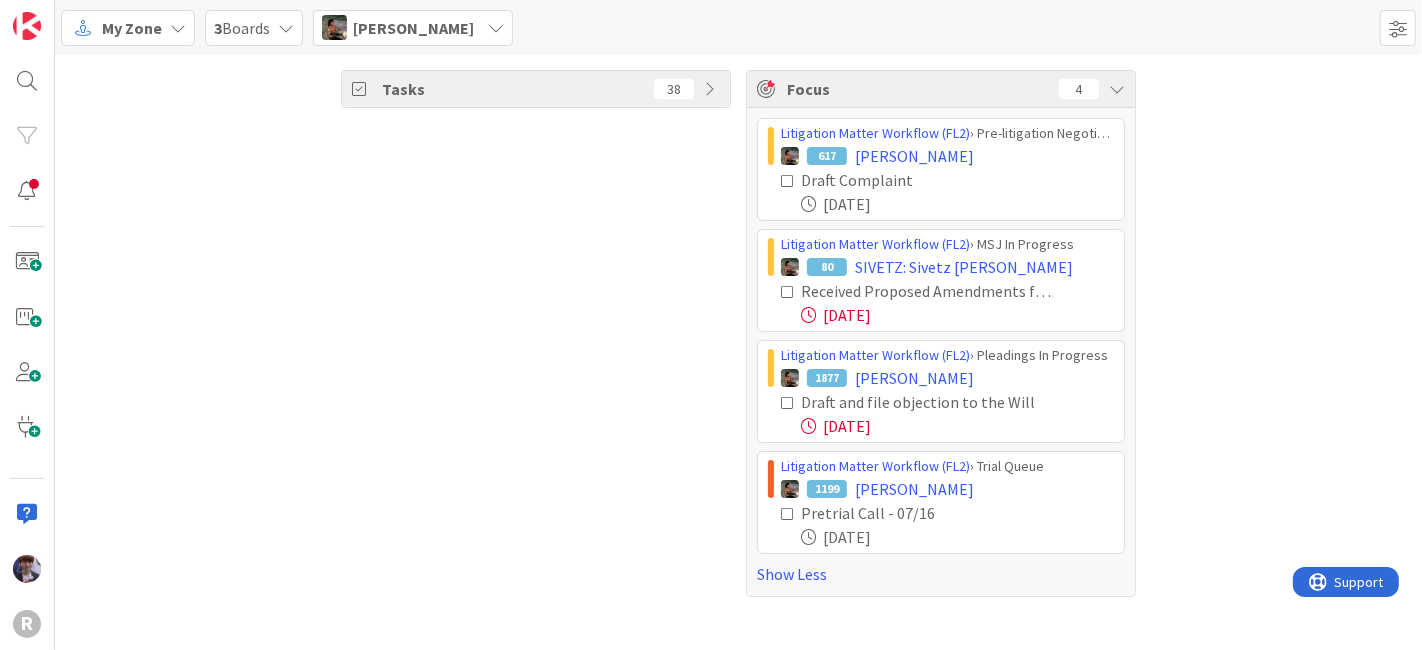 click on "Tasks 38" at bounding box center (536, 333) 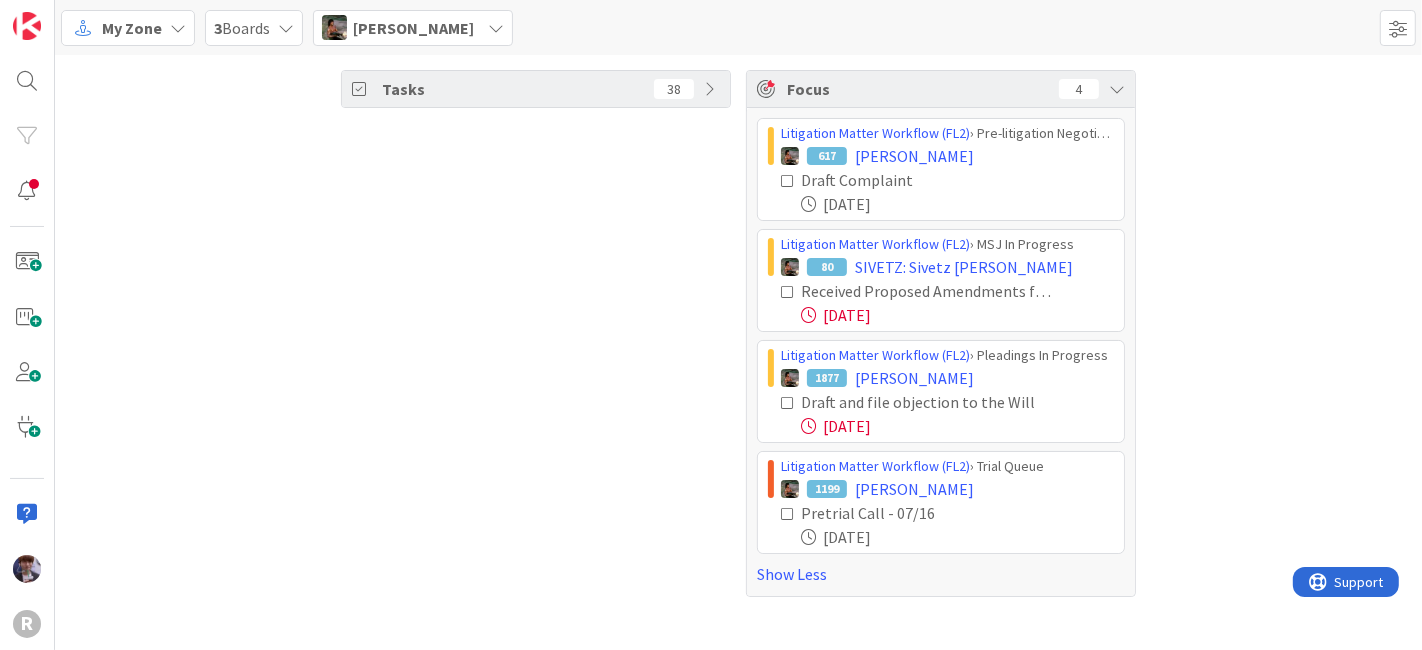 click on "Tasks 38" at bounding box center [536, 333] 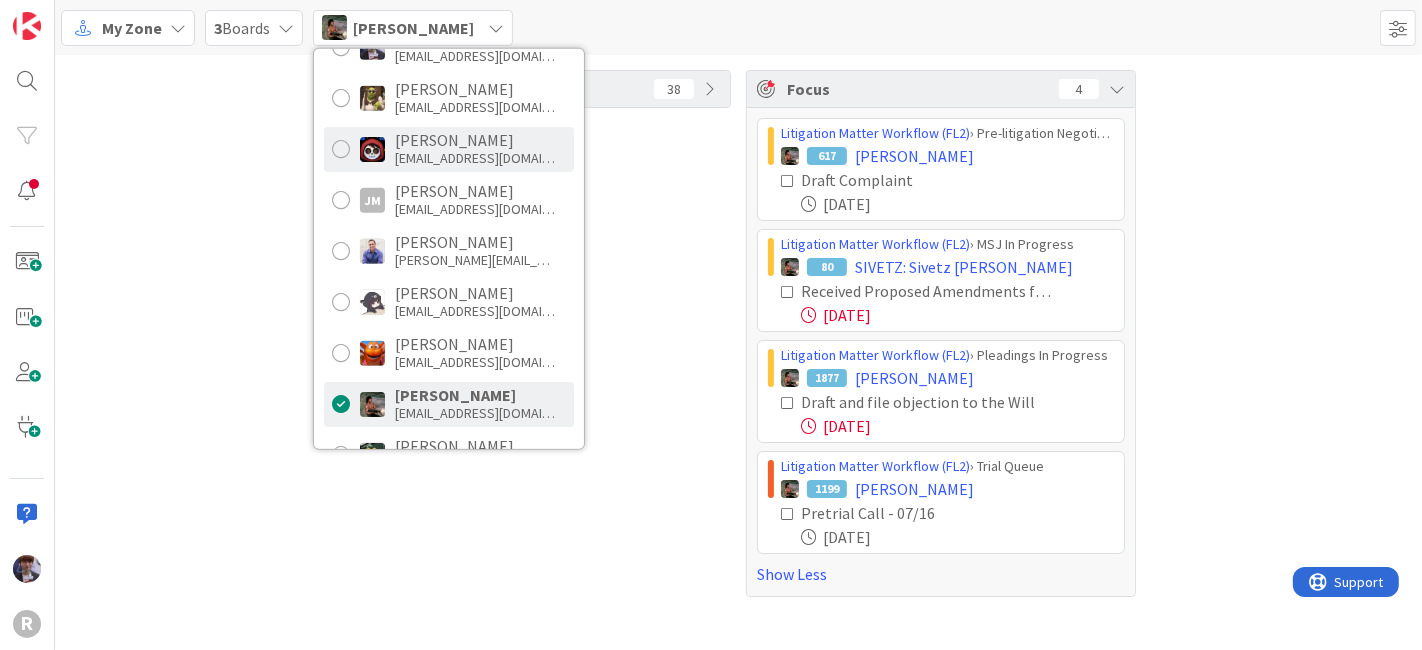 scroll, scrollTop: 0, scrollLeft: 0, axis: both 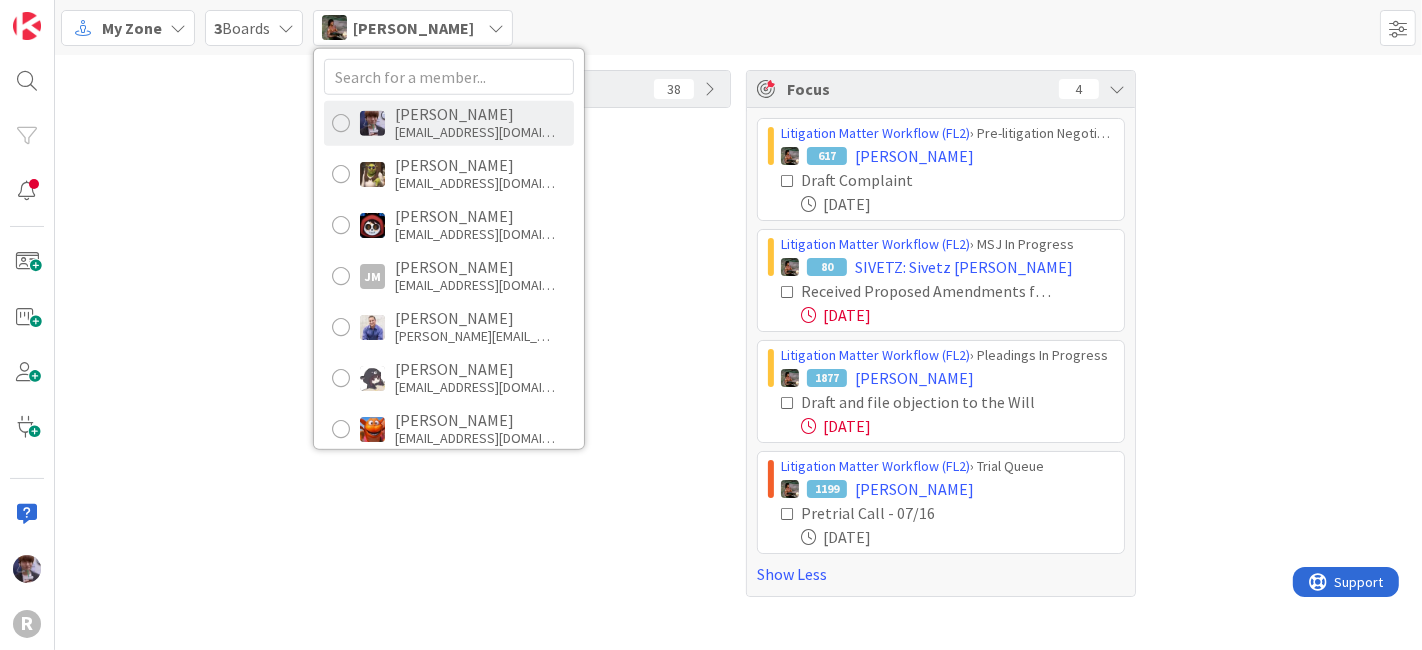click on "mfriesen@reutercorbett.com" at bounding box center [475, 132] 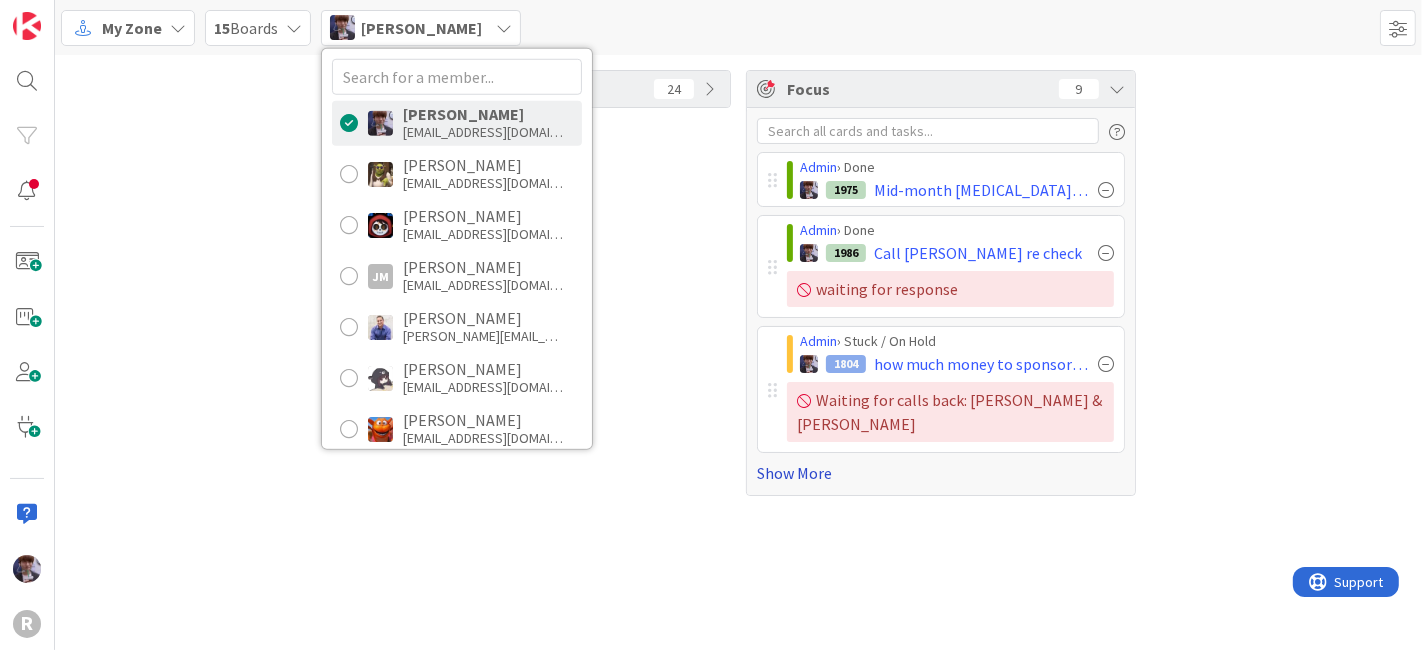 click on "Show More" at bounding box center (941, 473) 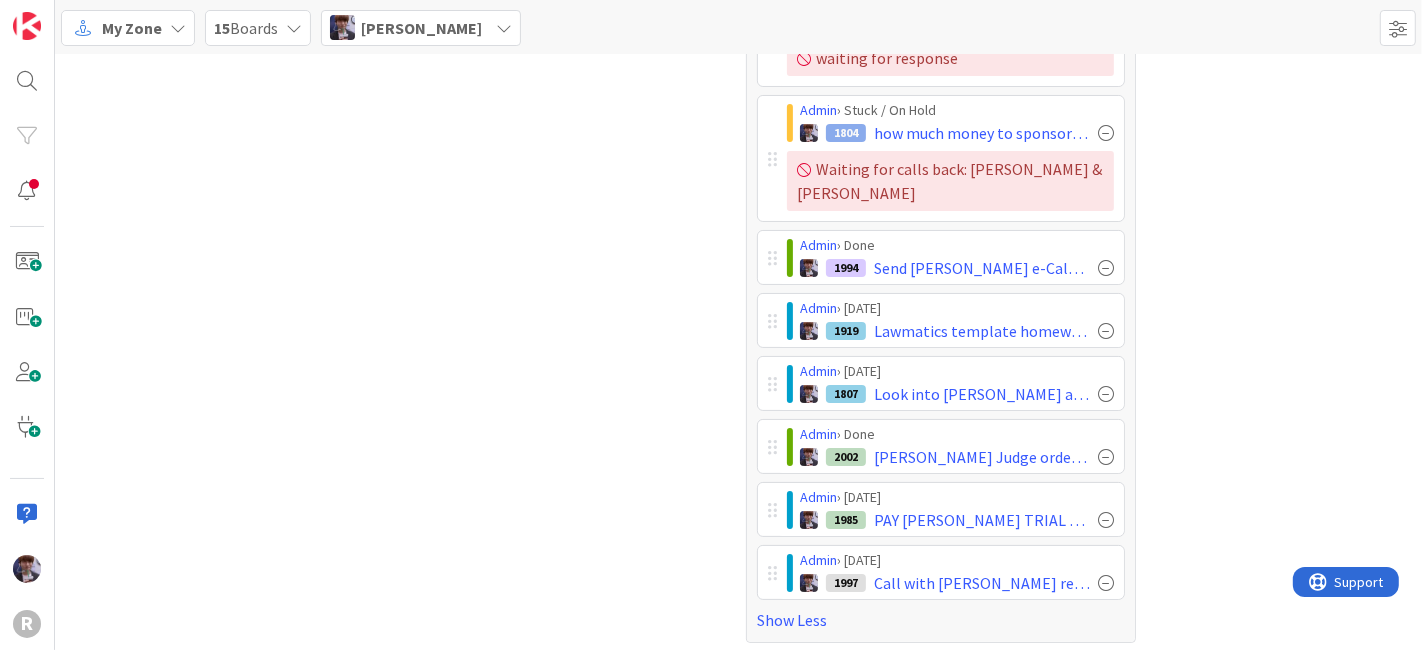 scroll, scrollTop: 232, scrollLeft: 0, axis: vertical 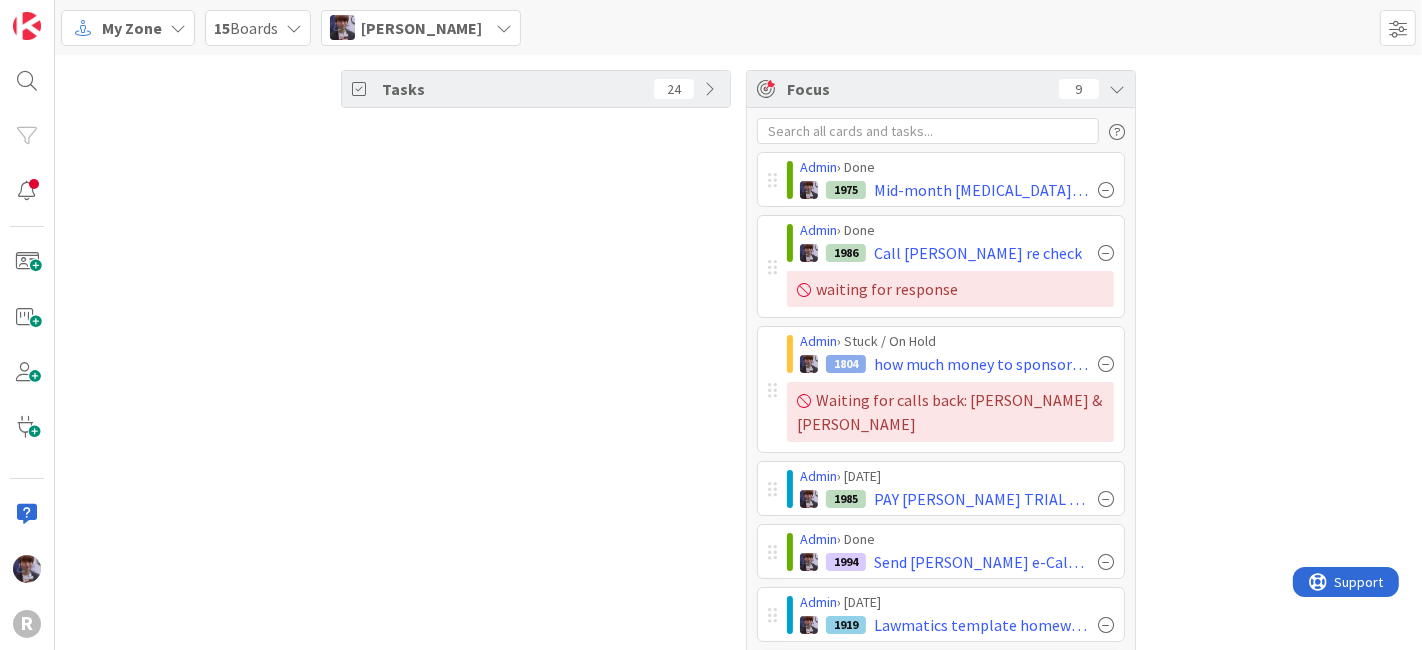 click at bounding box center (1117, 89) 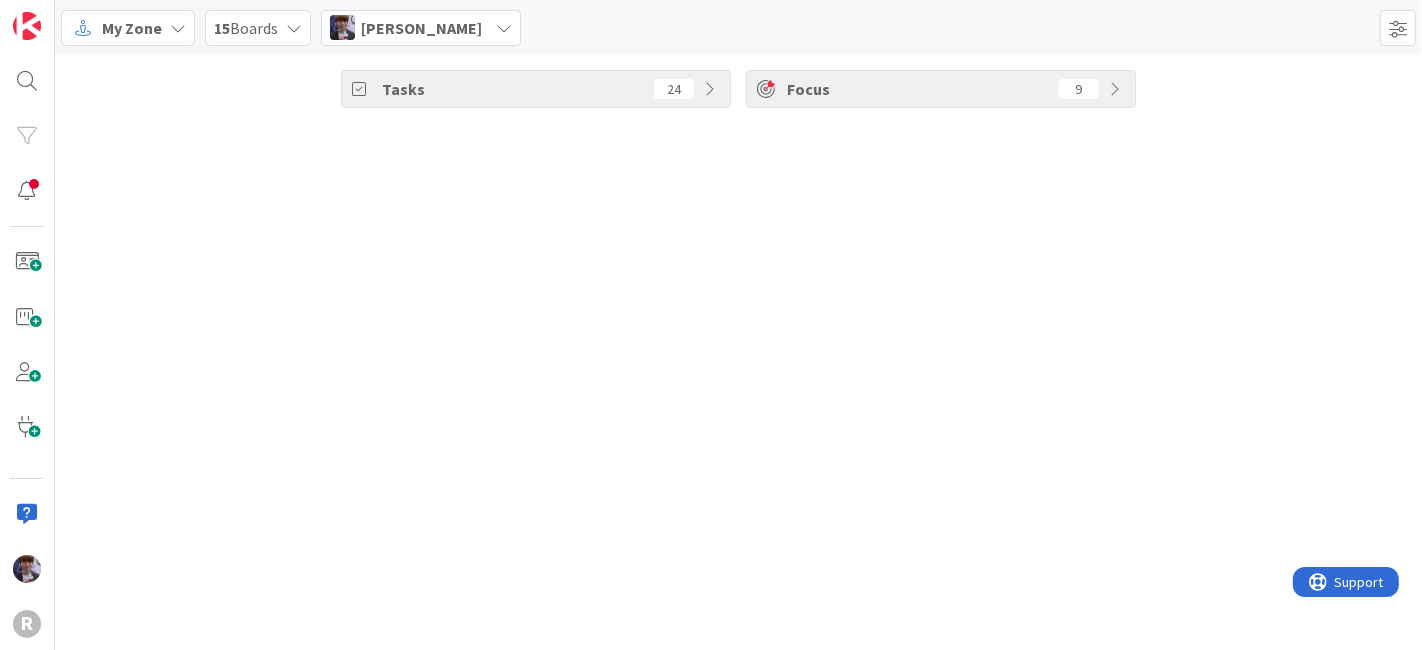 click on "My Zone 15  Boards Minka Laine Friesen Minka Laine Friesen mfriesen@reutercorbett.com Devine Gines dgines@reutercorbett.com Jasmin Sanchez jsanchez@reutercorbett.com JM Jeff Myers jmyers@reutercorbett.com John Grant john@agileattorney.com Kelly Nguyen knguyen@reutercorbett.com Kiara Adams kadams@reutercorbett.com Max Whittington mwhittington@reutercorbett.com Michael Robb mrobb@reutercorbett.com Nic Corbett ncorbett@reutercorbett.com Stacey Burzota sburzota@reutercorbett.com Ted Reuter treuter@reutercorbett.com Tyler McDonald tmcdonald@reutercorbett.com You can select any member of your organization, but only see board’s cards and tasks that you have access to see." at bounding box center [738, 27] 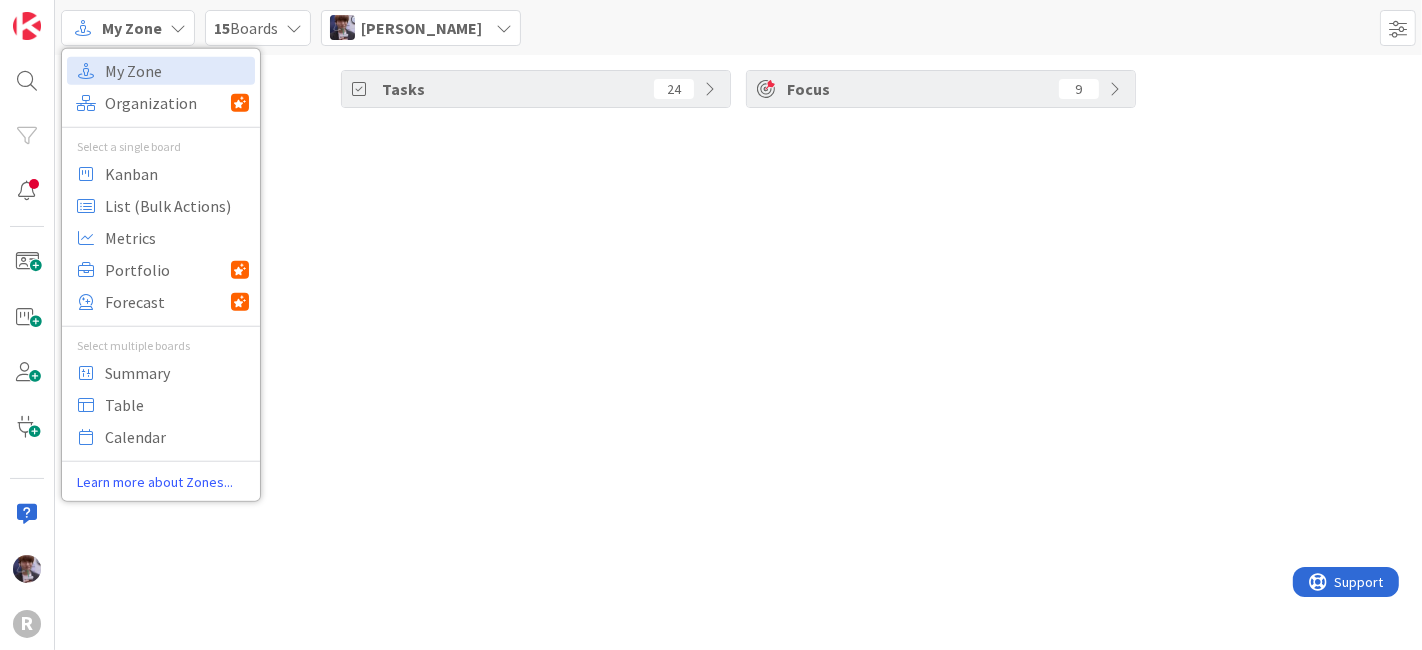 click on "[PERSON_NAME]" at bounding box center [421, 28] 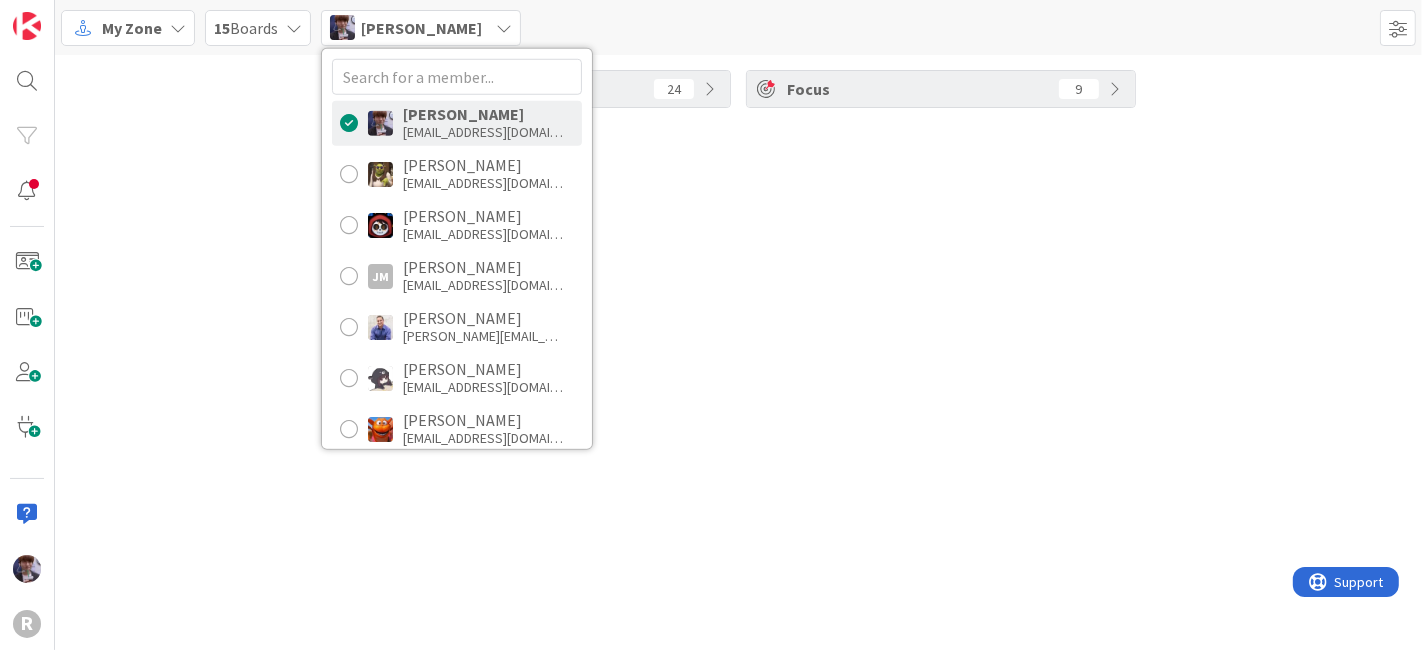 click on "15  Boards" at bounding box center (246, 28) 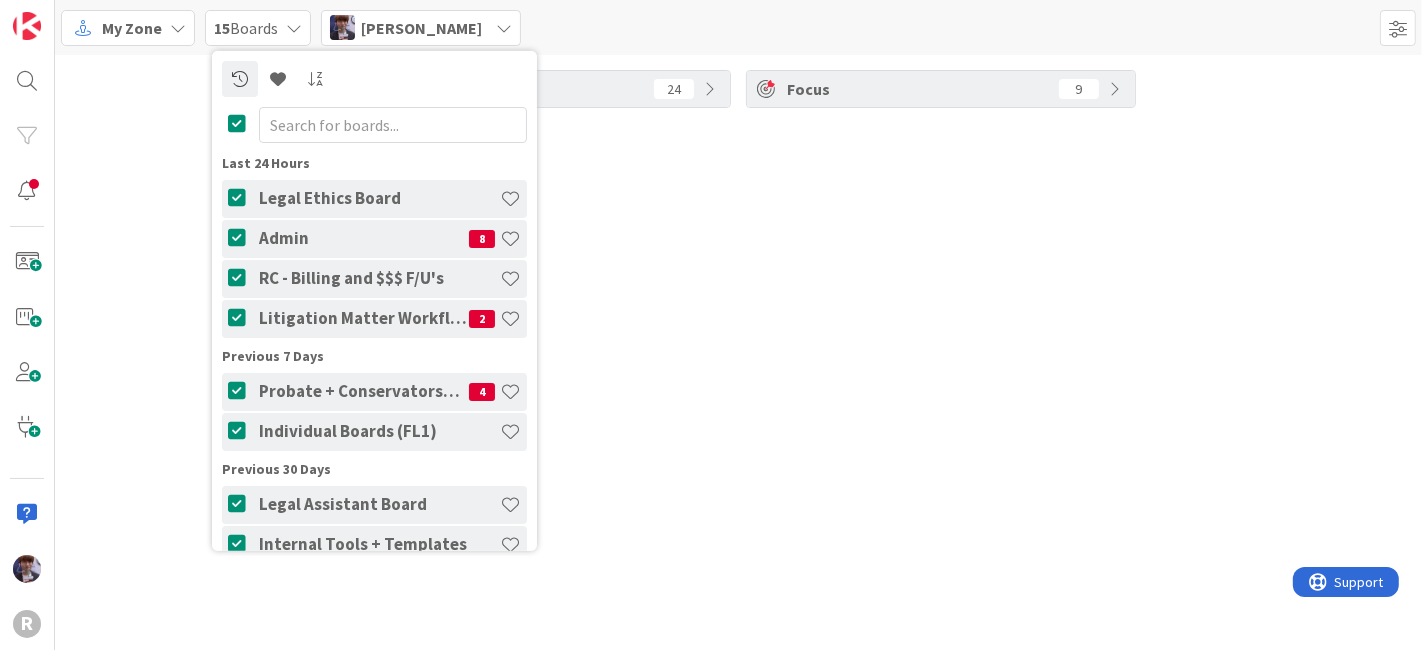 click on "Tasks 24 Focus 9" at bounding box center [738, 352] 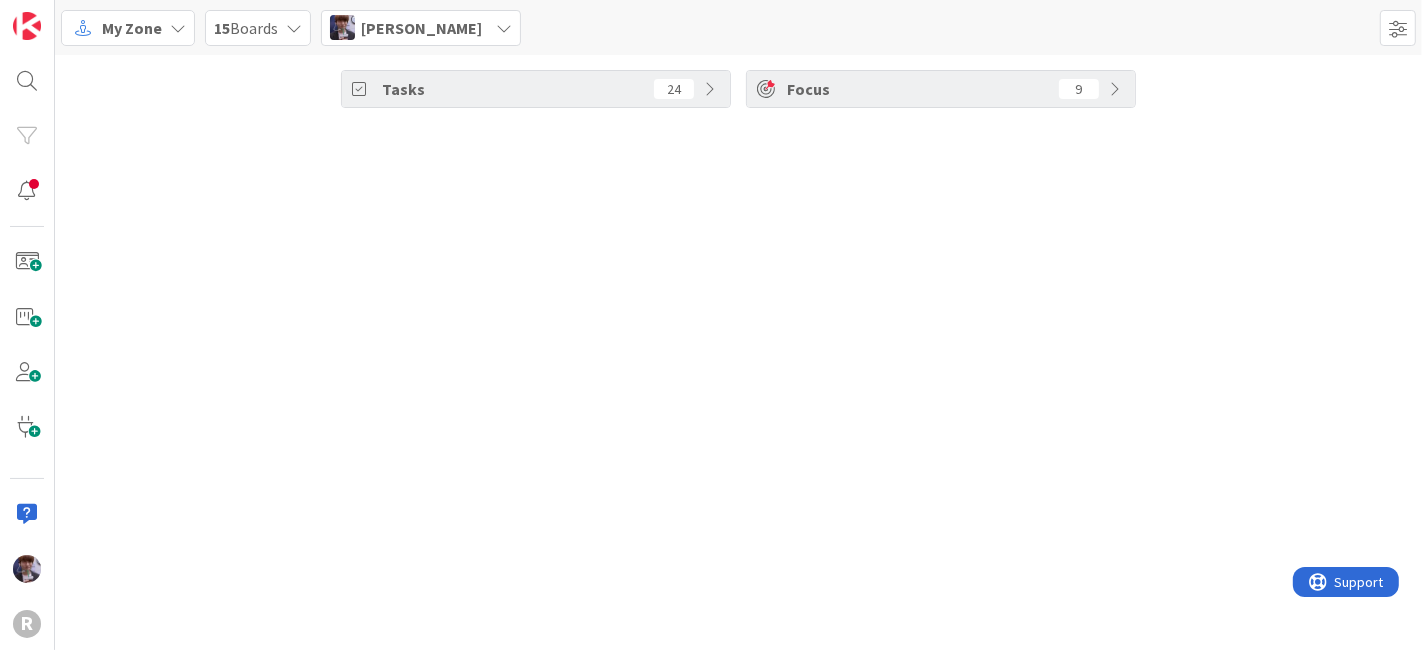 click on "My Zone" at bounding box center (132, 28) 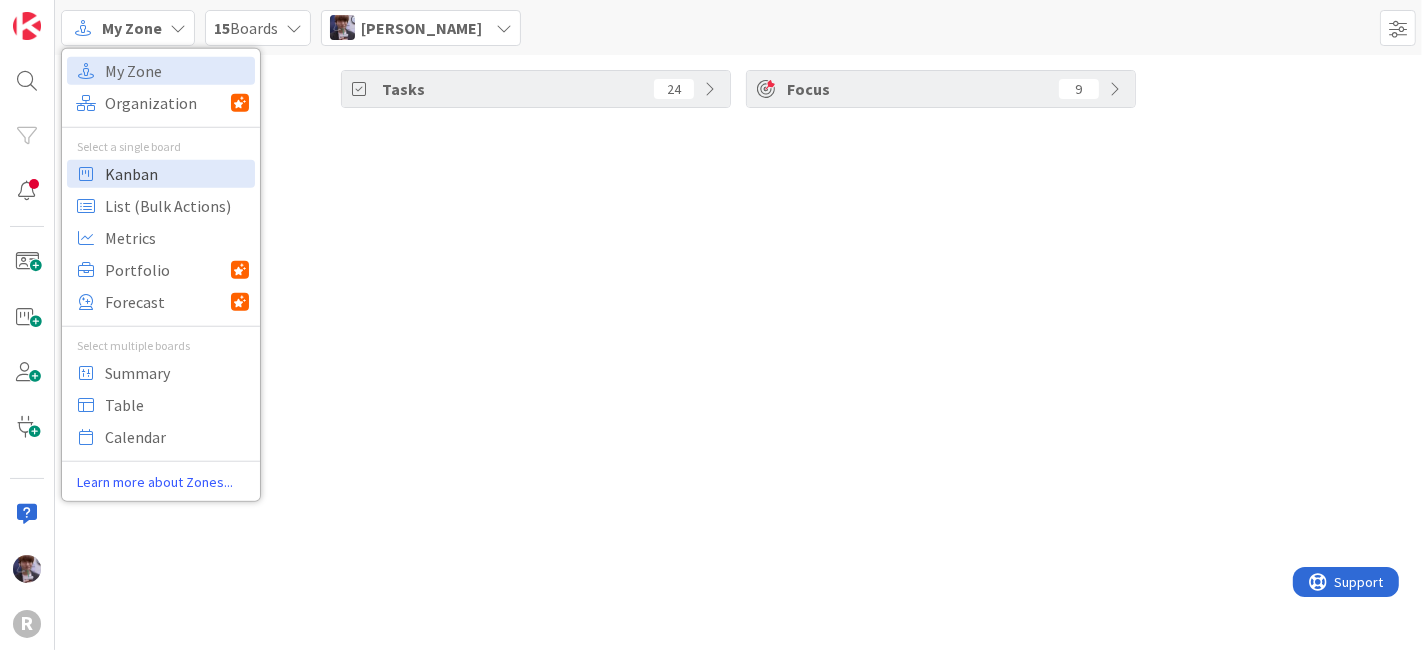 click on "Kanban" at bounding box center (177, 173) 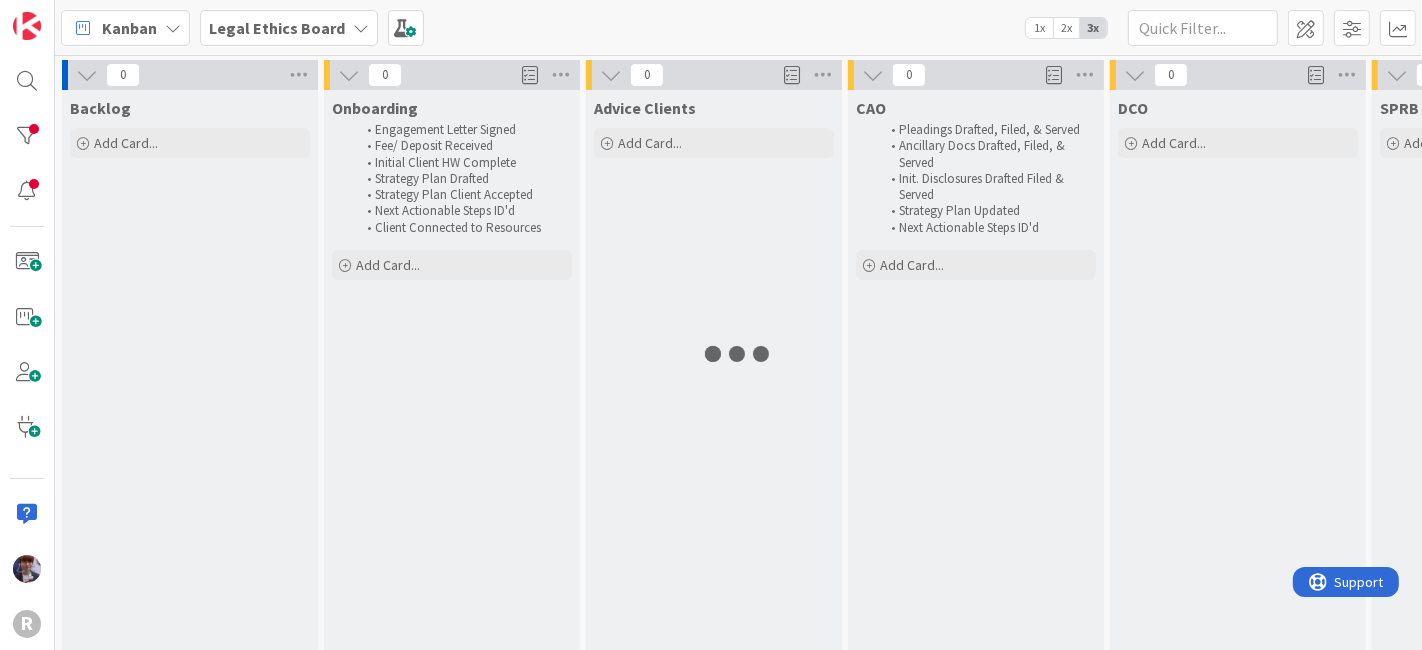 click on "Legal Ethics Board" at bounding box center [277, 28] 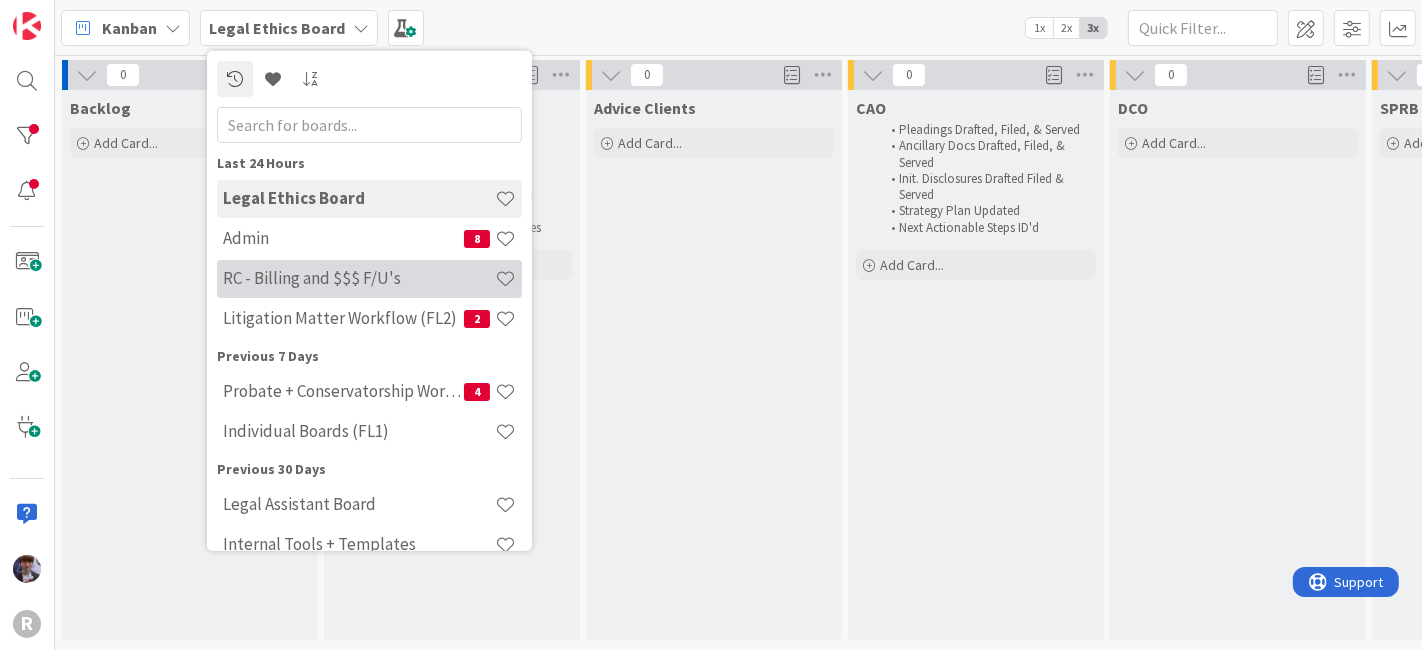 scroll, scrollTop: 0, scrollLeft: 0, axis: both 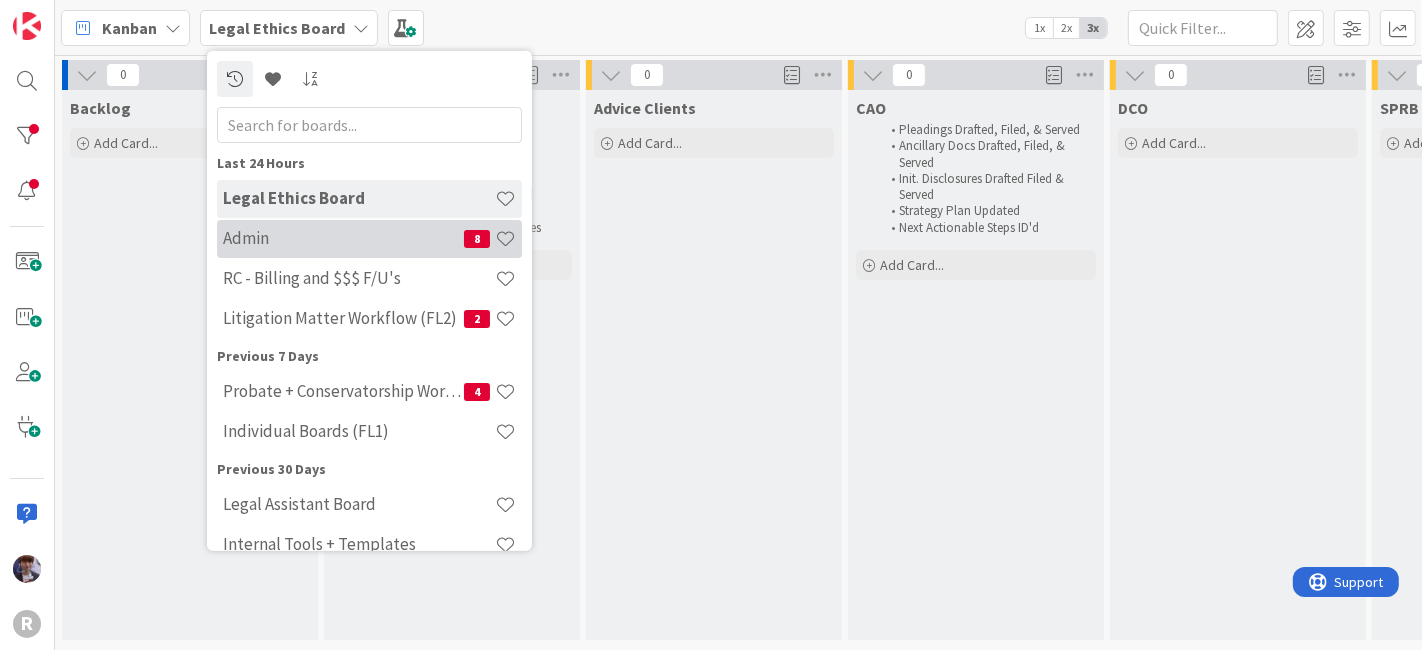 click on "Admin 8" at bounding box center [369, 238] 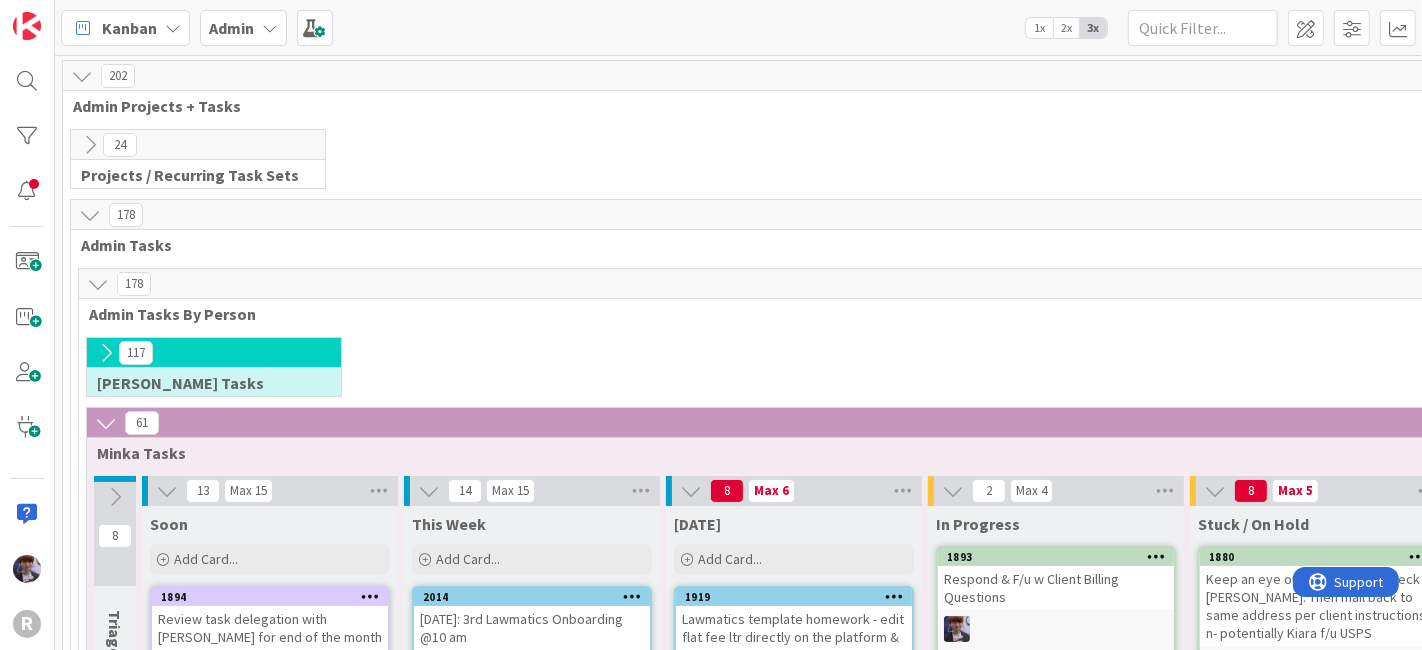 scroll, scrollTop: 0, scrollLeft: 0, axis: both 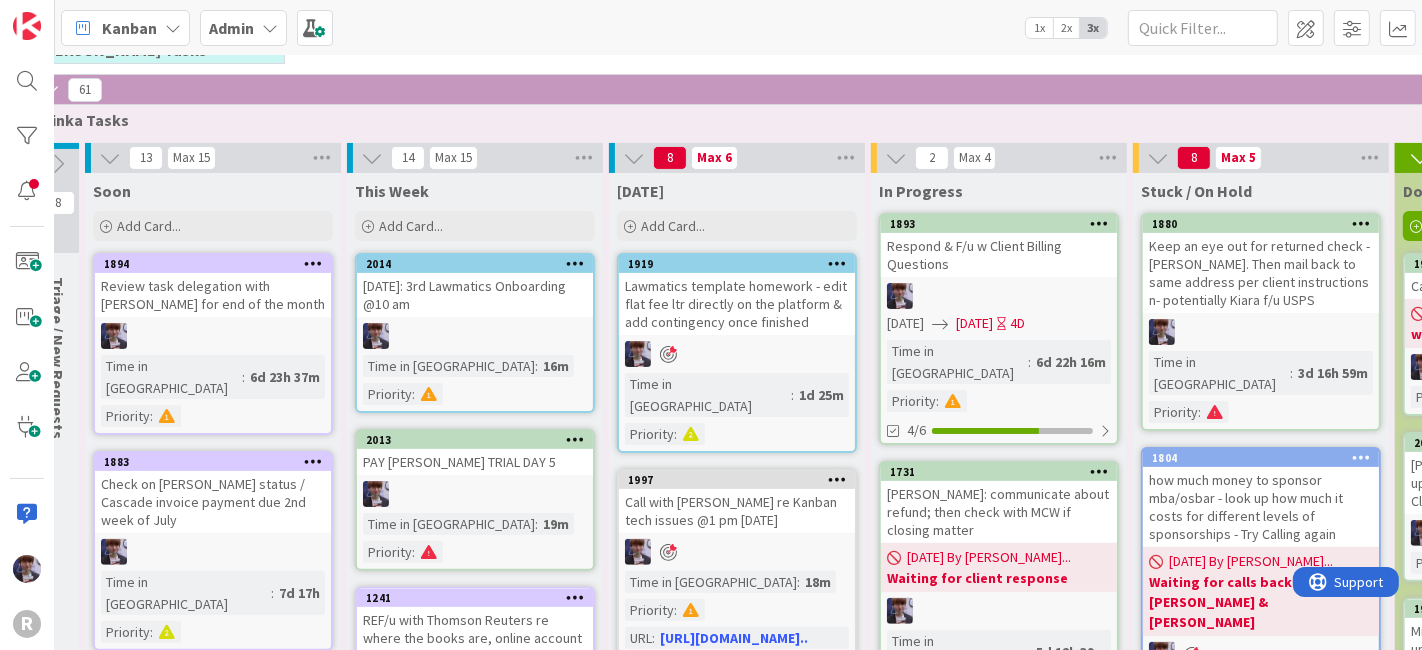 click at bounding box center (173, 28) 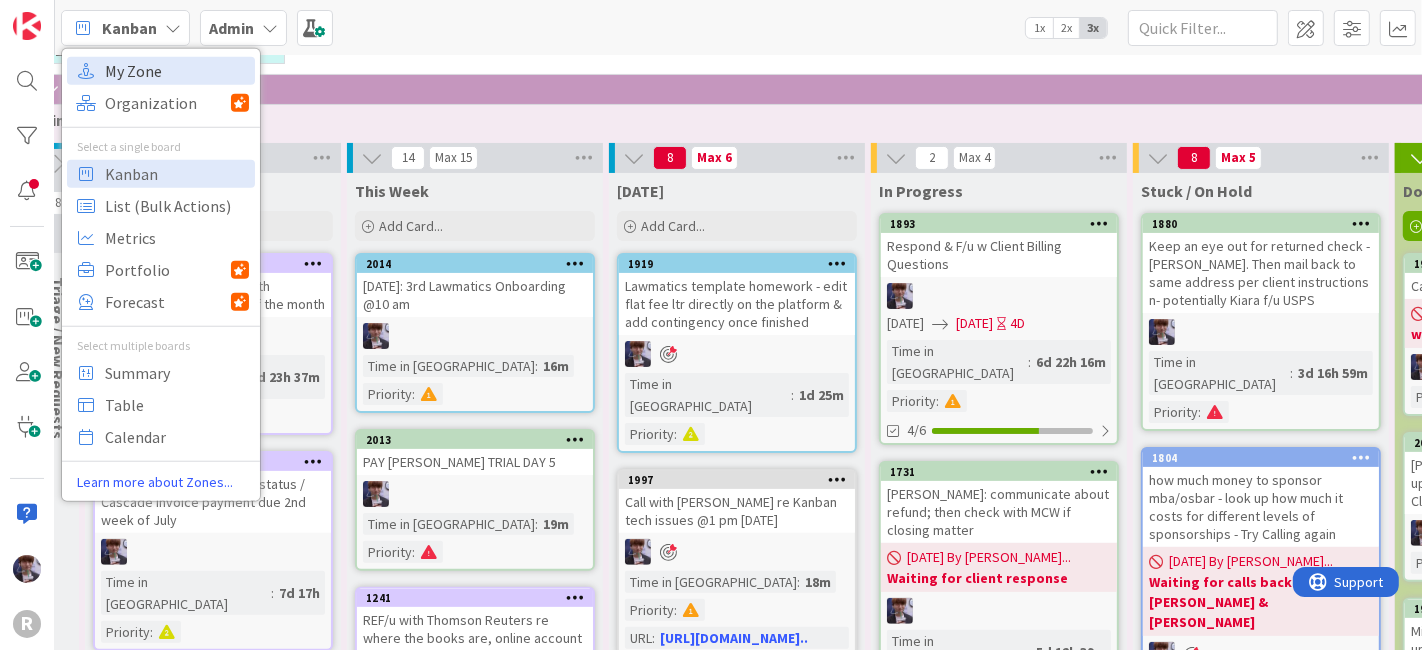 click on "My Zone" at bounding box center [177, 70] 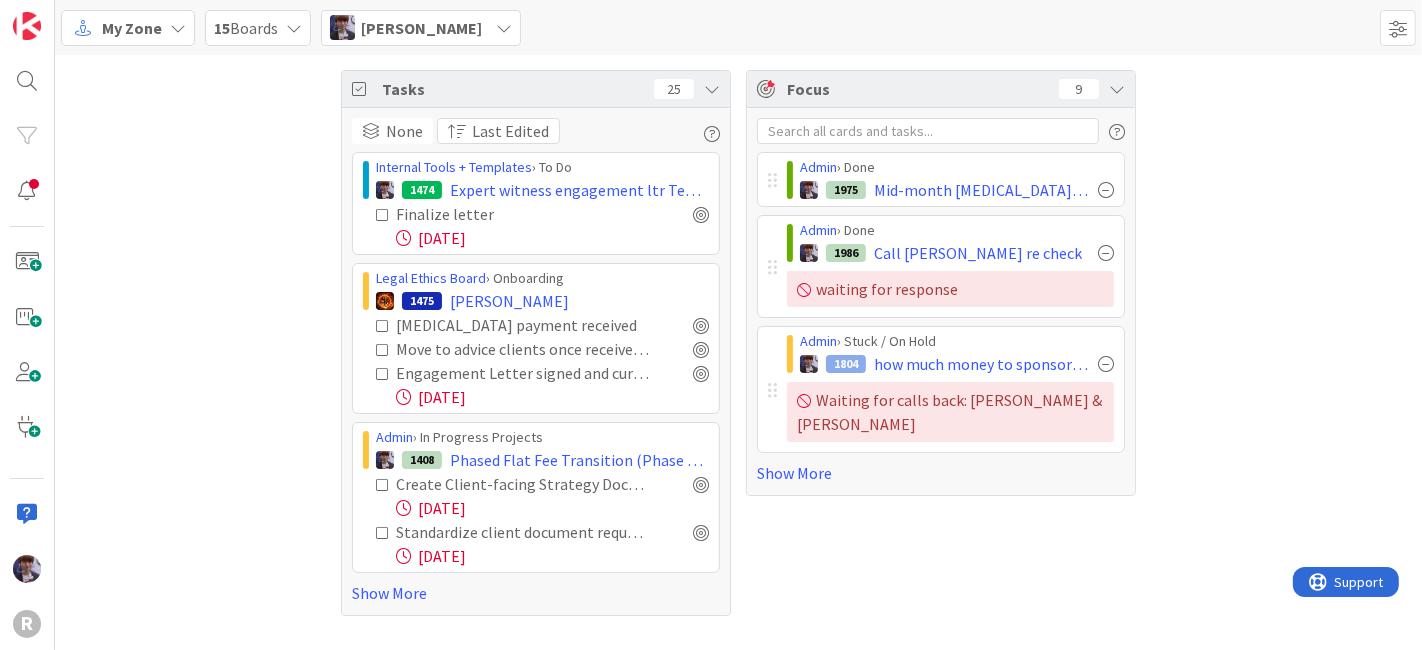 scroll, scrollTop: 0, scrollLeft: 0, axis: both 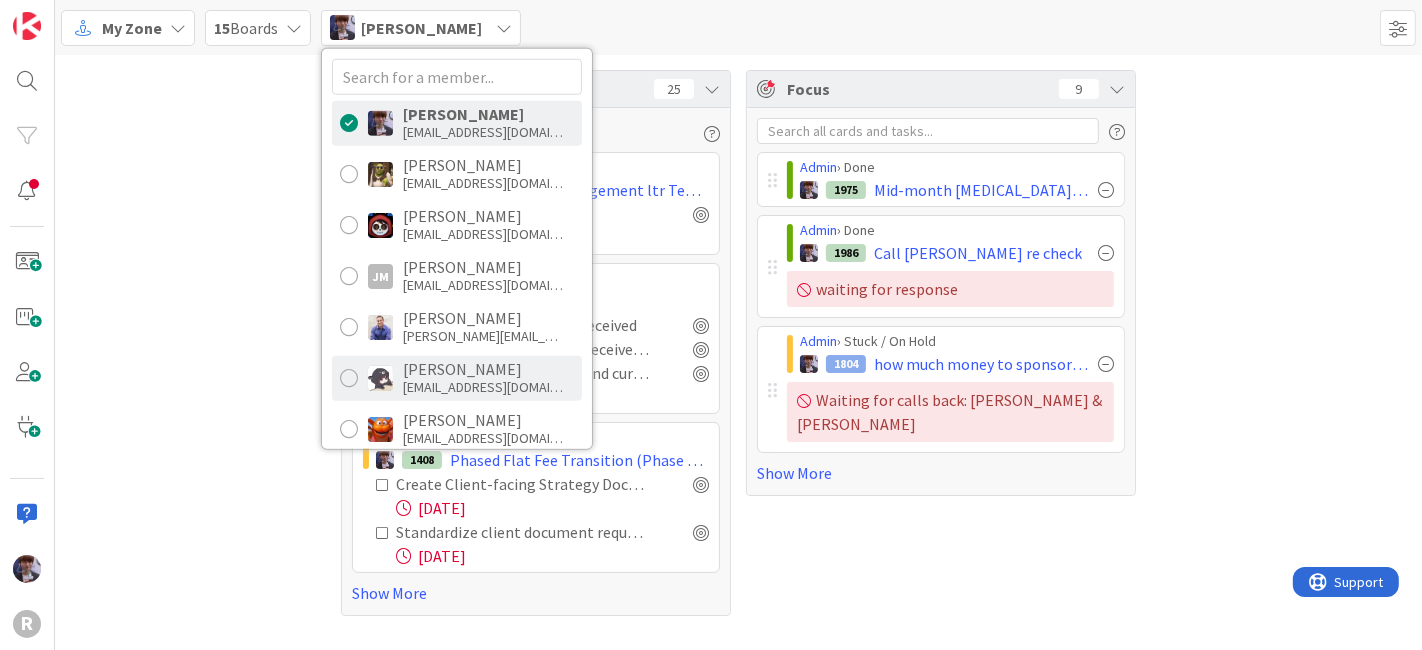 click on "knguyen@reutercorbett.com" at bounding box center (483, 387) 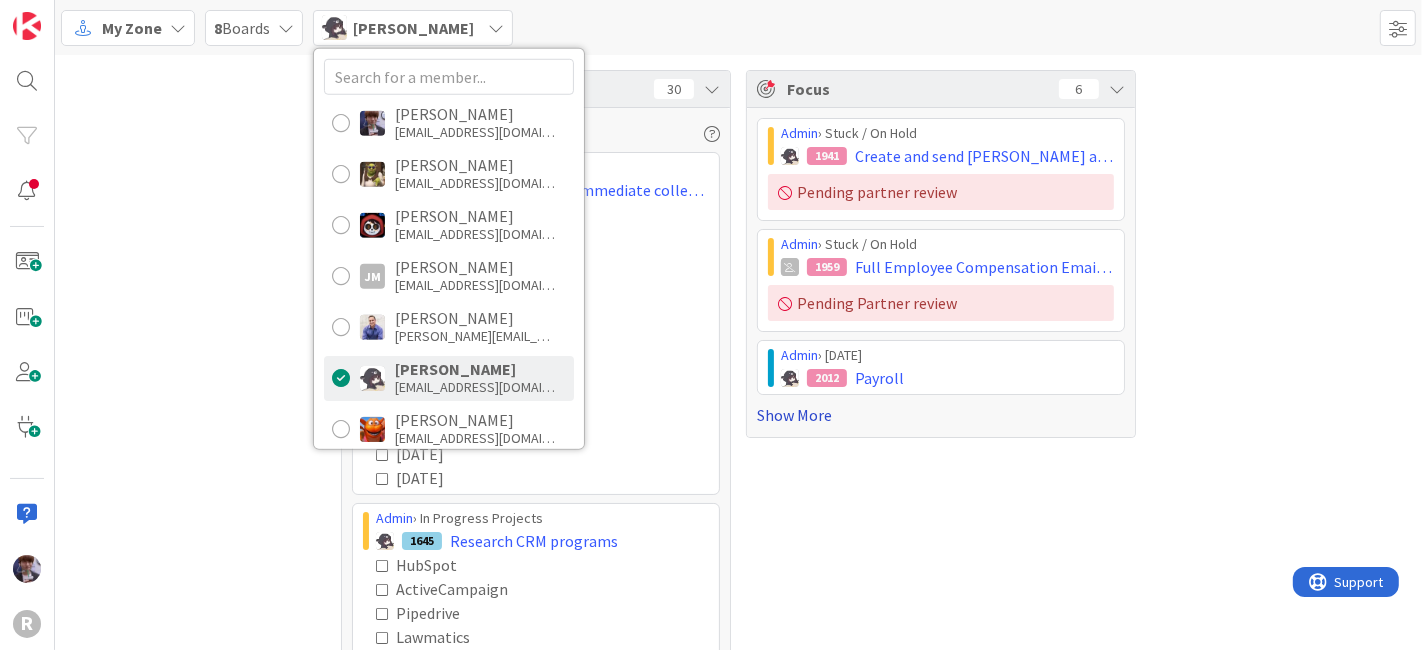 click on "Show More" at bounding box center [941, 415] 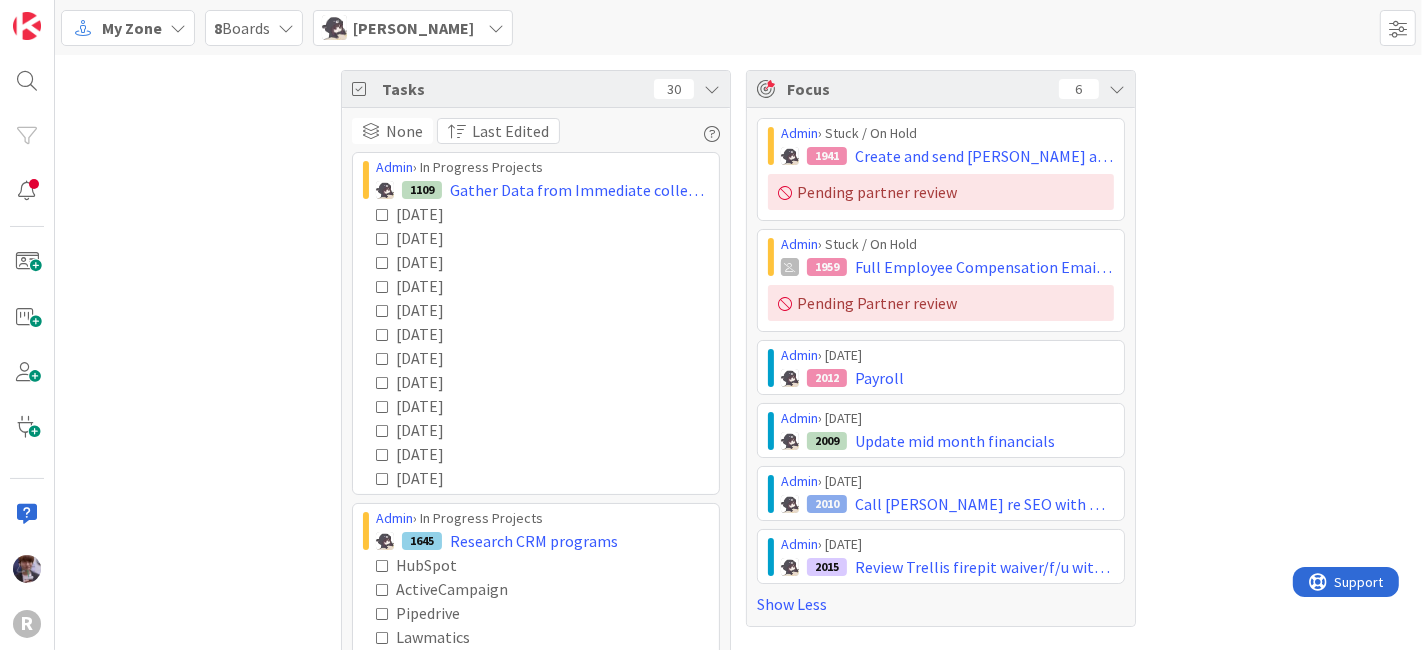 click at bounding box center (712, 89) 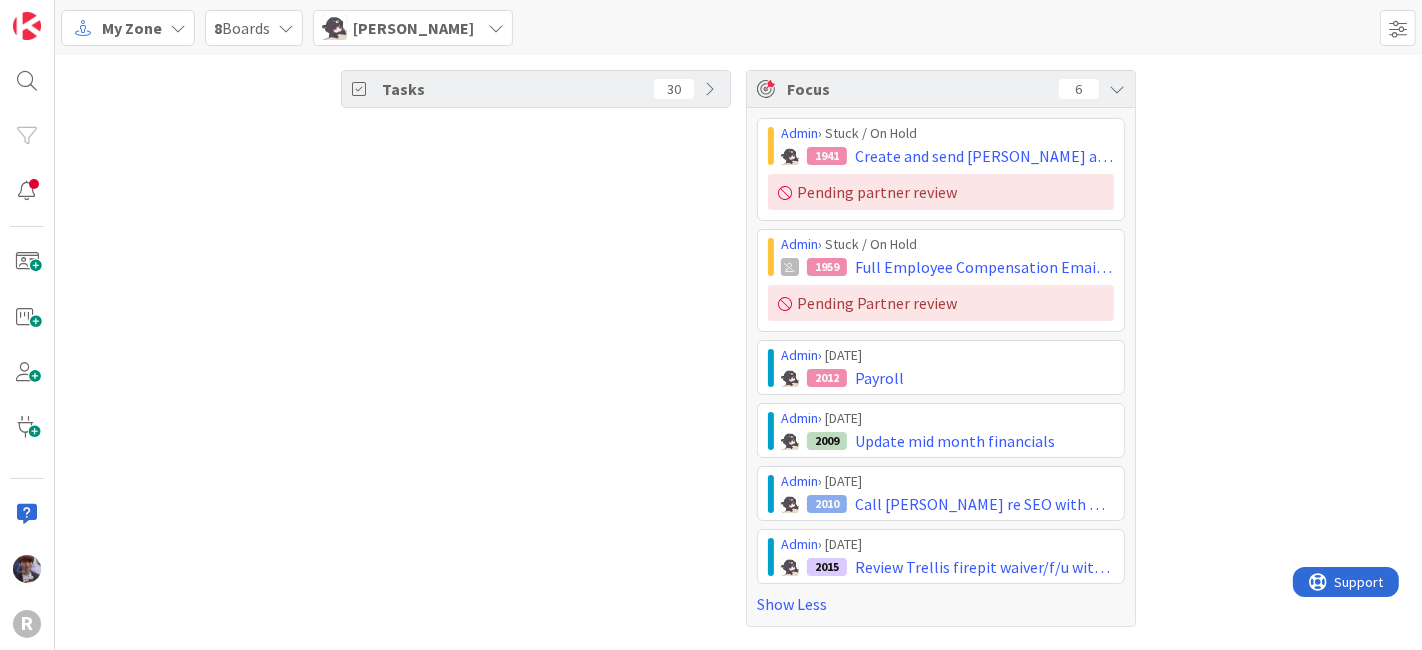 click on "Tasks 30 Focus 6 Admin  › Stuck / On Hold 1941 Create and send Teresa an org chart Pending partner review Admin  › Stuck / On Hold 1959 Full Employee Compensation Email - Max Pending Partner review Admin  › Today 2012 Payroll Admin  › Today 2009 Update mid month financials  Admin  › Today 2010 Call Justin Horner re SEO with WA office Admin  › Today 2015 Review Trellis firepit waiver/f/u with Kiara and Minka re picnic  Show Less" at bounding box center (738, 348) 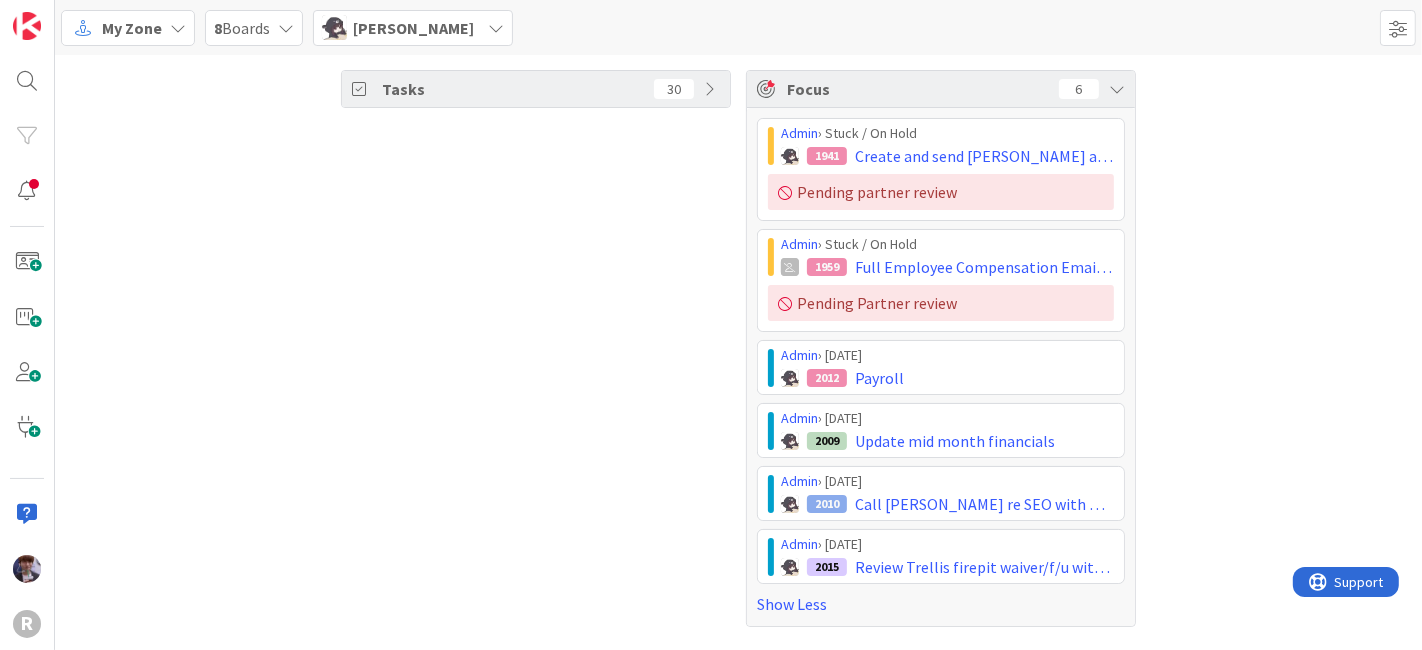 click on "Tasks 30 Focus 6 Admin  › Stuck / On Hold 1941 Create and send Teresa an org chart Pending partner review Admin  › Stuck / On Hold 1959 Full Employee Compensation Email - Max Pending Partner review Admin  › Today 2012 Payroll Admin  › Today 2009 Update mid month financials  Admin  › Today 2010 Call Justin Horner re SEO with WA office Admin  › Today 2015 Review Trellis firepit waiver/f/u with Kiara and Minka re picnic  Show Less" at bounding box center (738, 348) 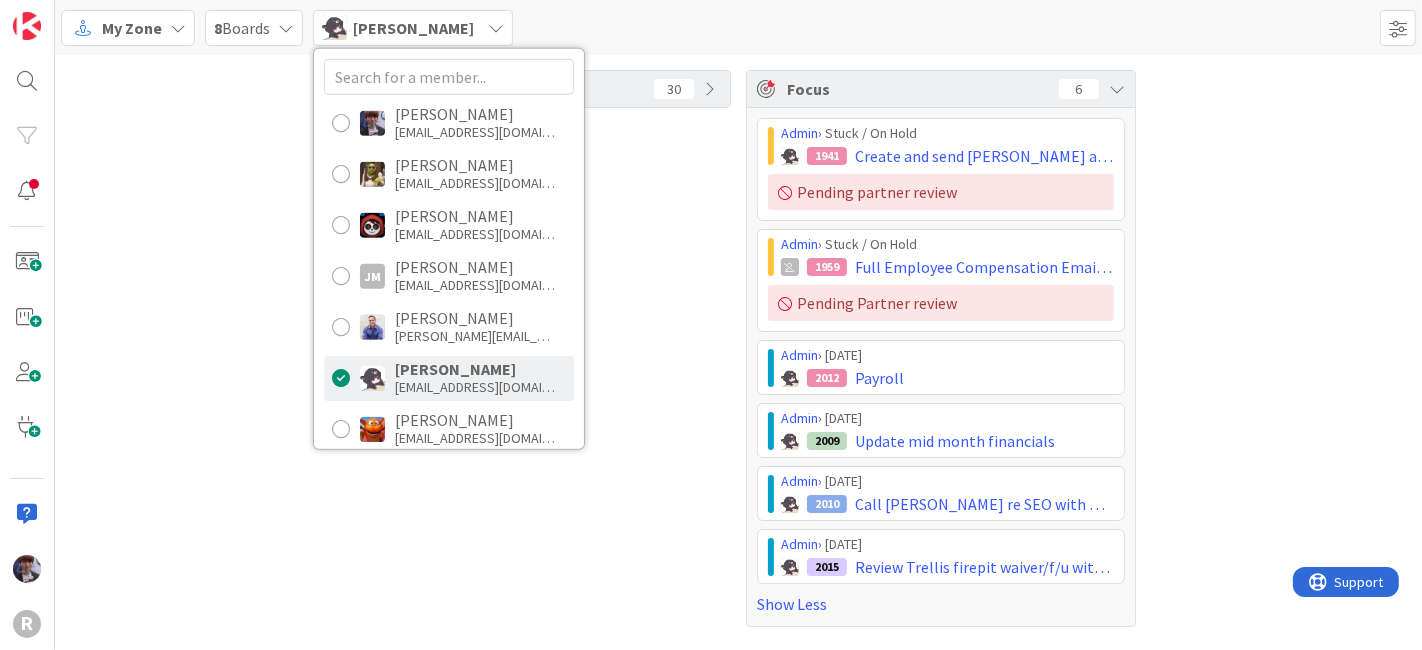 click on "Tasks 30 Focus 6 Admin  › Stuck / On Hold 1941 Create and send Teresa an org chart Pending partner review Admin  › Stuck / On Hold 1959 Full Employee Compensation Email - Max Pending Partner review Admin  › Today 2012 Payroll Admin  › Today 2009 Update mid month financials  Admin  › Today 2010 Call Justin Horner re SEO with WA office Admin  › Today 2015 Review Trellis firepit waiver/f/u with Kiara and Minka re picnic  Show Less" at bounding box center [738, 348] 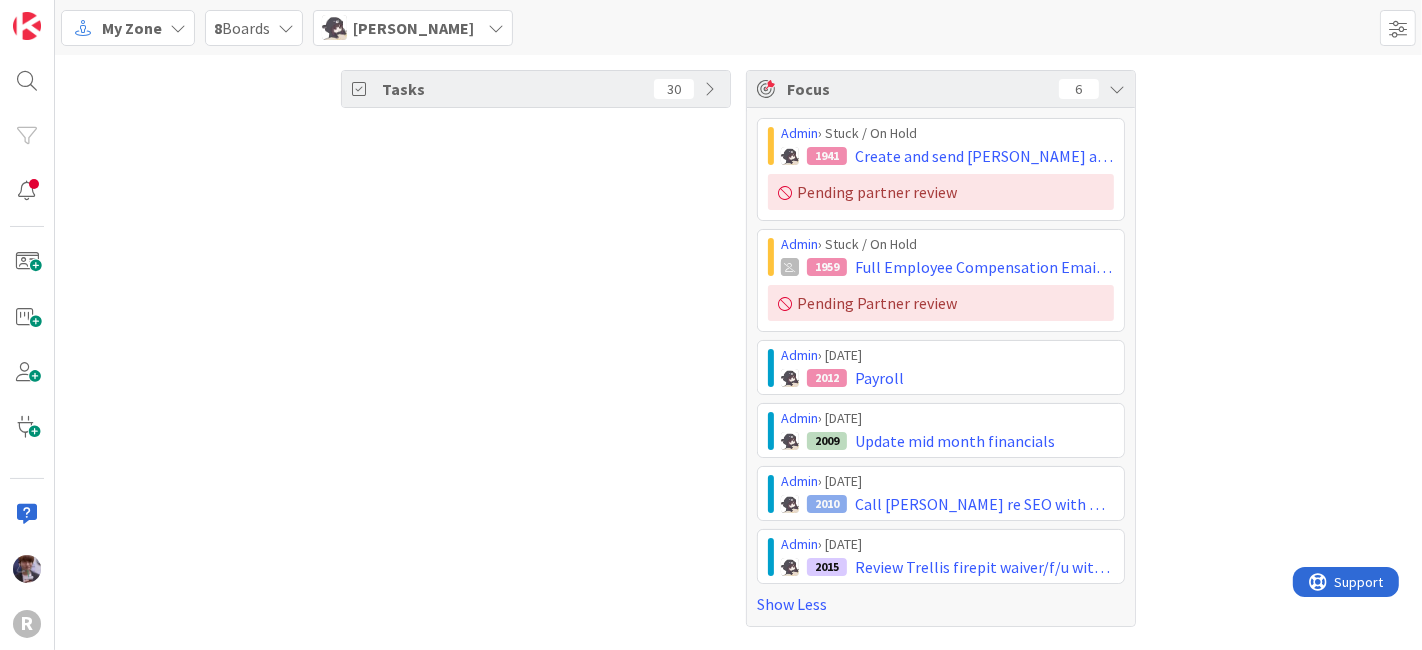 click on "My Zone" at bounding box center [132, 28] 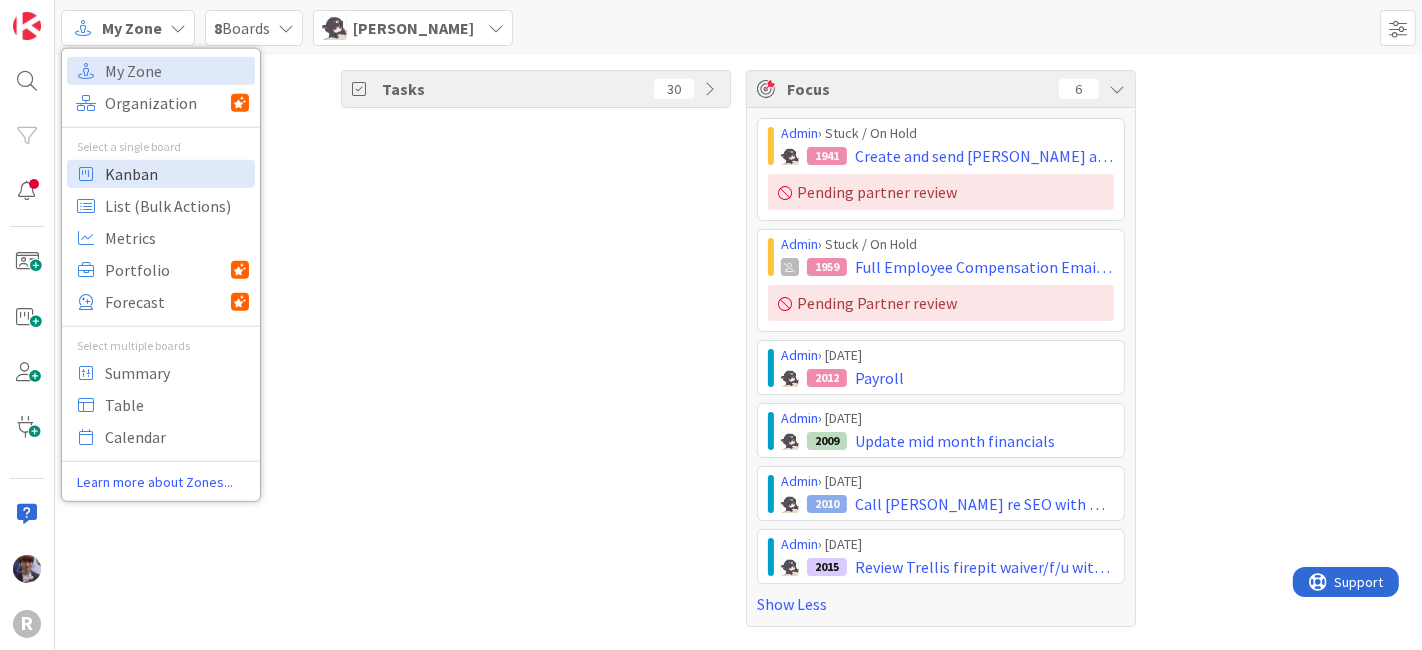 click on "Kanban" at bounding box center (177, 173) 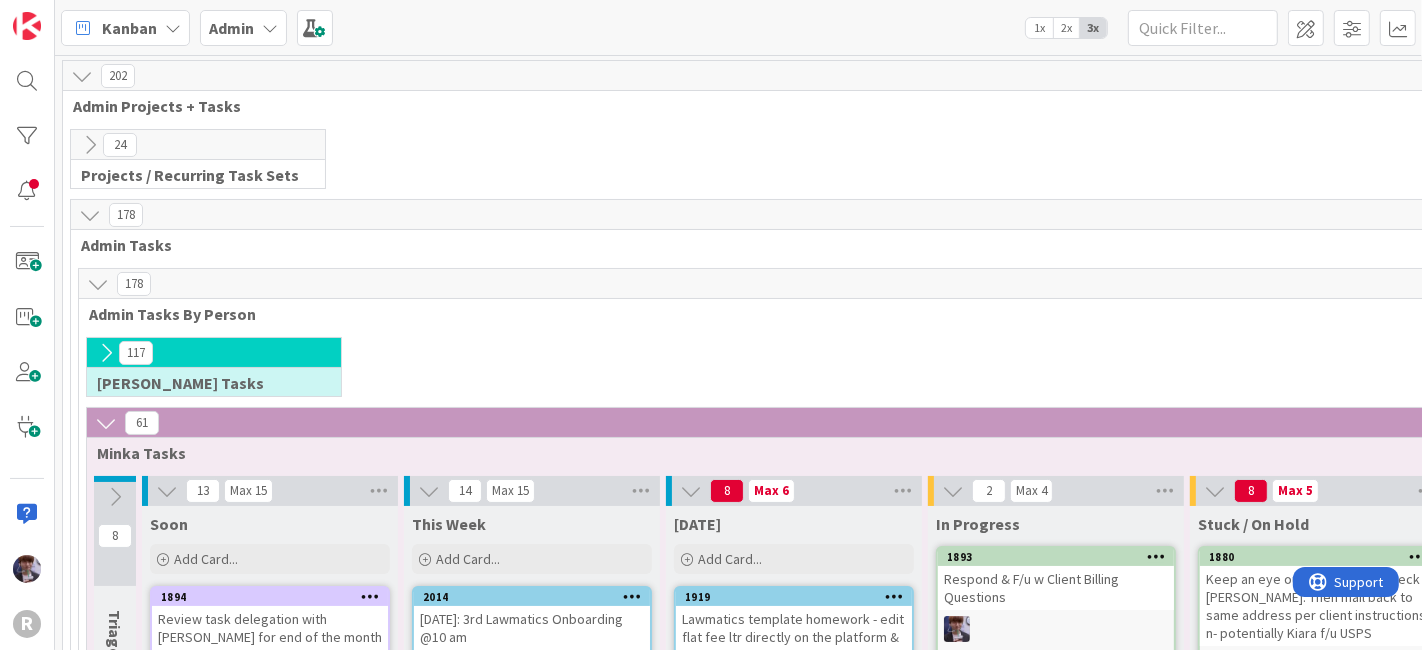 scroll, scrollTop: 0, scrollLeft: 0, axis: both 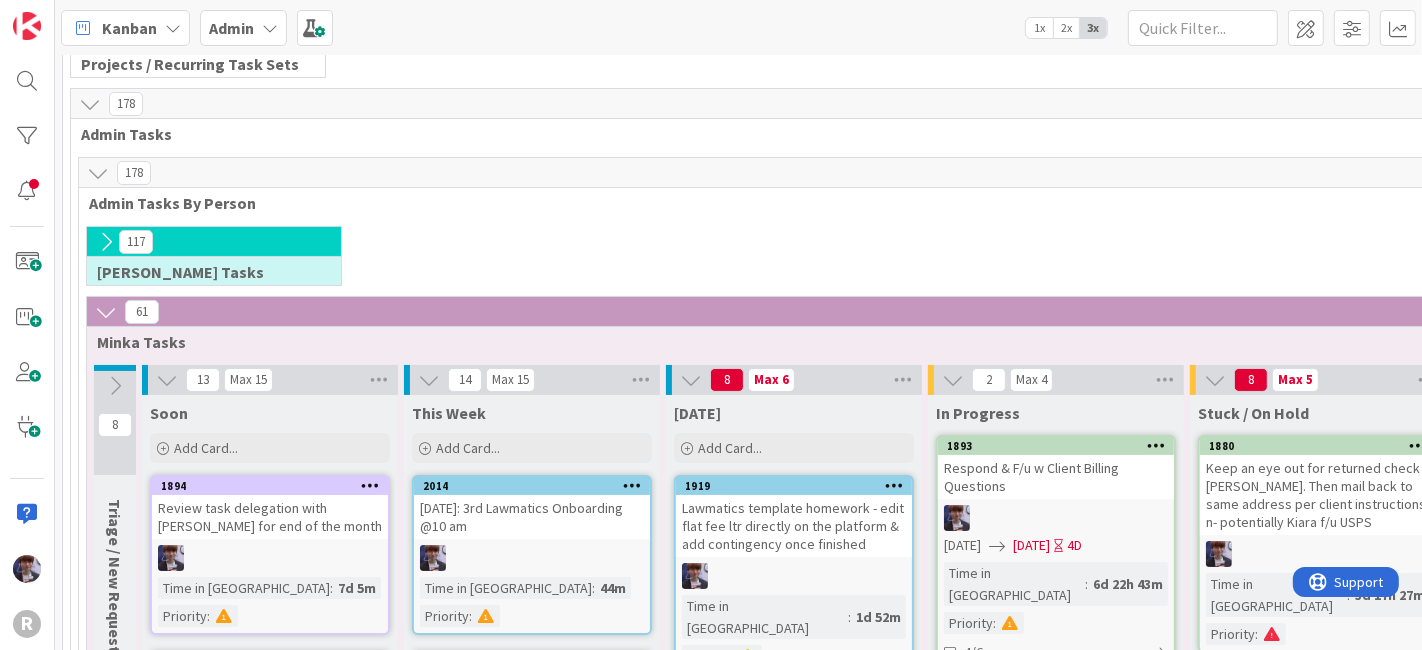 click on "117" at bounding box center [214, 242] 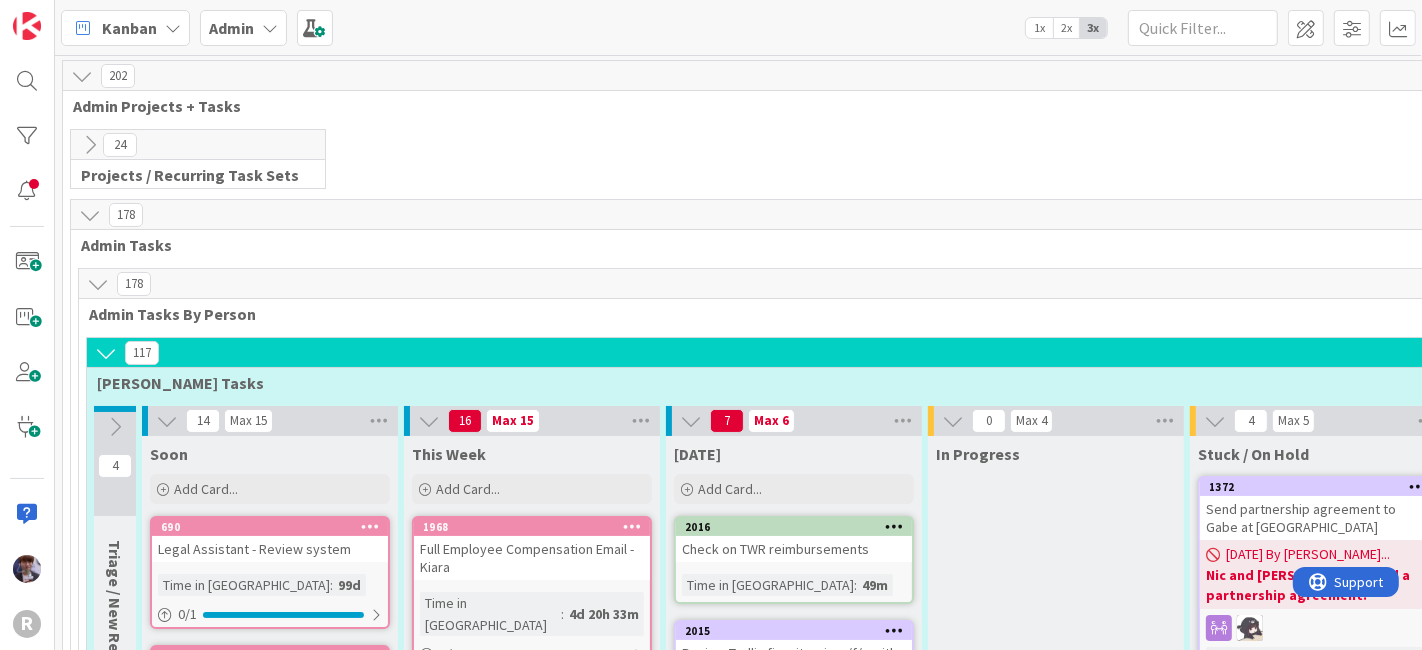 scroll, scrollTop: 0, scrollLeft: 0, axis: both 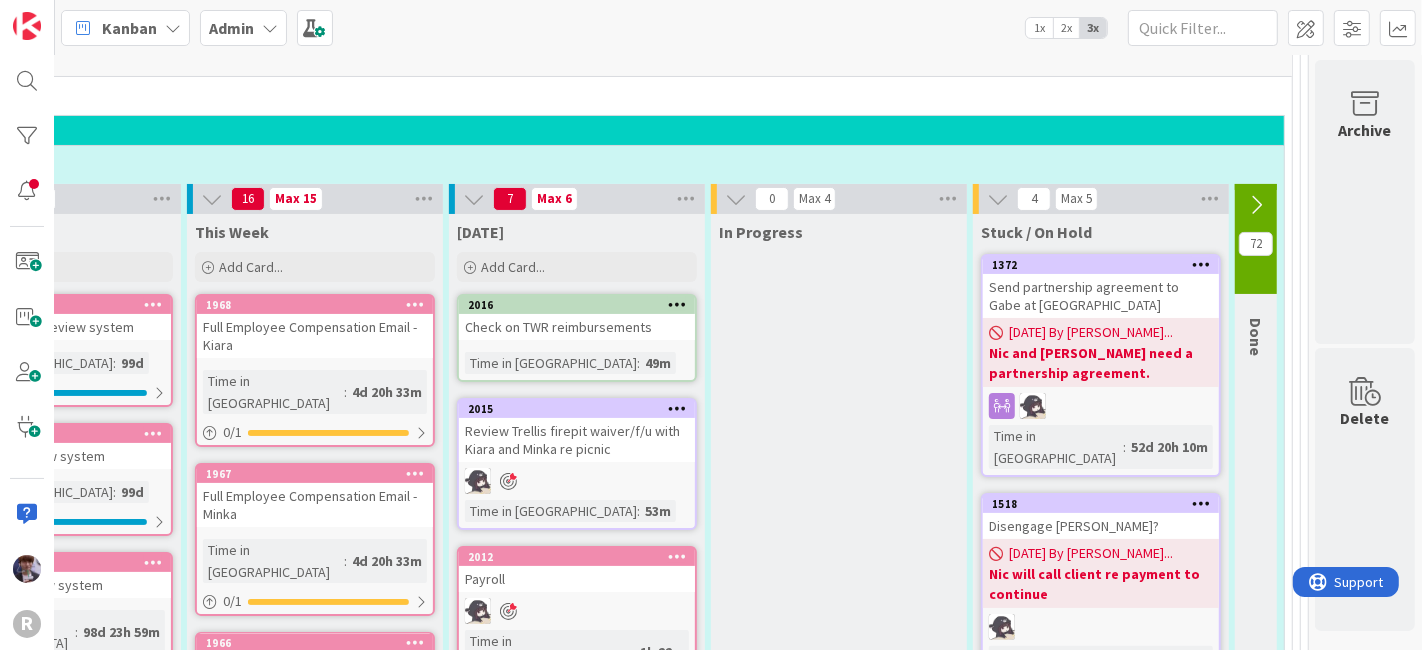 click on "In Progress" at bounding box center [839, 1342] 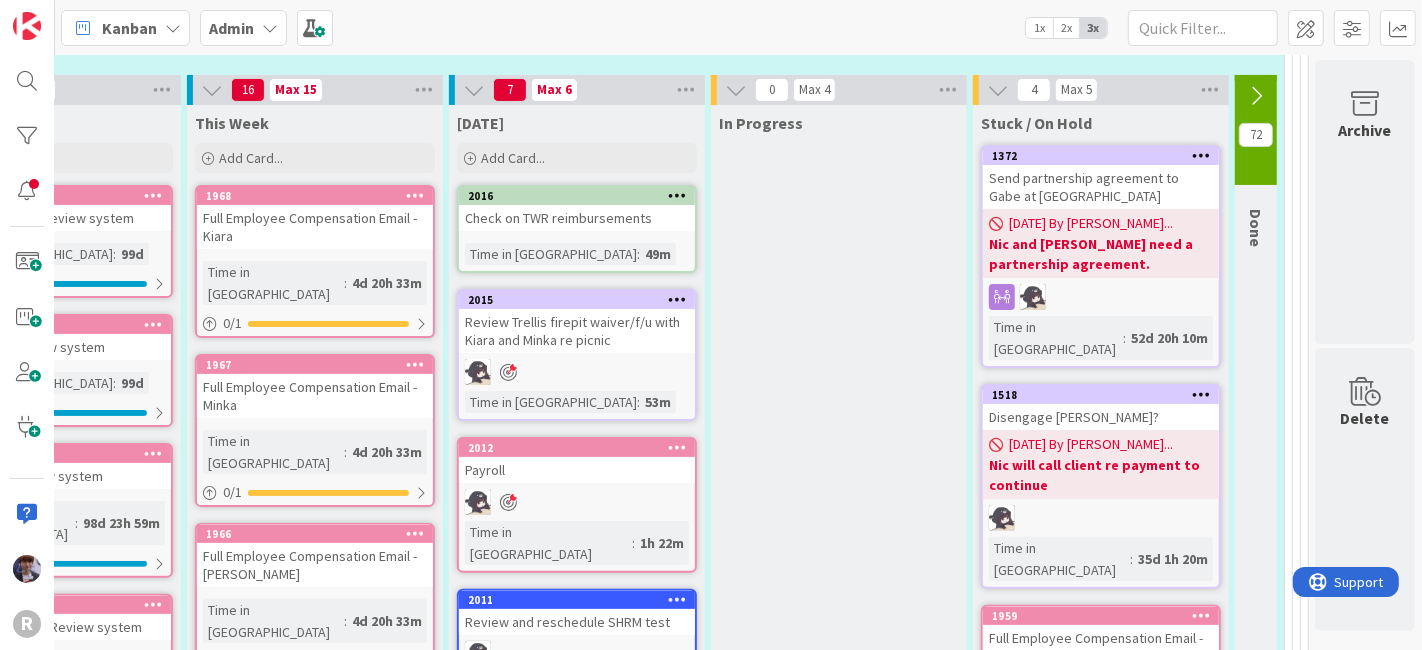 scroll, scrollTop: 331, scrollLeft: 445, axis: both 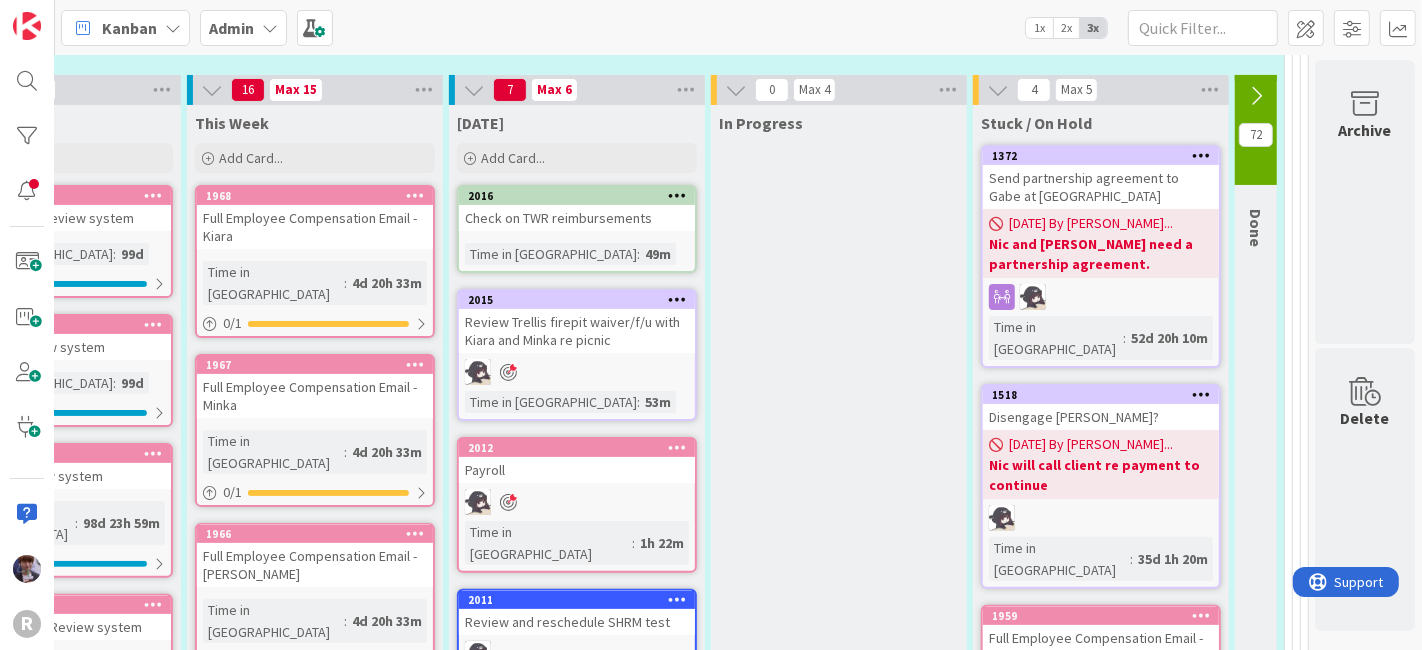 click at bounding box center [1256, 96] 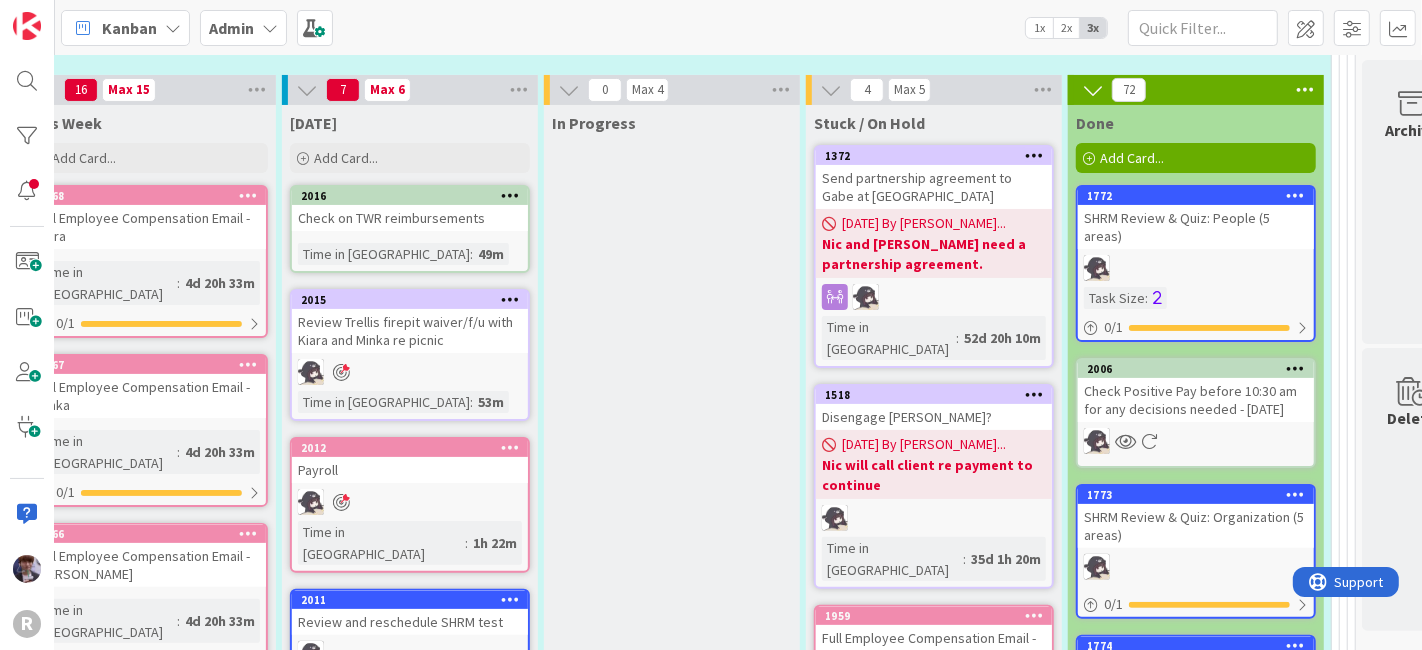 scroll, scrollTop: 331, scrollLeft: 659, axis: both 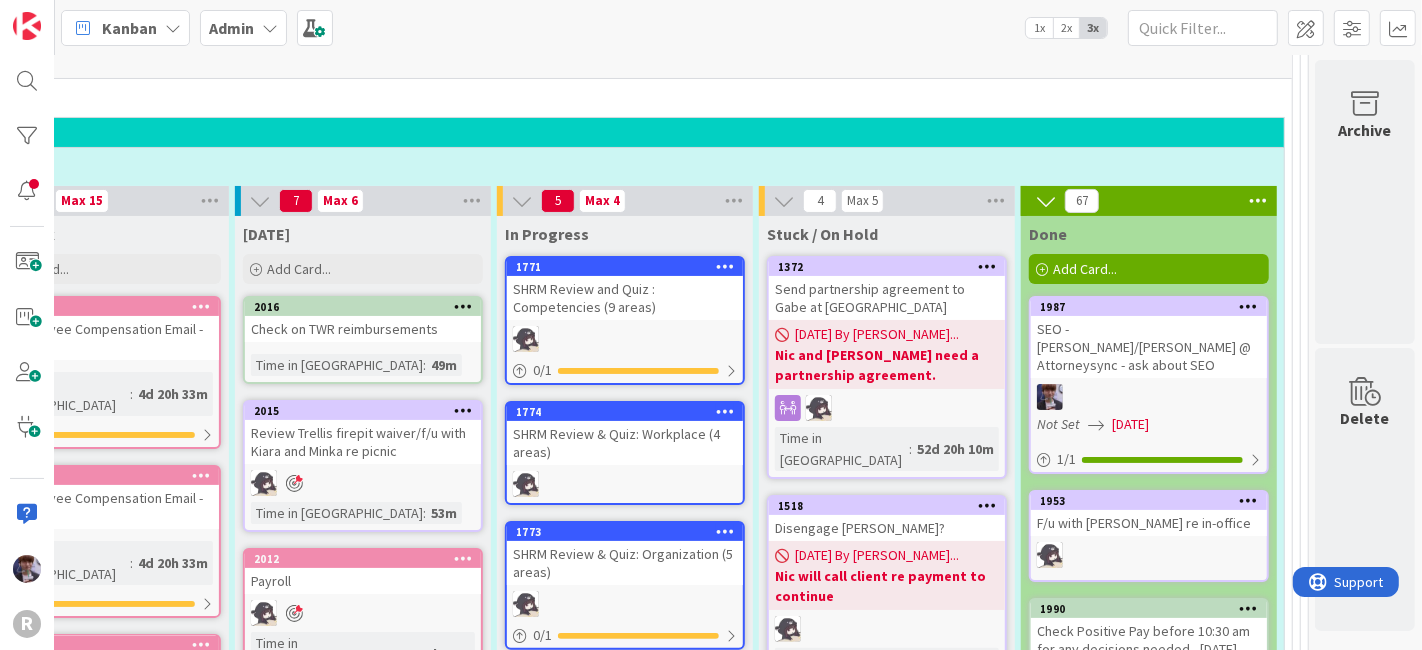 click at bounding box center (1258, 201) 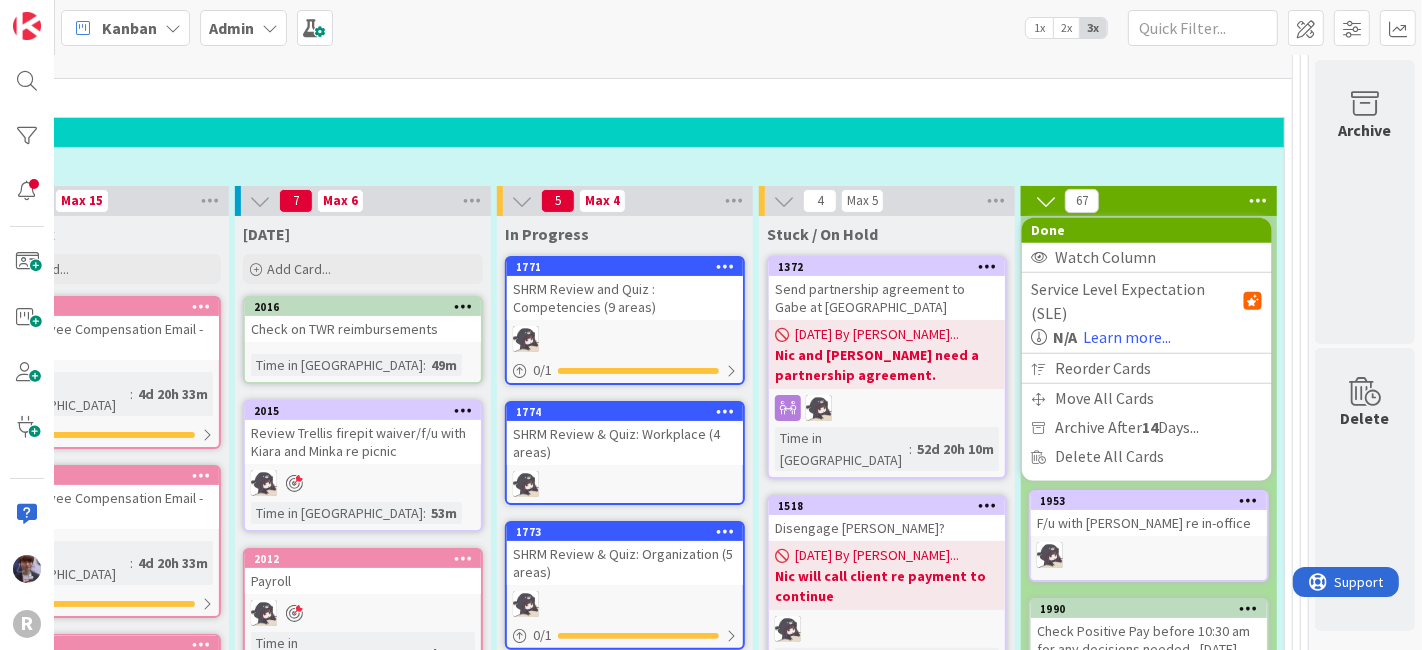 click on "117 Kelly Tasks" at bounding box center (363, 147) 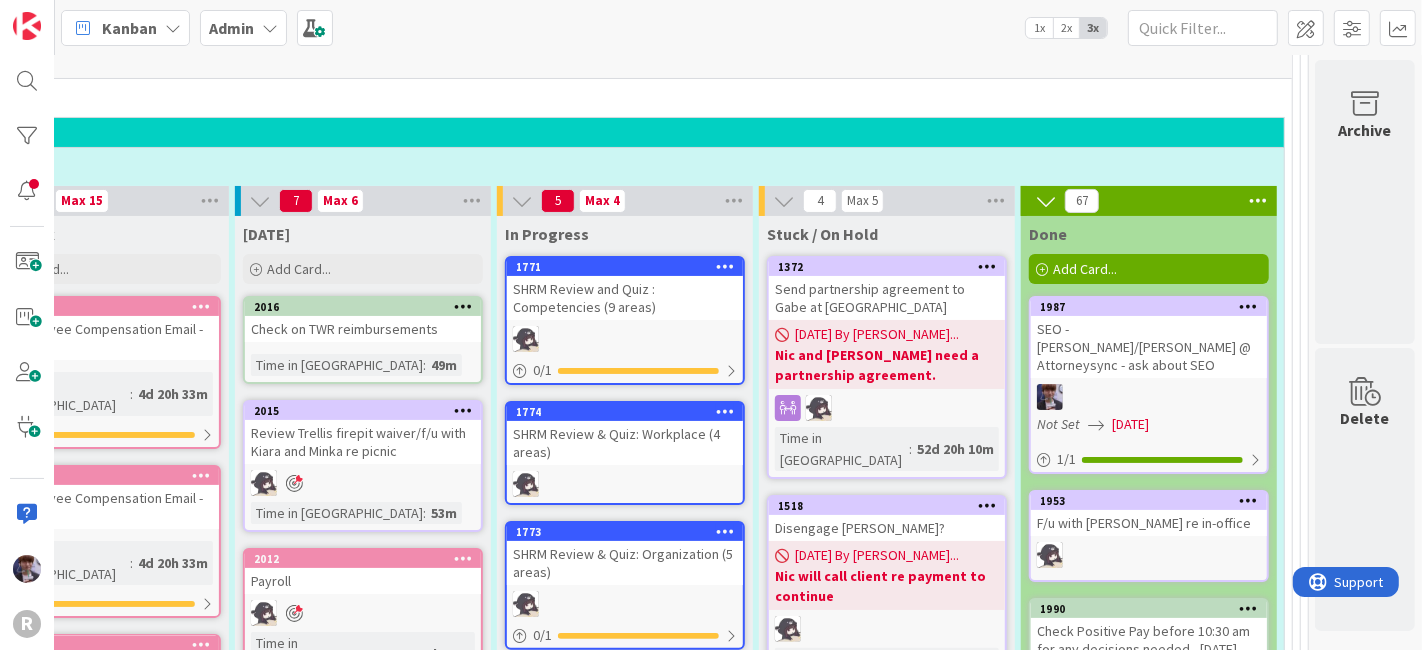 click at bounding box center (1258, 201) 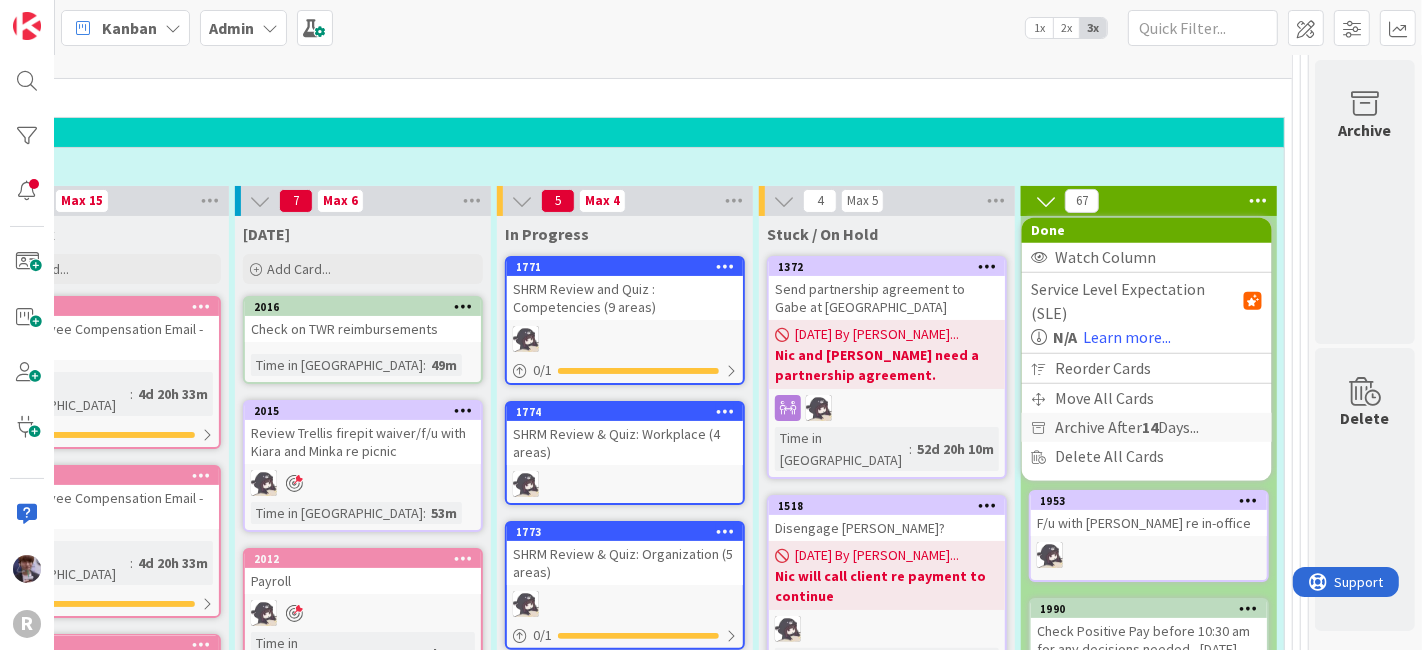 click on "Archive After  14  Days..." at bounding box center [1147, 427] 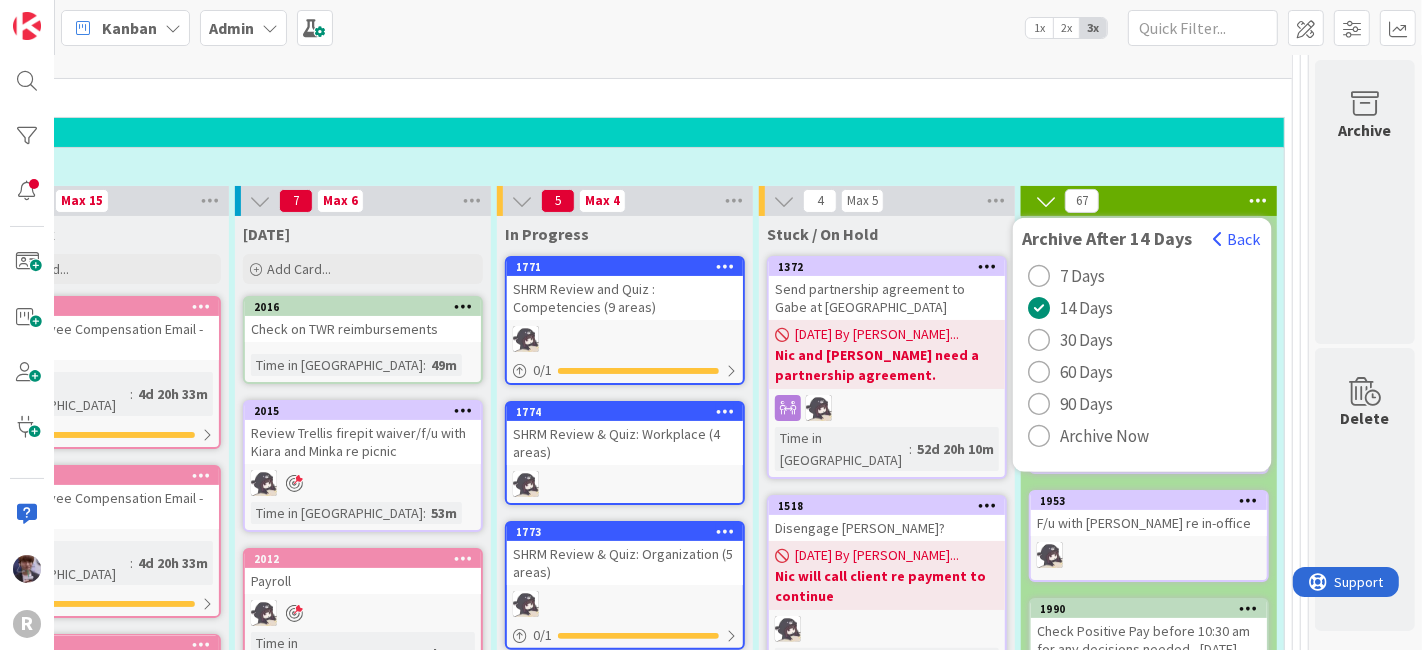 click on "Archive Now" at bounding box center [1105, 436] 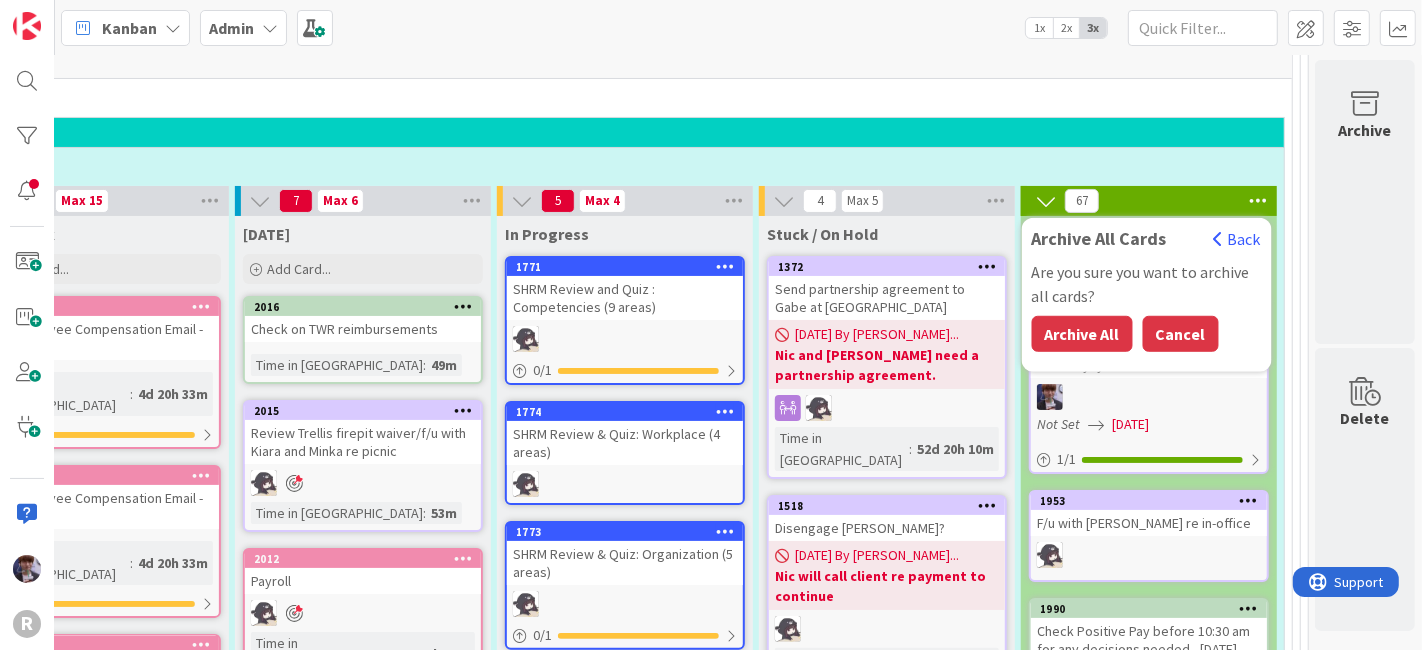 click on "Cancel" at bounding box center (1181, 334) 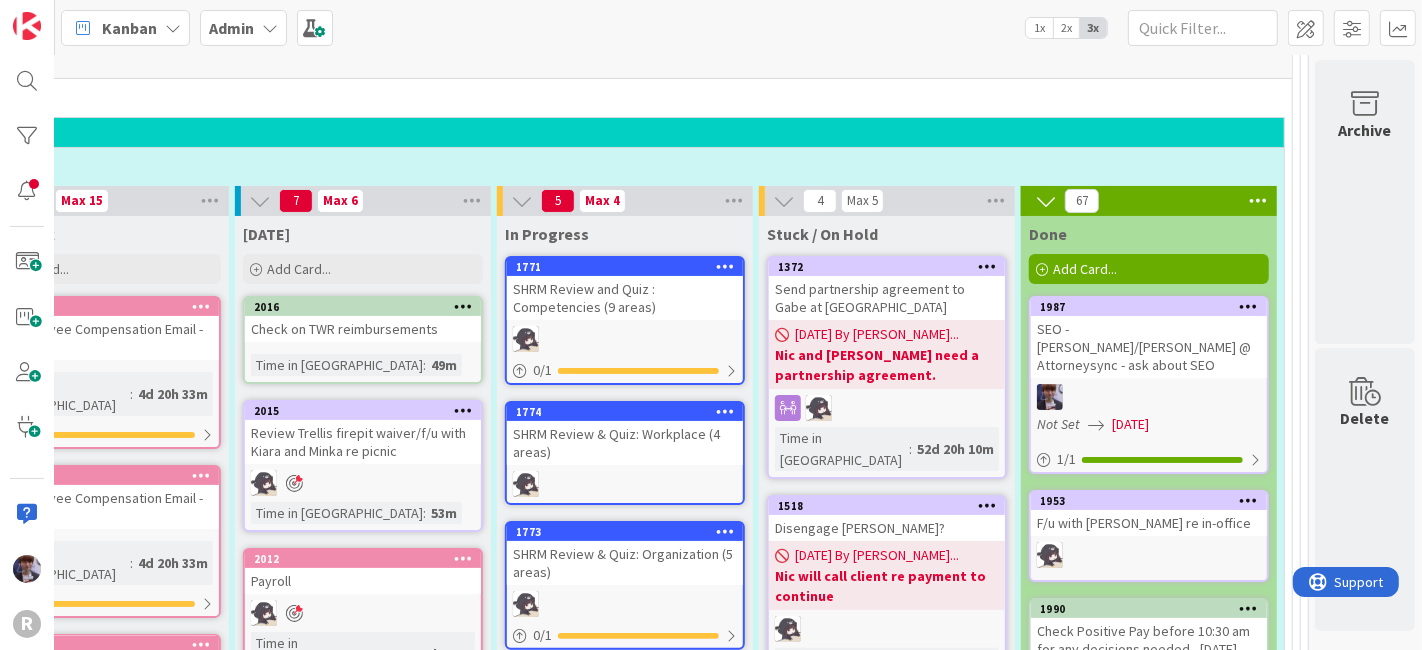 click at bounding box center [1258, 201] 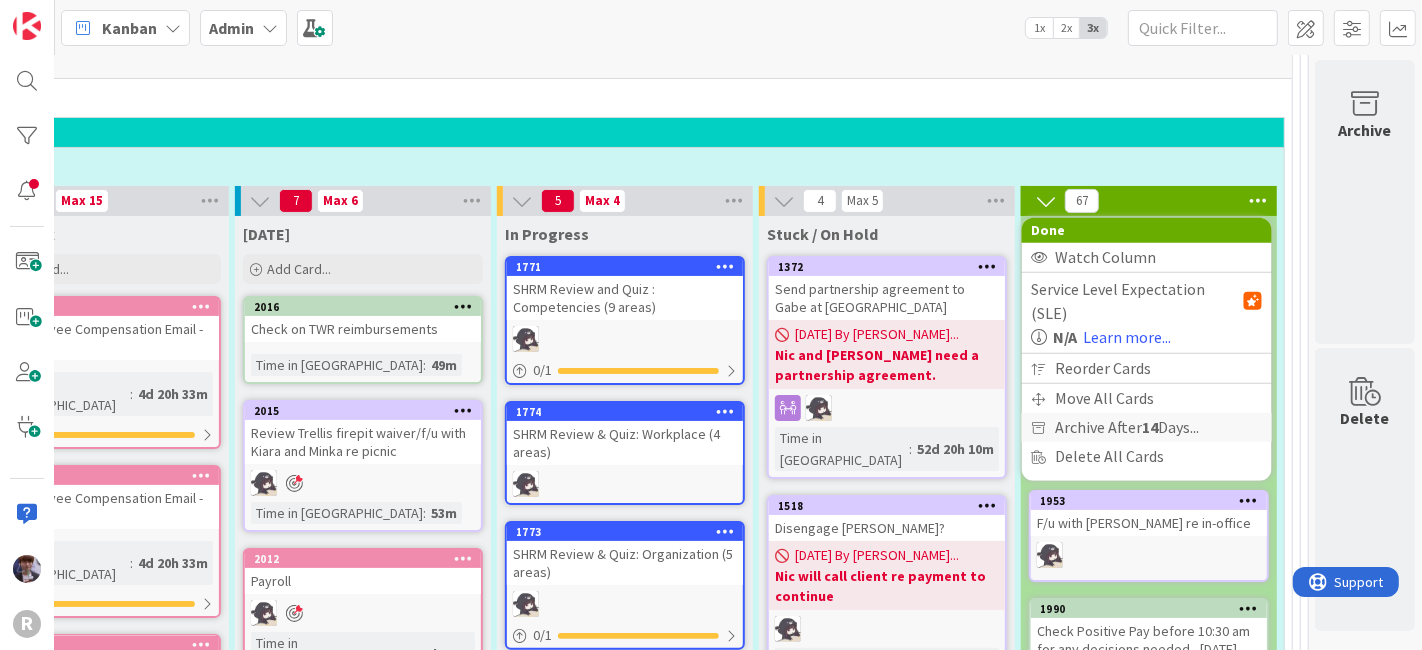 click on "Archive After  14  Days..." at bounding box center (1128, 427) 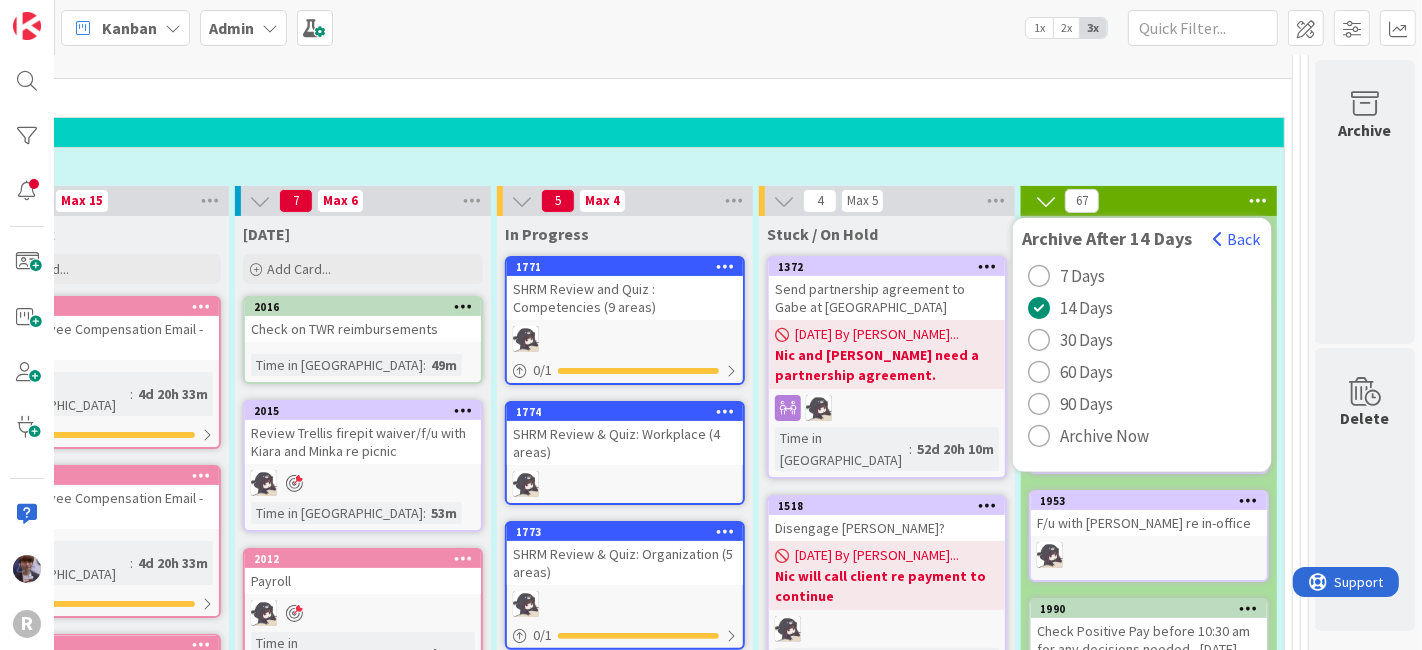 click on "Admin Tasks By Person" at bounding box center [355, 94] 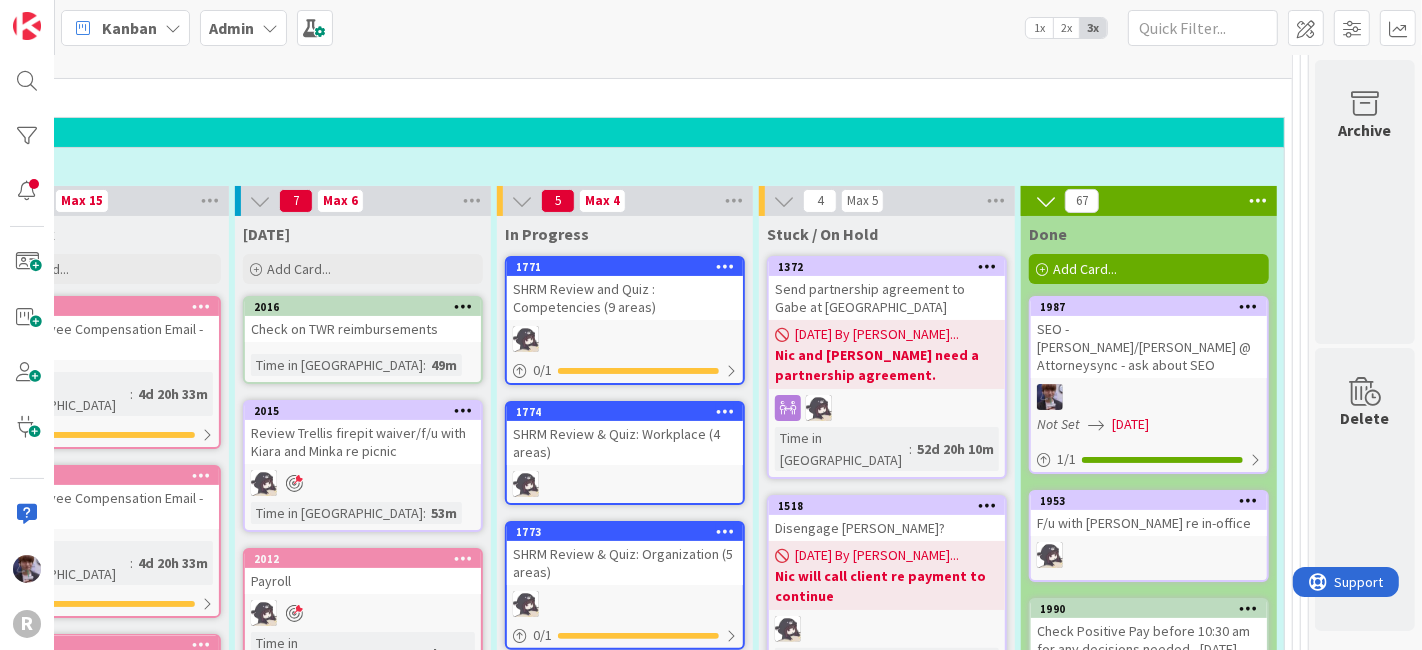 click at bounding box center [1258, 201] 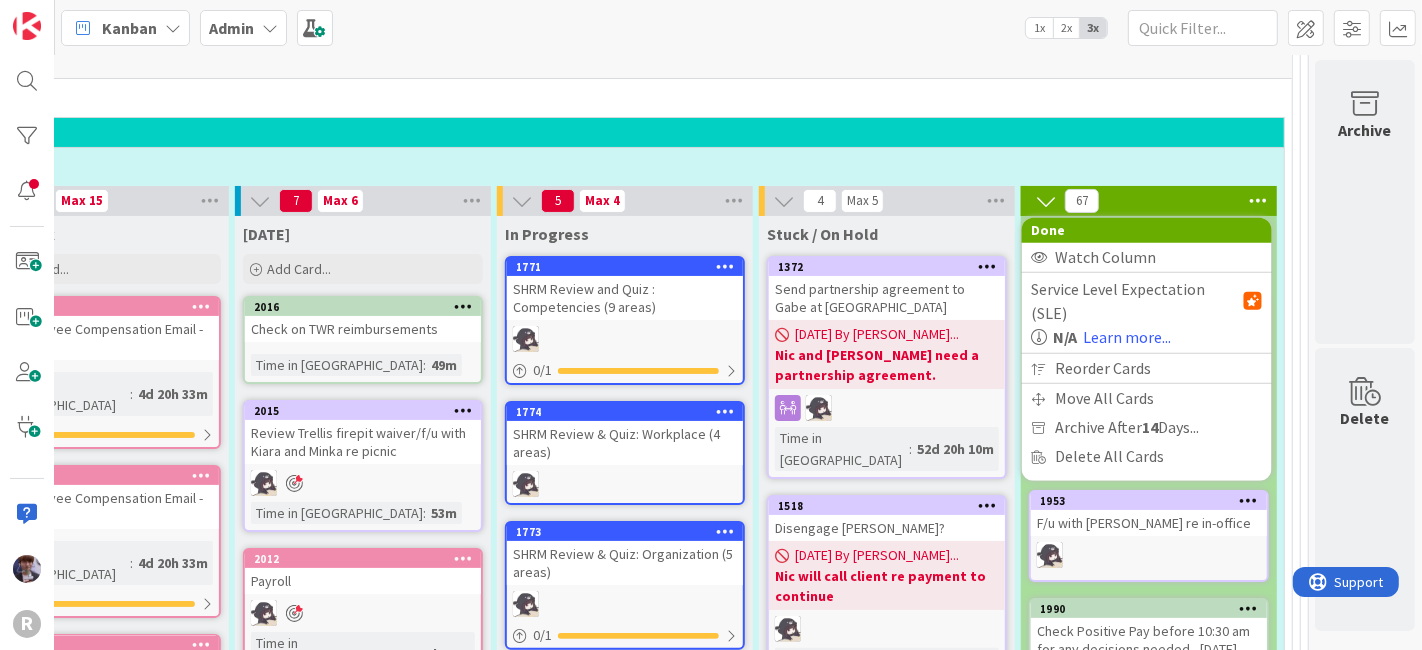 click at bounding box center (1258, 201) 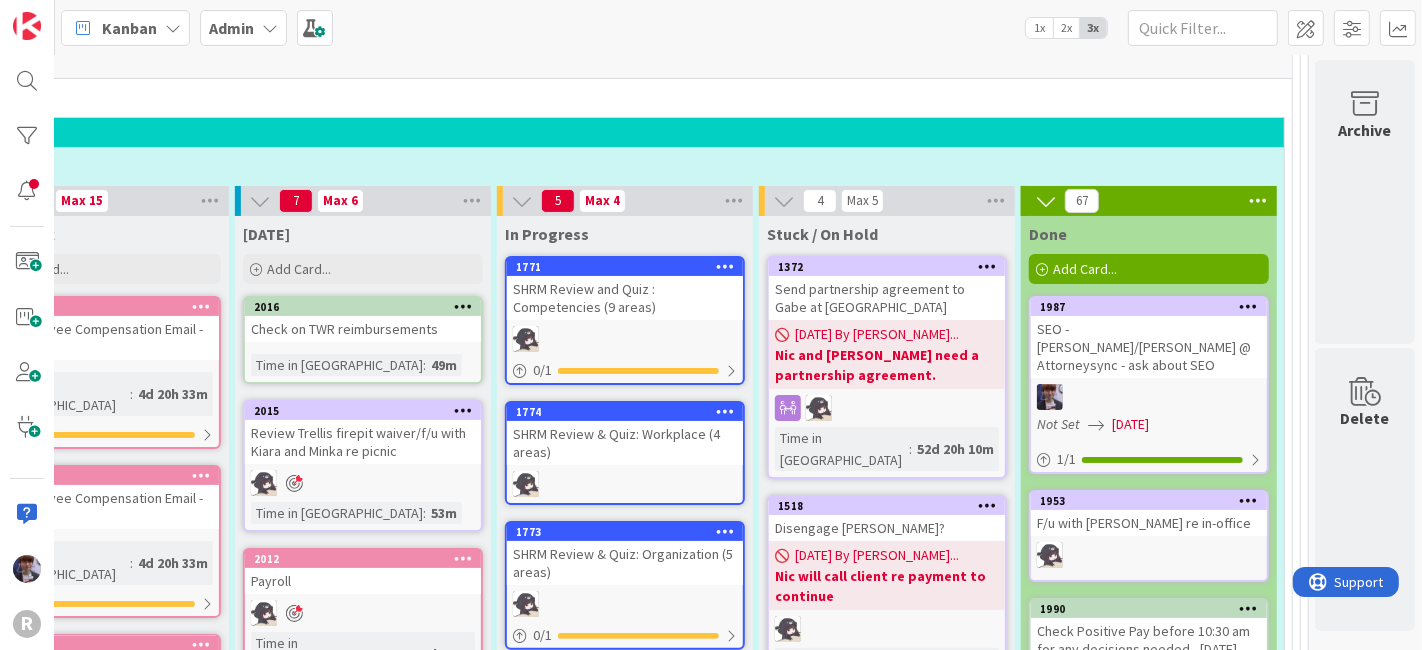 click at bounding box center [1258, 201] 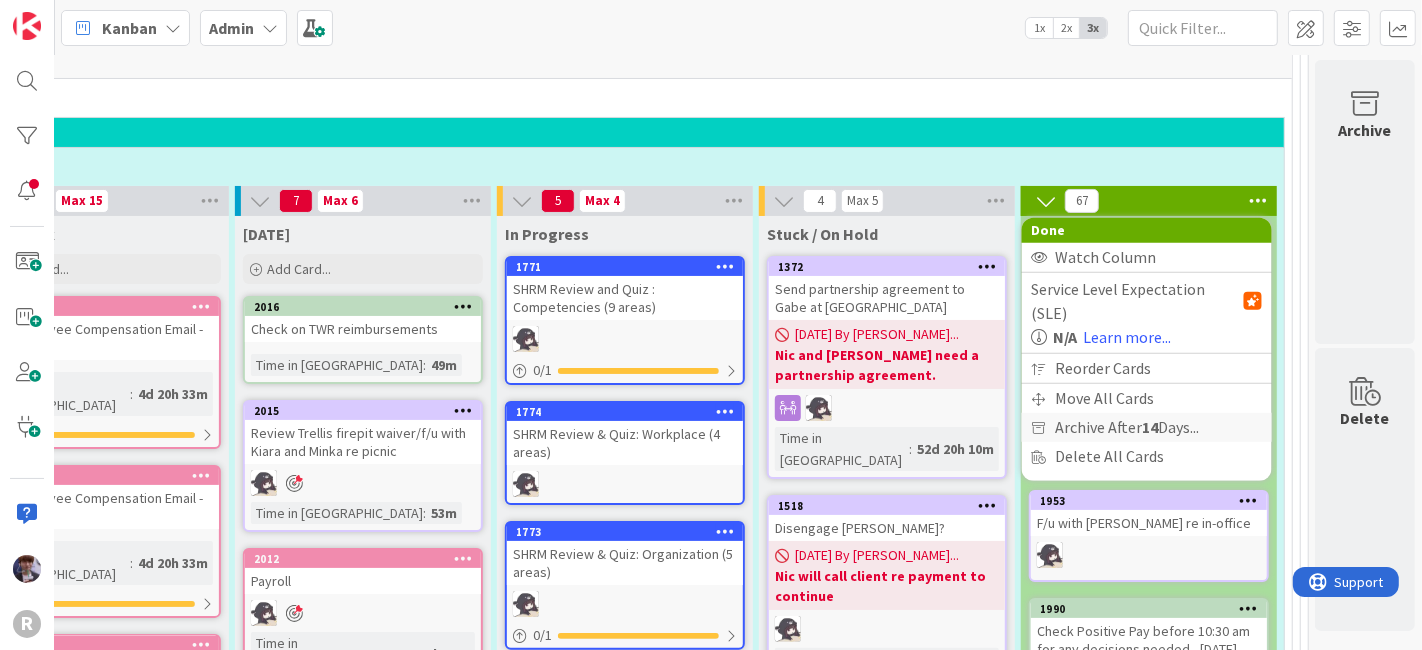 click on "Archive After  14  Days..." at bounding box center [1128, 427] 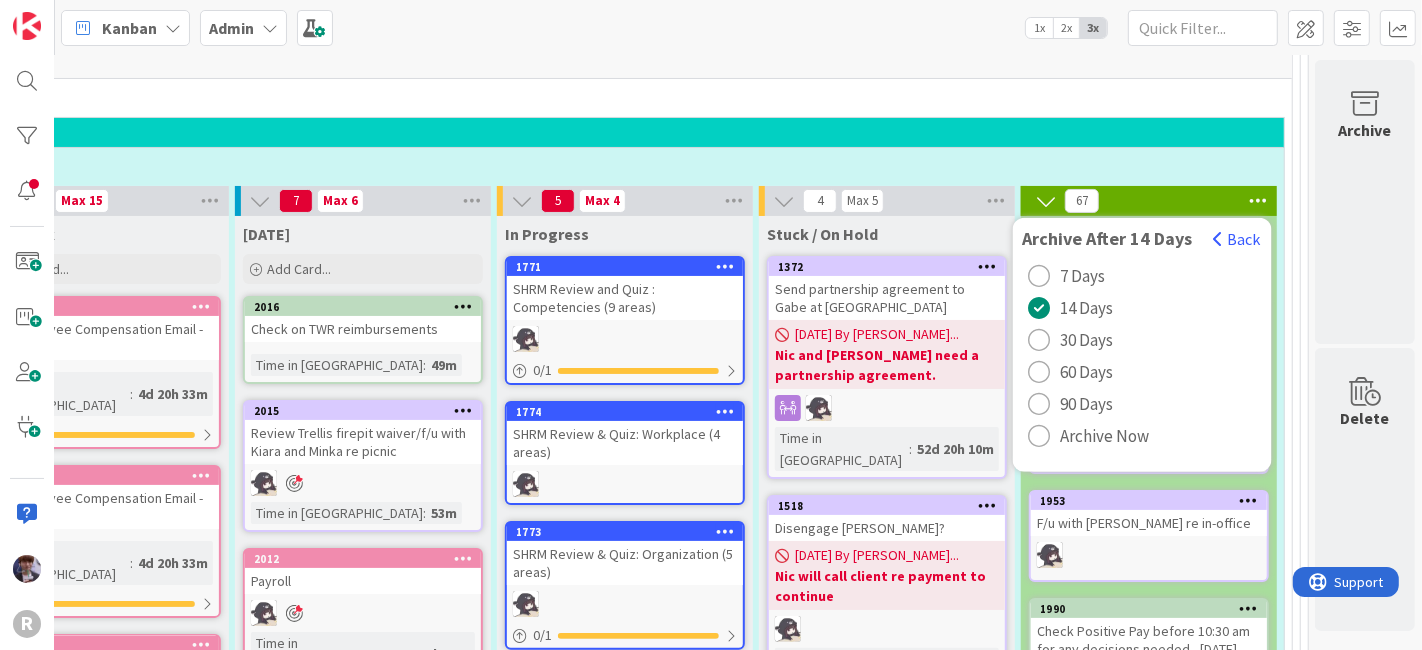 click on "117" at bounding box center [363, 133] 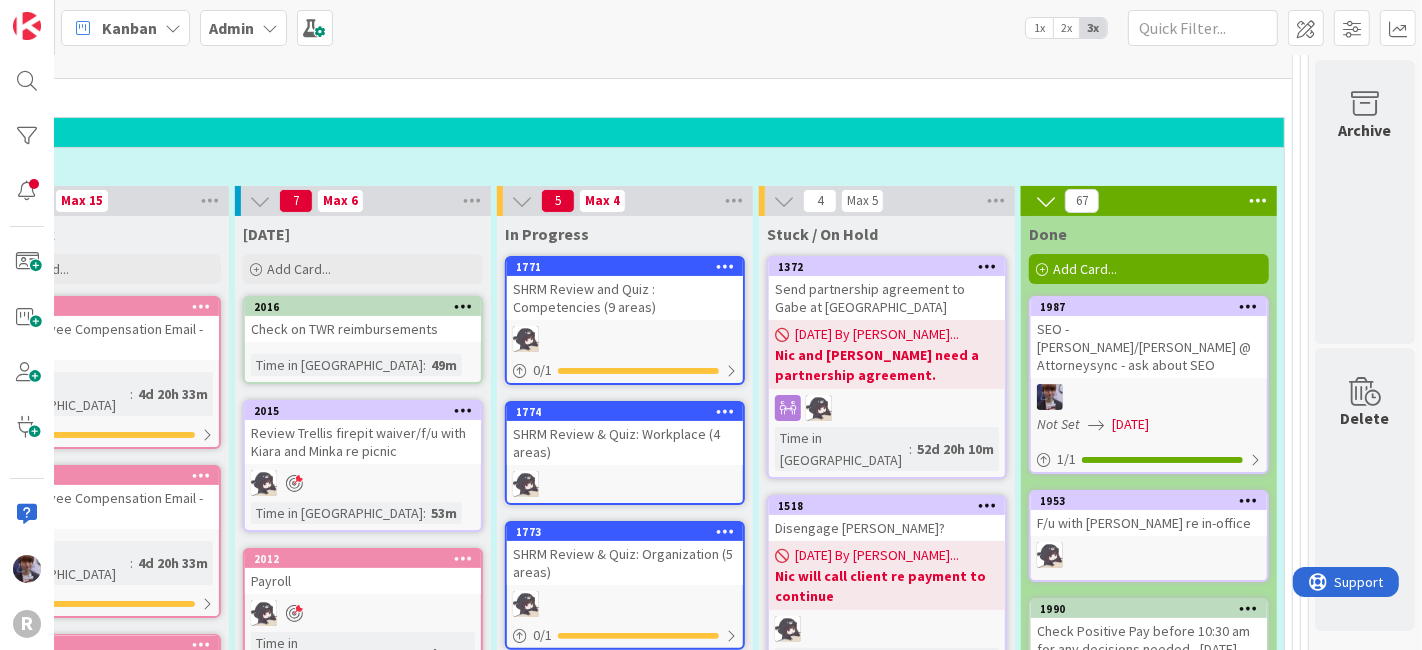 click on "178" at bounding box center [363, 64] 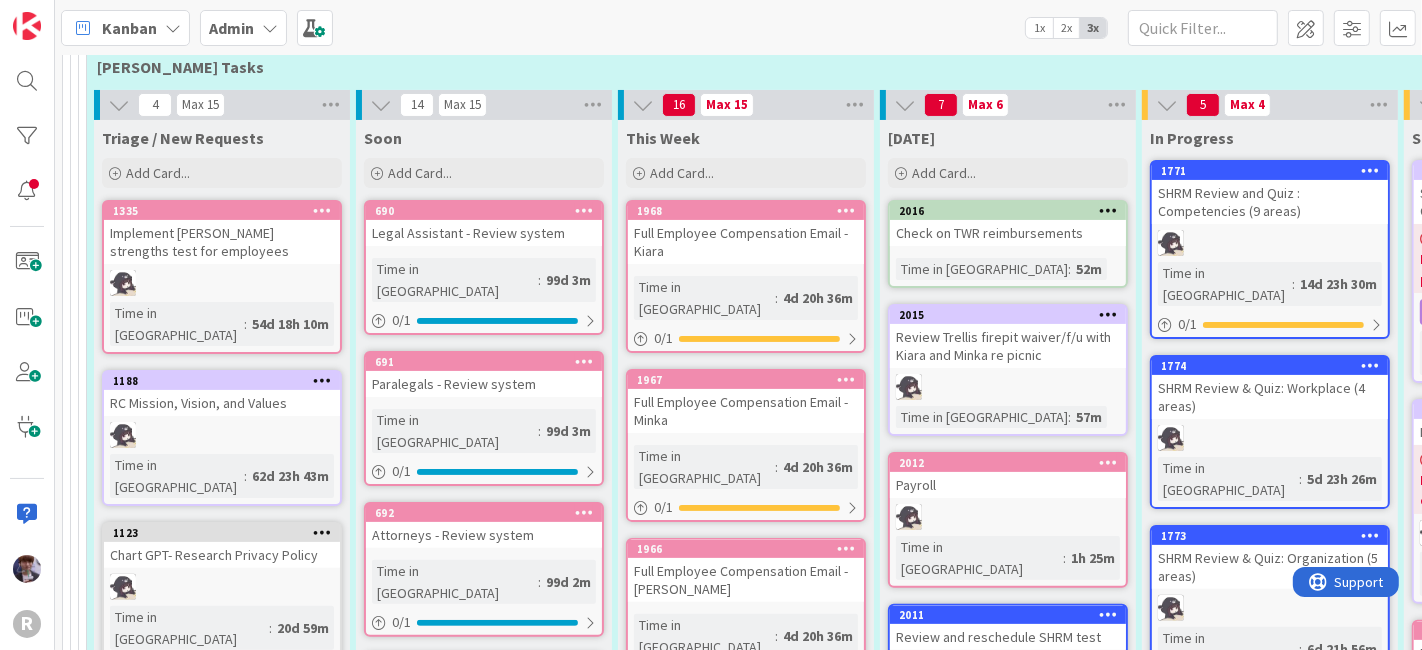 scroll, scrollTop: 0, scrollLeft: 0, axis: both 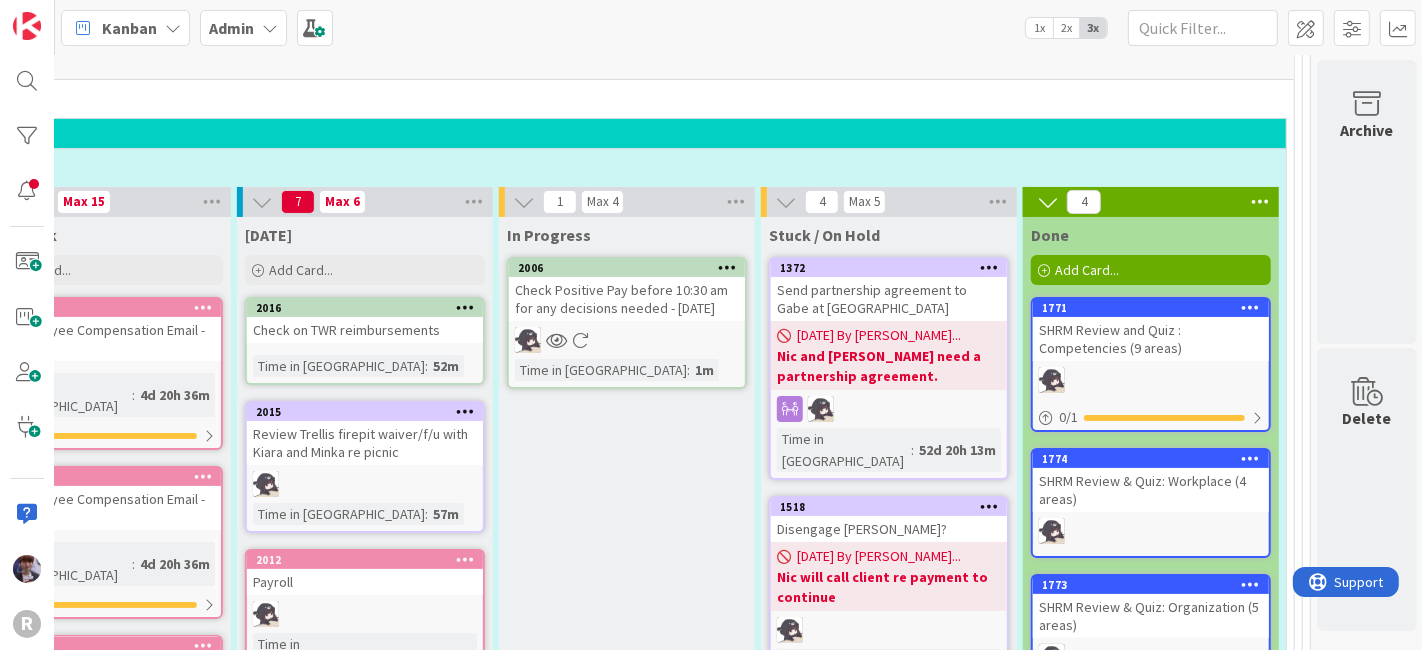 click on "In Progress 2006 Check Positive Pay before 10:30 am for any decisions needed - [DATE] Time in [GEOGRAPHIC_DATA] : 1m" at bounding box center (627, 1411) 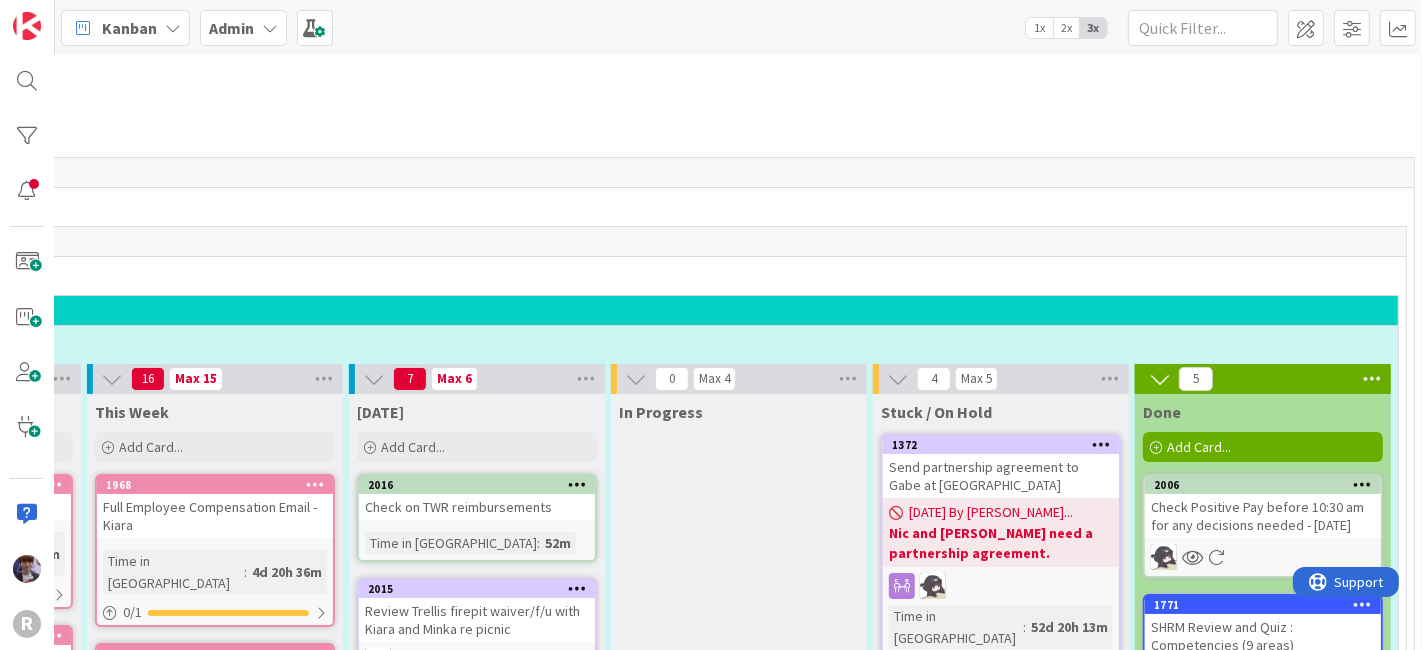 scroll, scrollTop: 22, scrollLeft: 531, axis: both 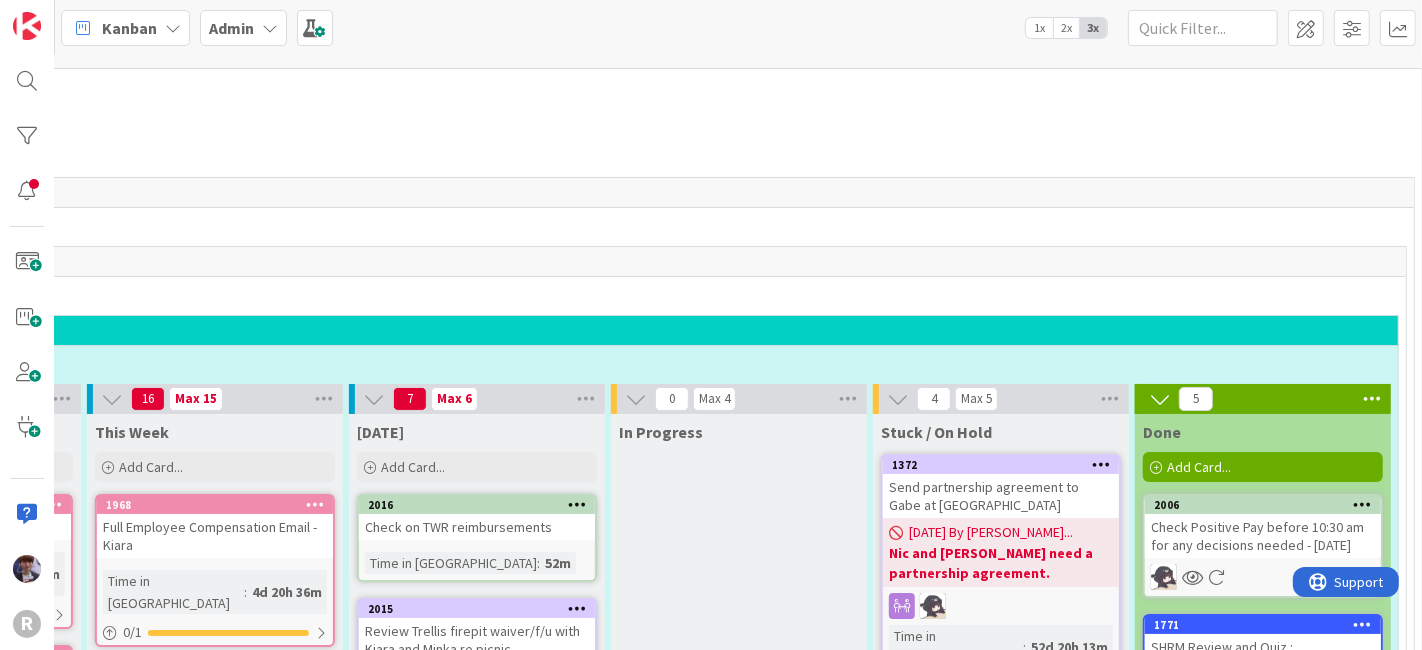 click on "In Progress" at bounding box center [739, 1608] 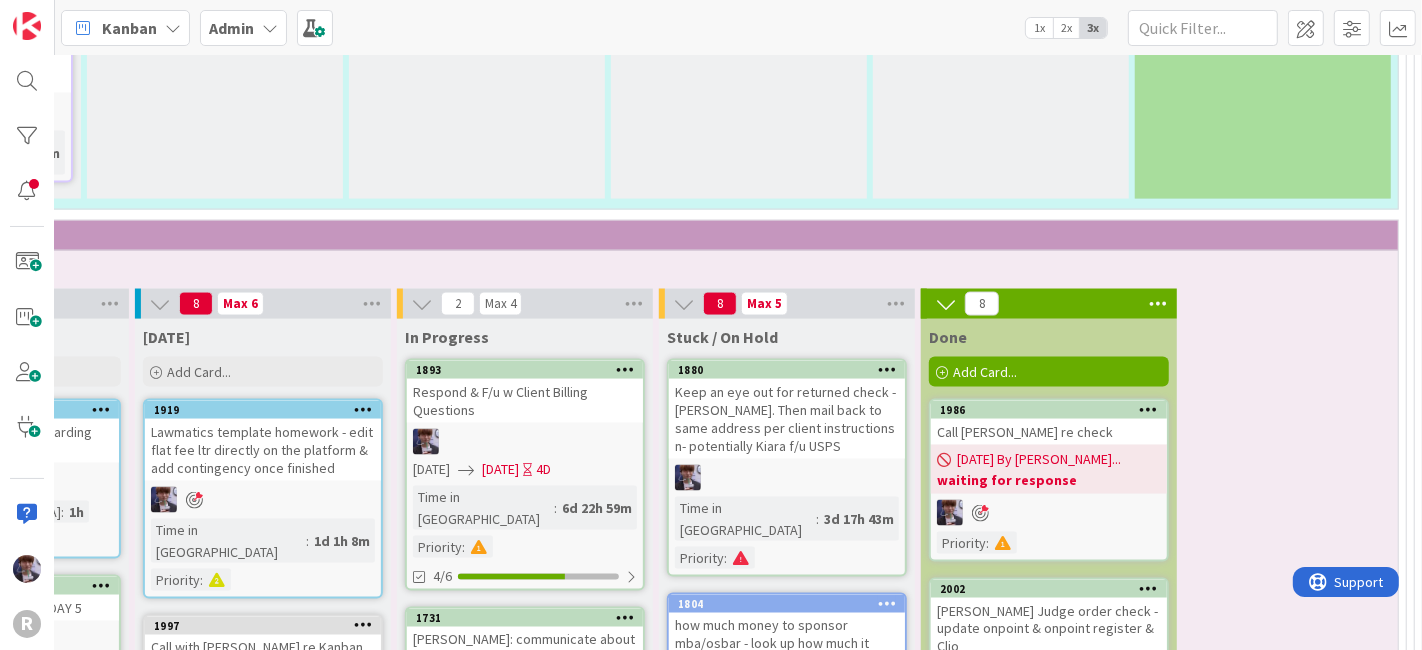 scroll, scrollTop: 2465, scrollLeft: 531, axis: both 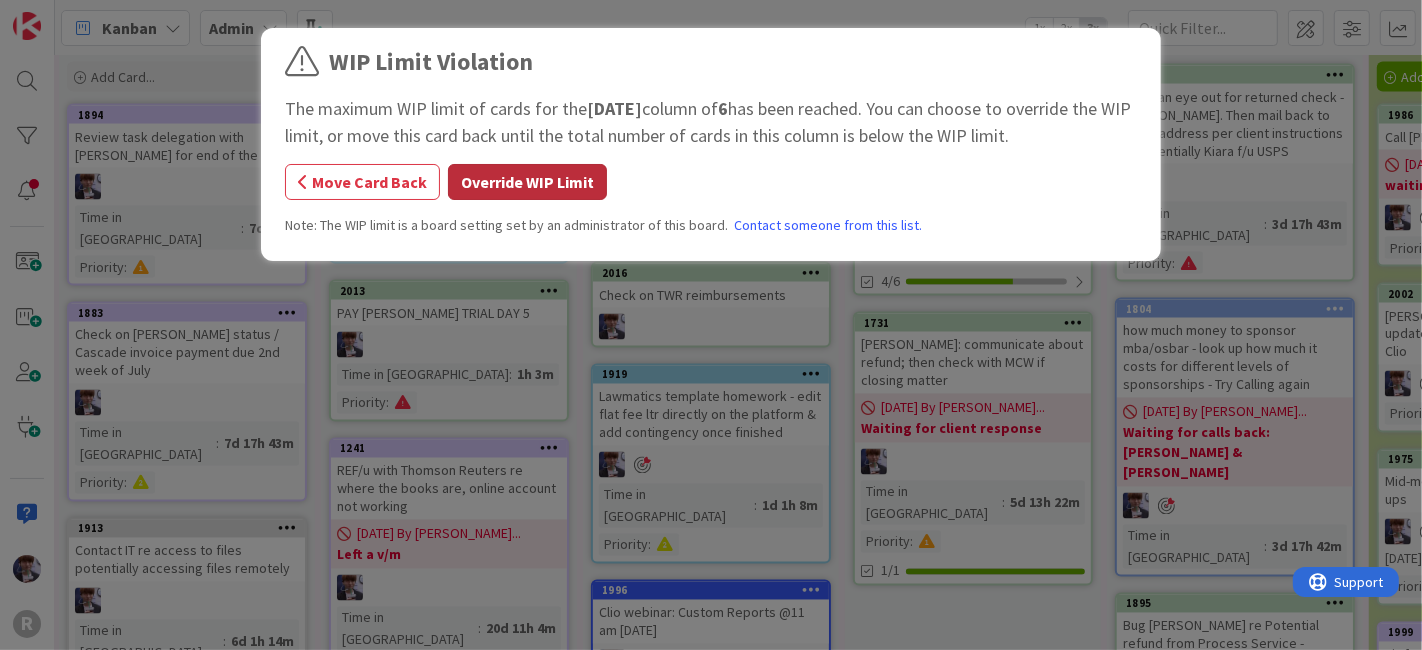 click on "Override WIP Limit" at bounding box center [527, 182] 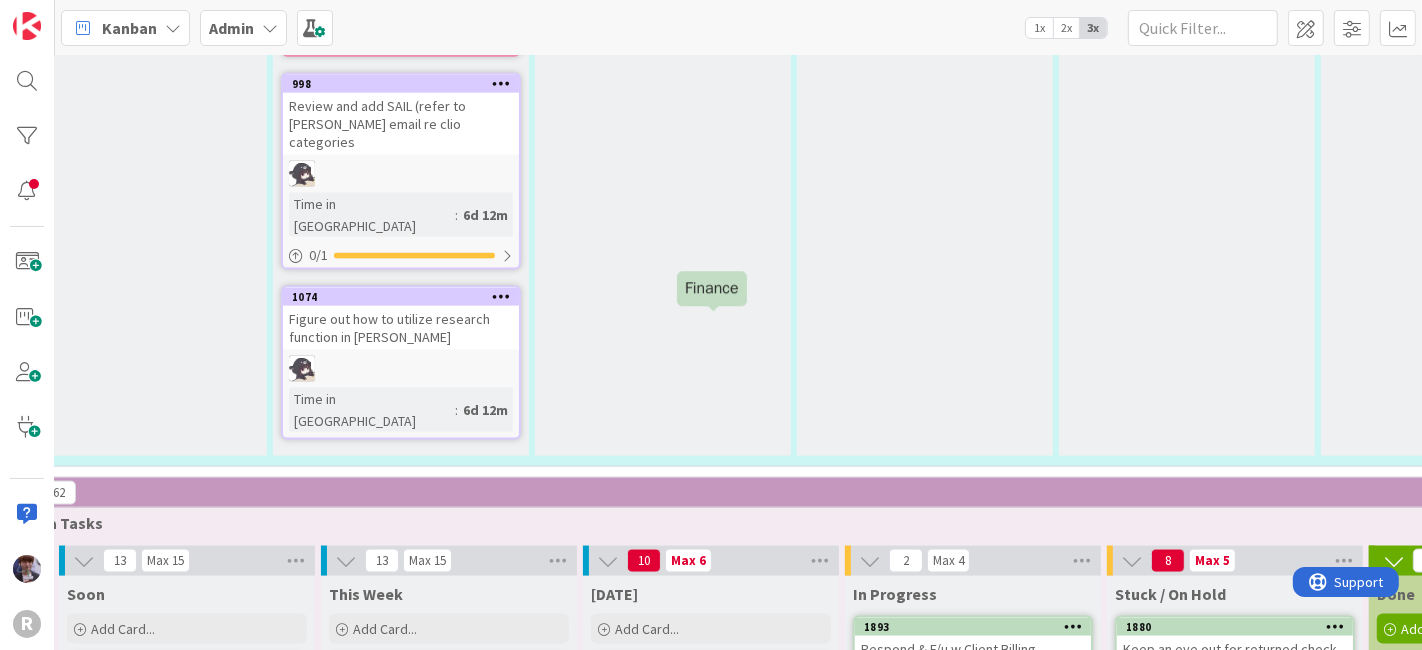 scroll, scrollTop: 2365, scrollLeft: 83, axis: both 